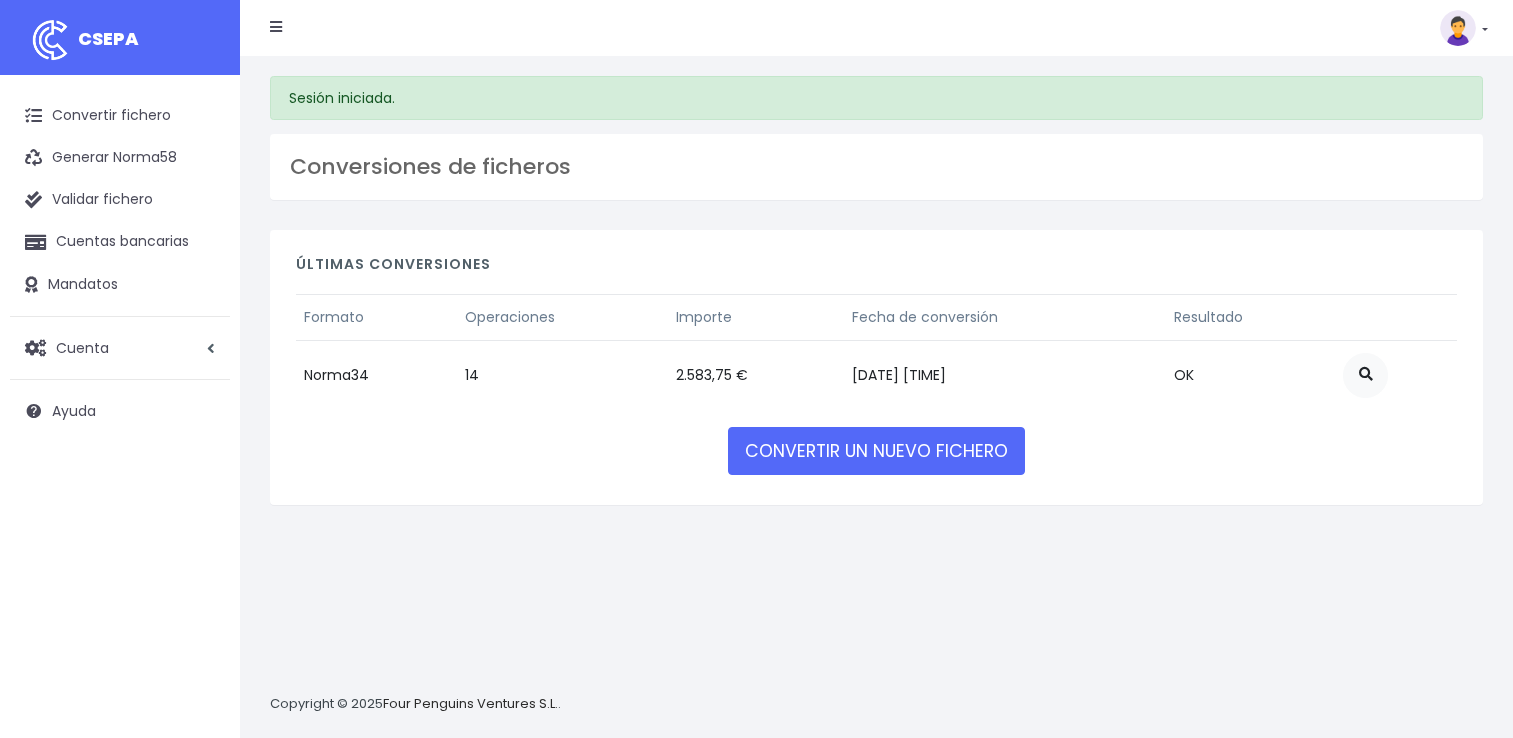 scroll, scrollTop: 0, scrollLeft: 0, axis: both 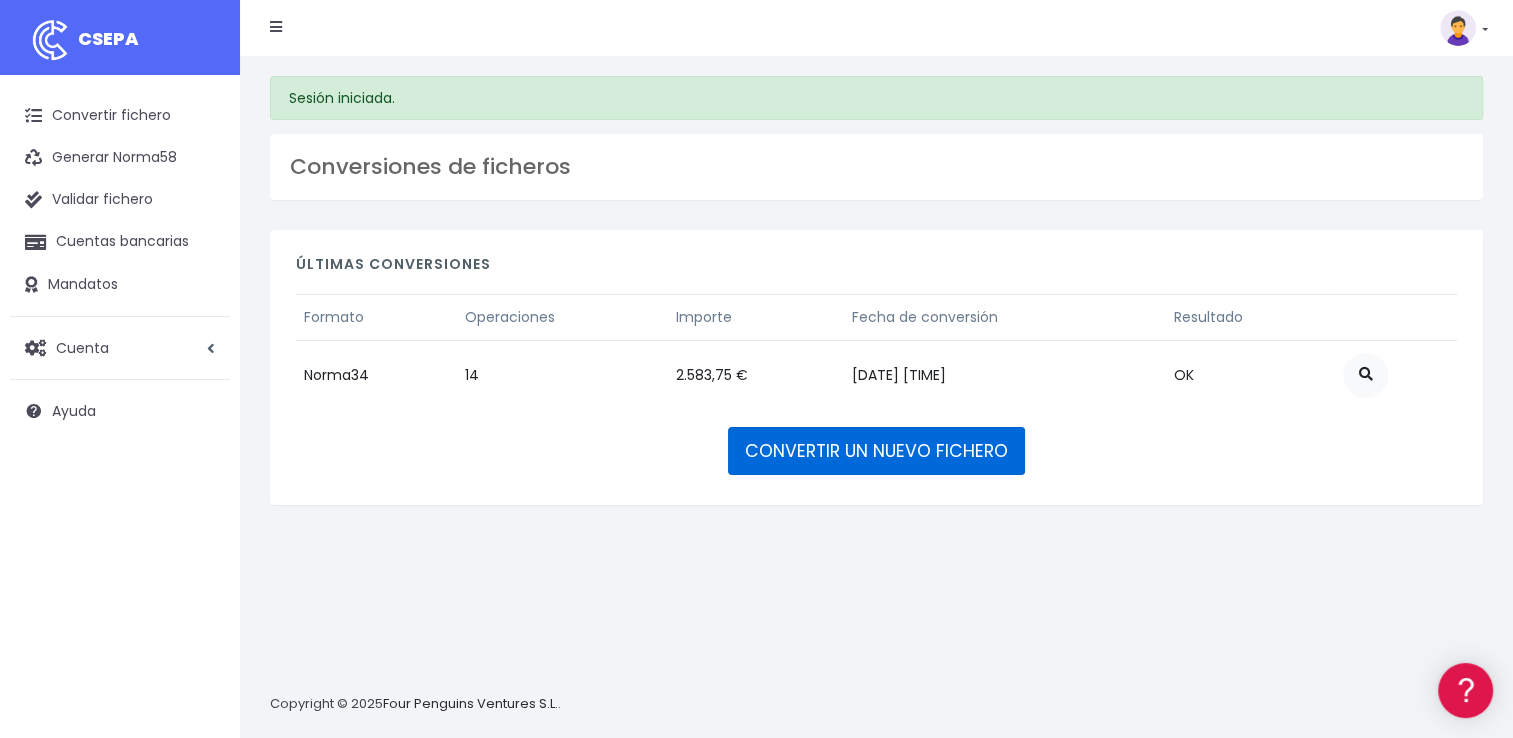click on "CONVERTIR UN NUEVO FICHERO" at bounding box center (876, 451) 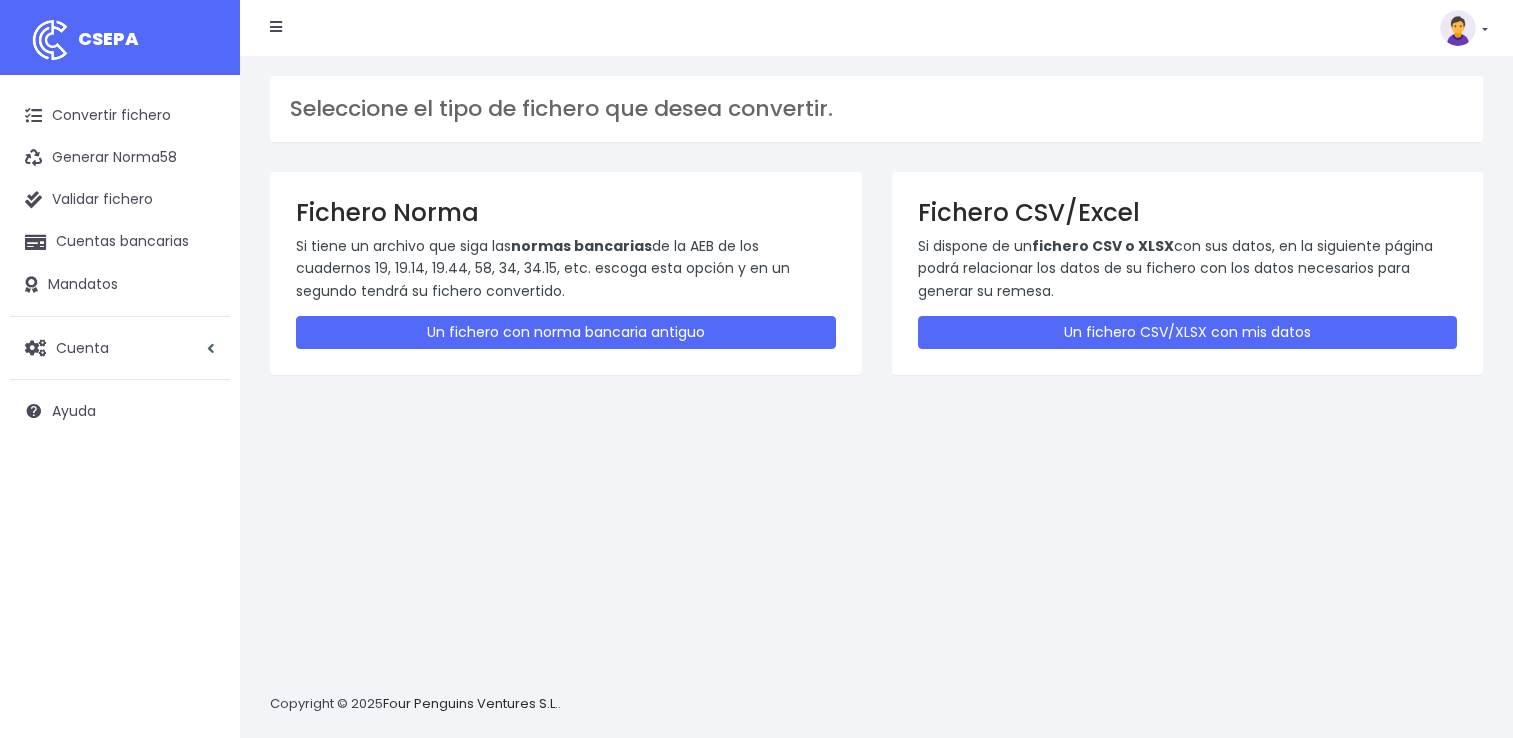 scroll, scrollTop: 0, scrollLeft: 0, axis: both 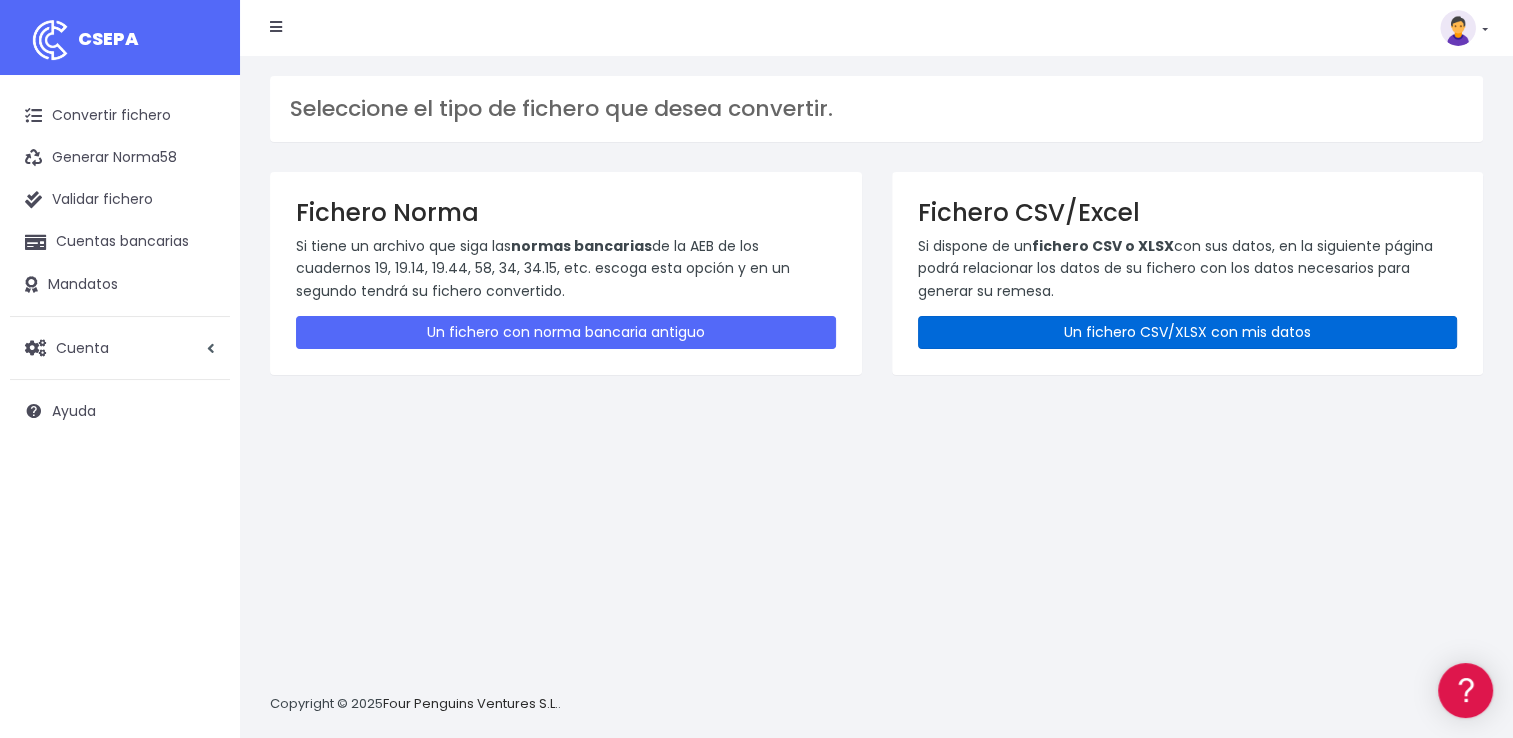 click on "Un fichero CSV/XLSX con mis datos" at bounding box center [1188, 332] 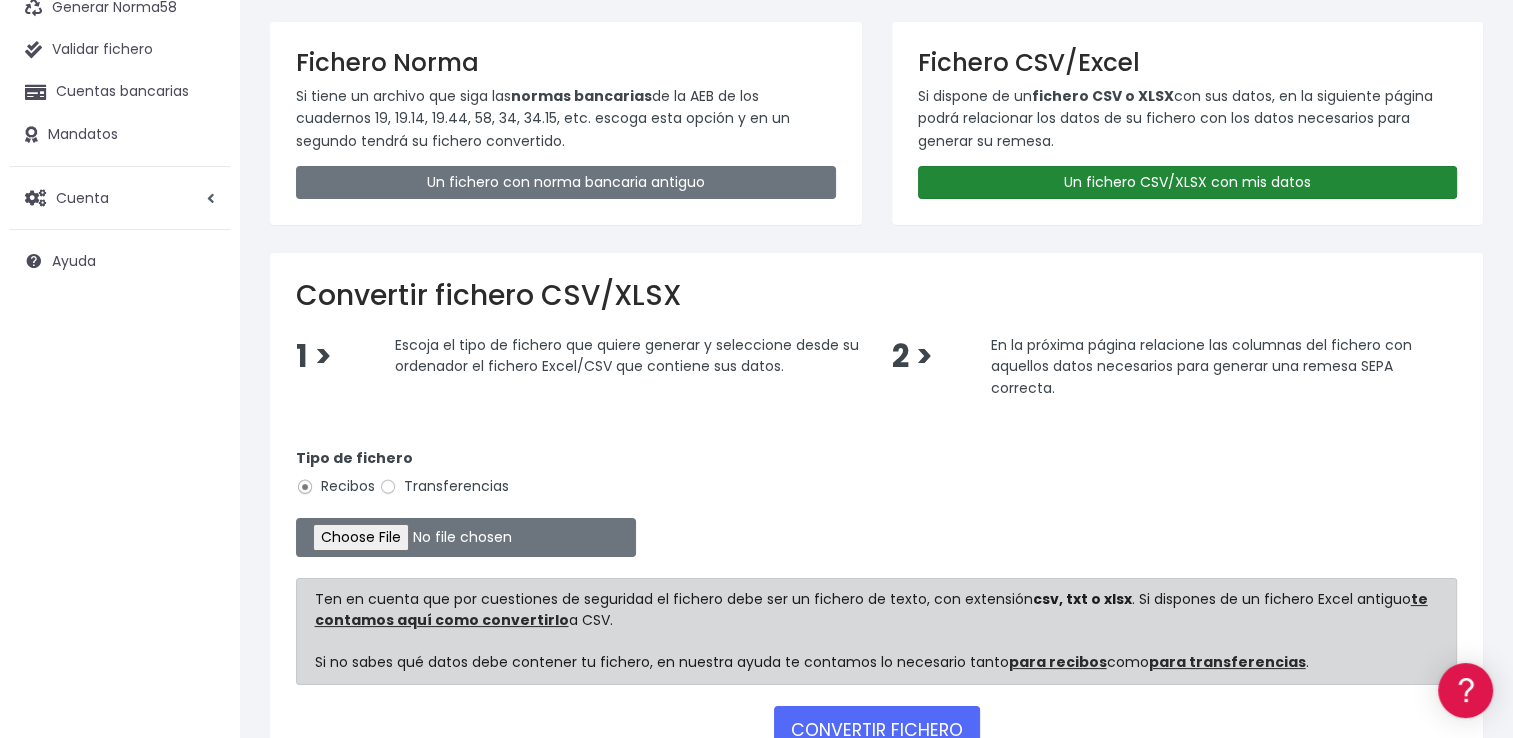 scroll, scrollTop: 200, scrollLeft: 0, axis: vertical 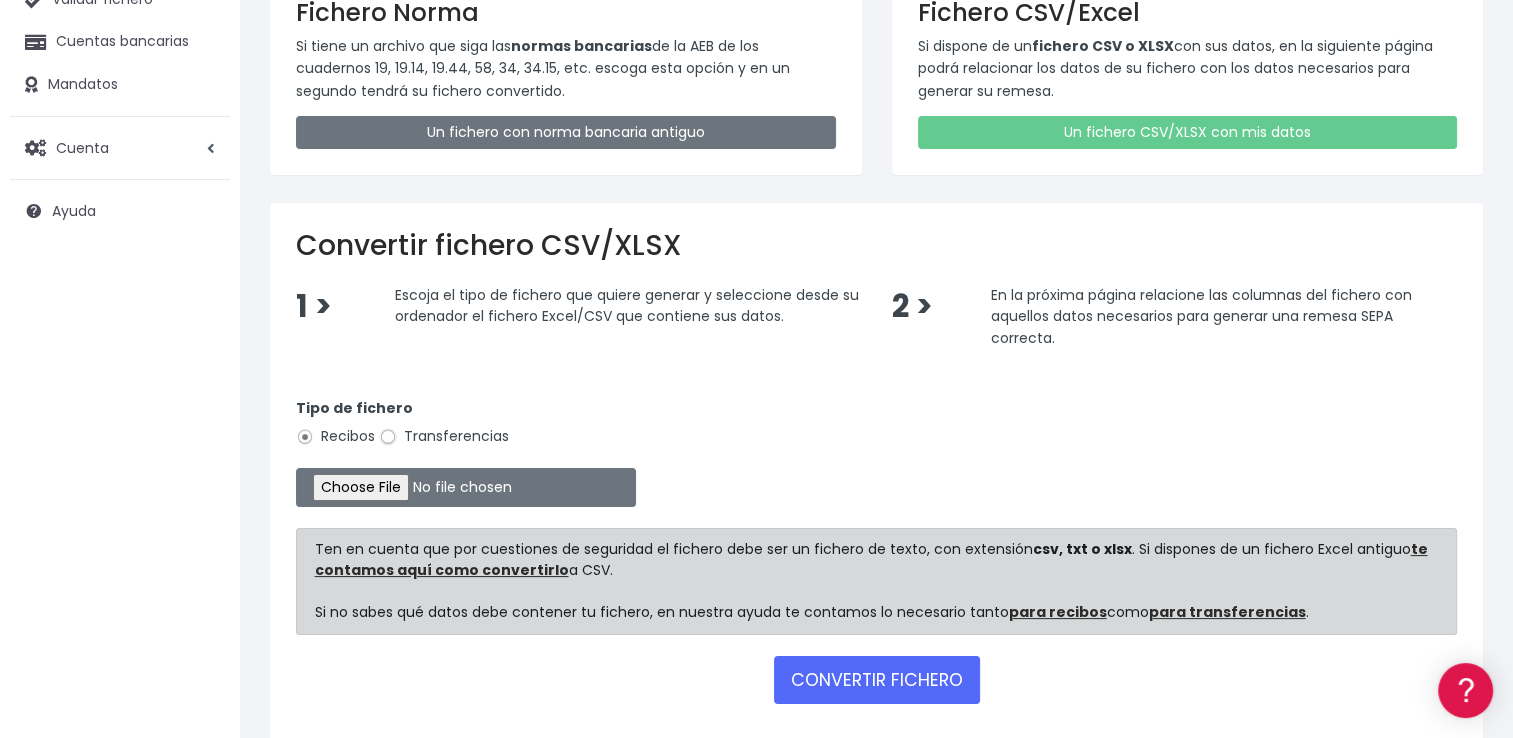 click on "Transferencias" at bounding box center [388, 437] 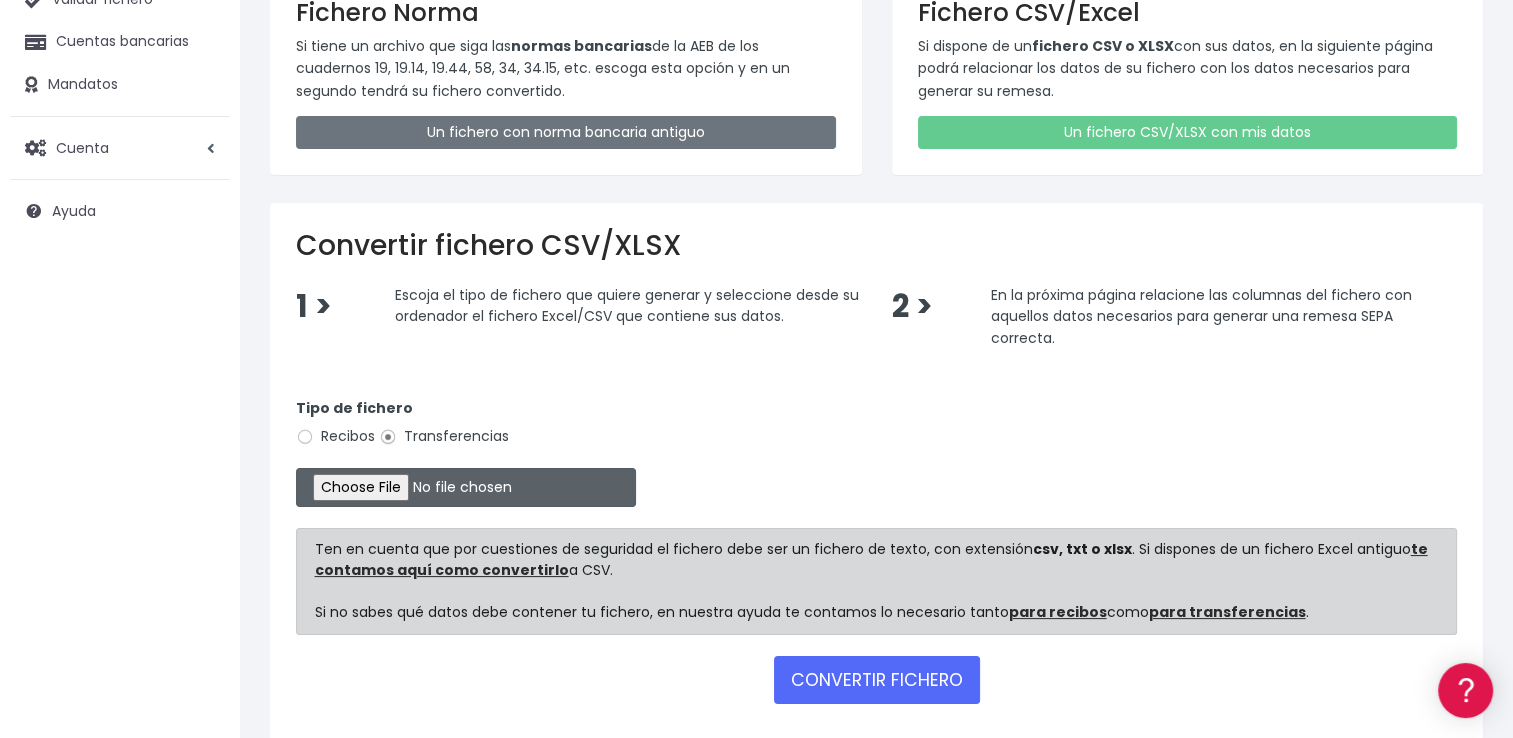 click at bounding box center (466, 487) 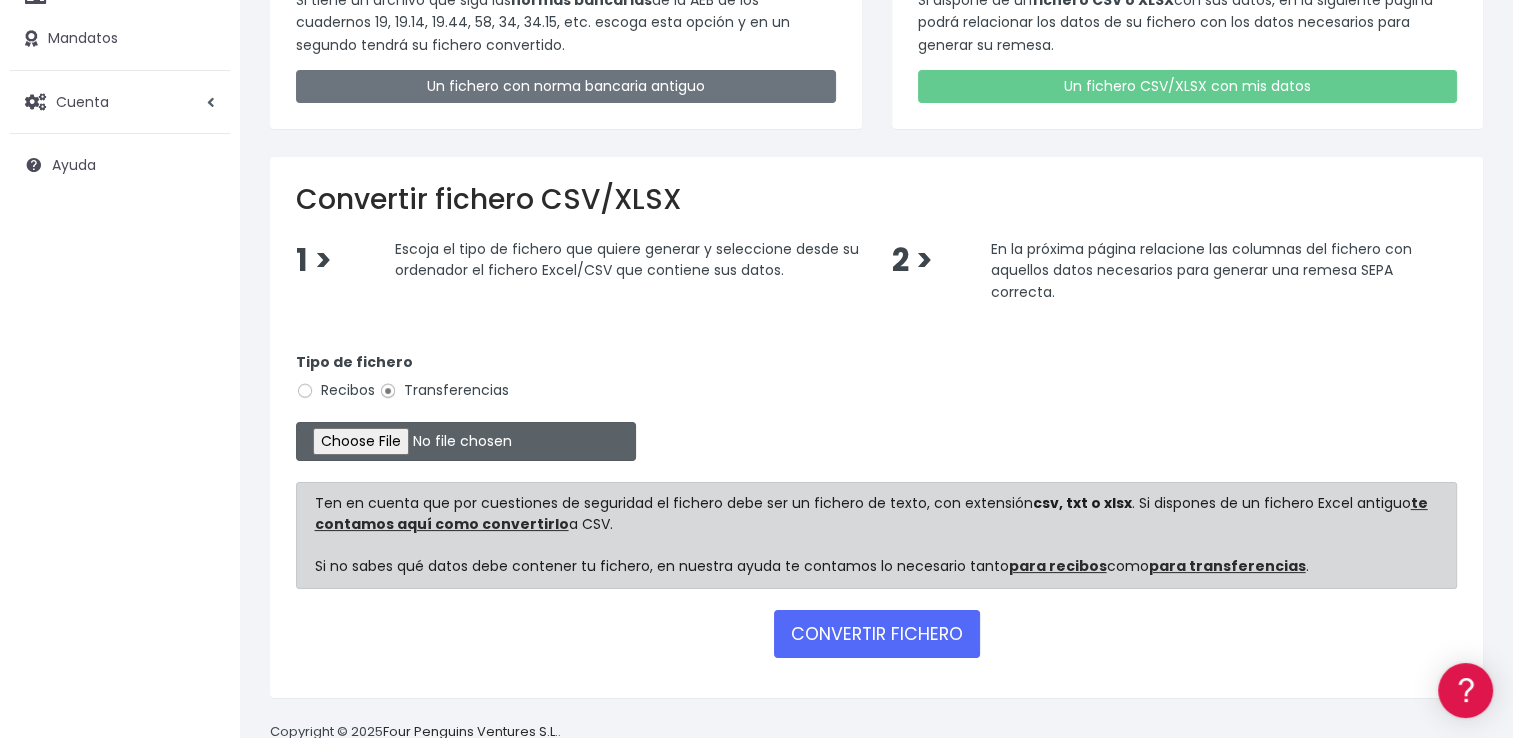 scroll, scrollTop: 289, scrollLeft: 0, axis: vertical 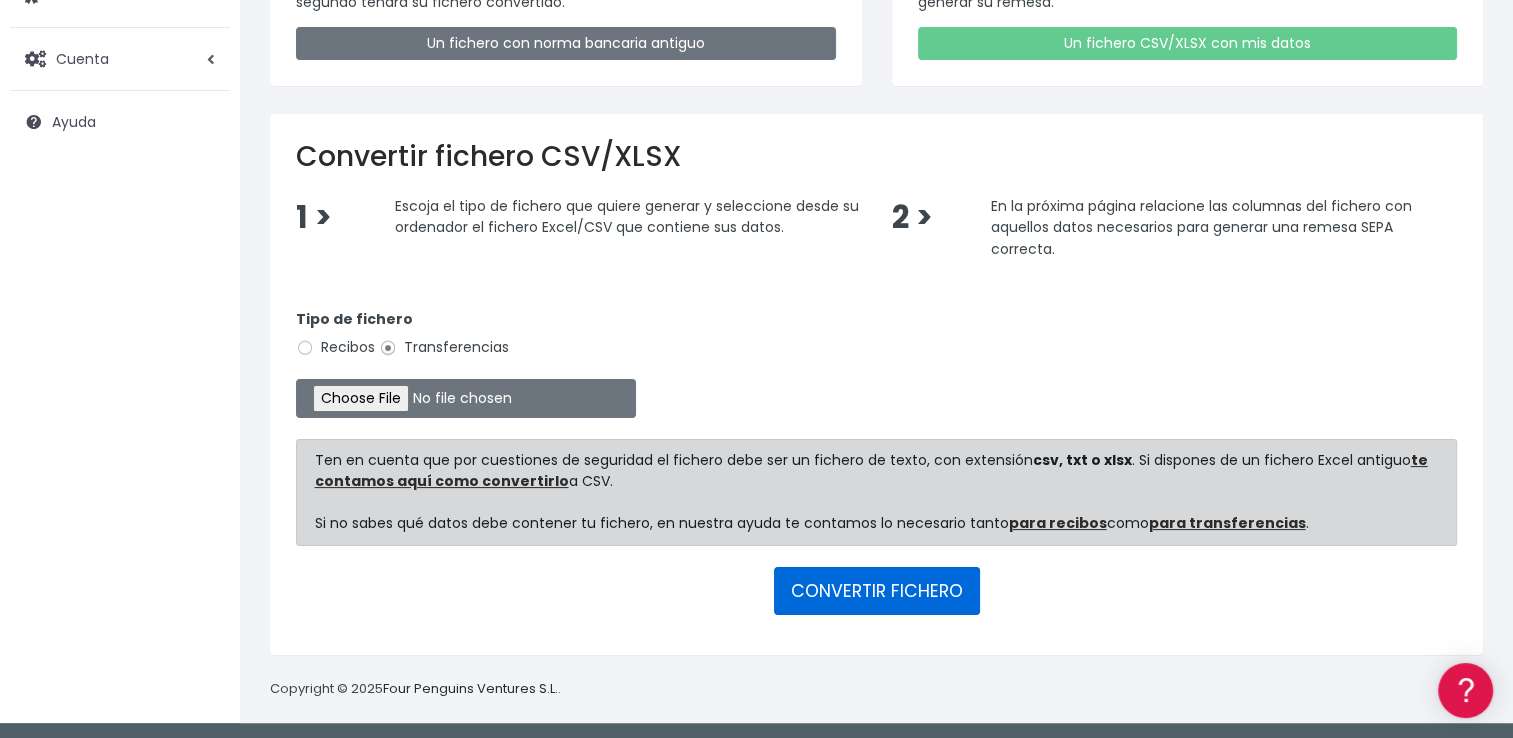 click on "CONVERTIR FICHERO" at bounding box center (877, 591) 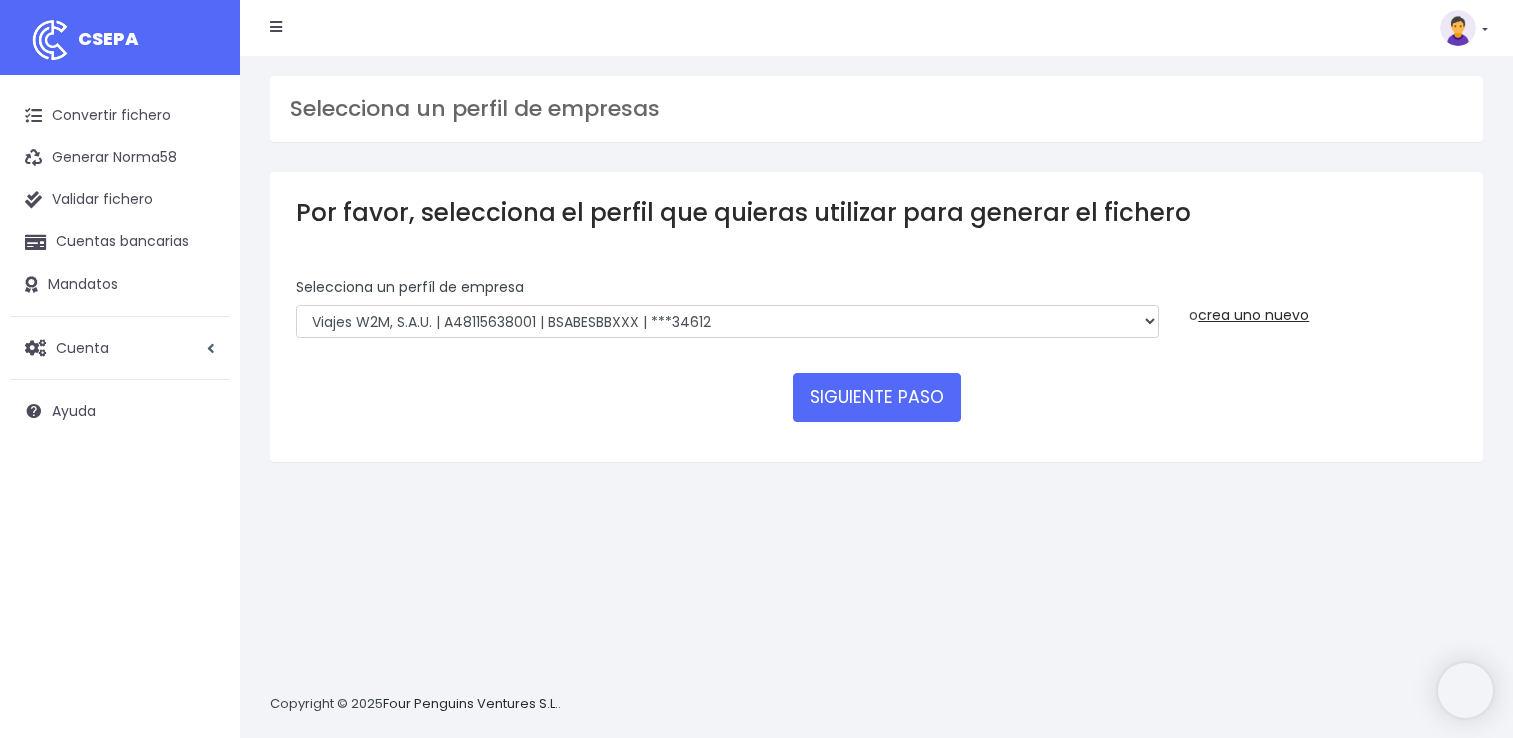 scroll, scrollTop: 0, scrollLeft: 0, axis: both 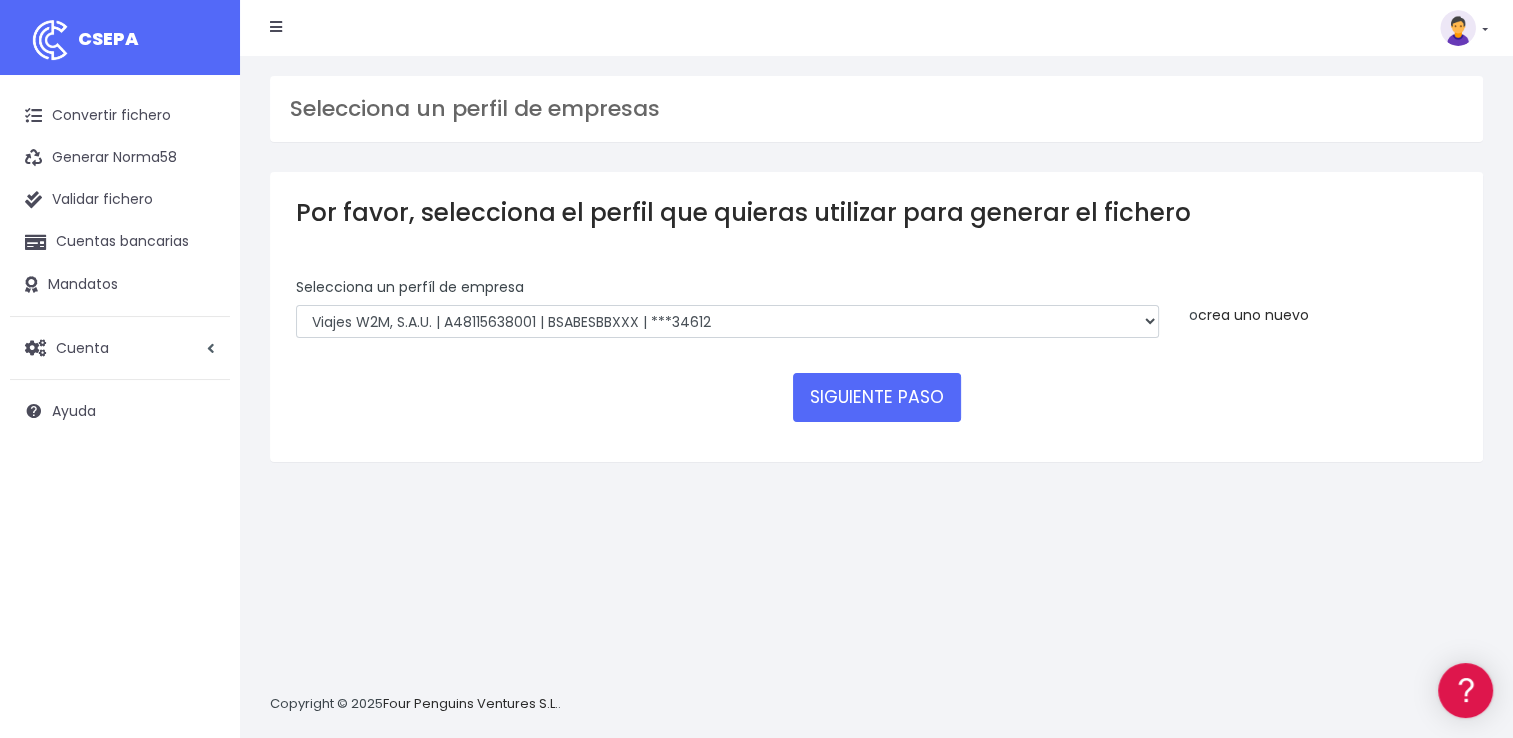 click on "crea uno nuevo" at bounding box center [1253, 315] 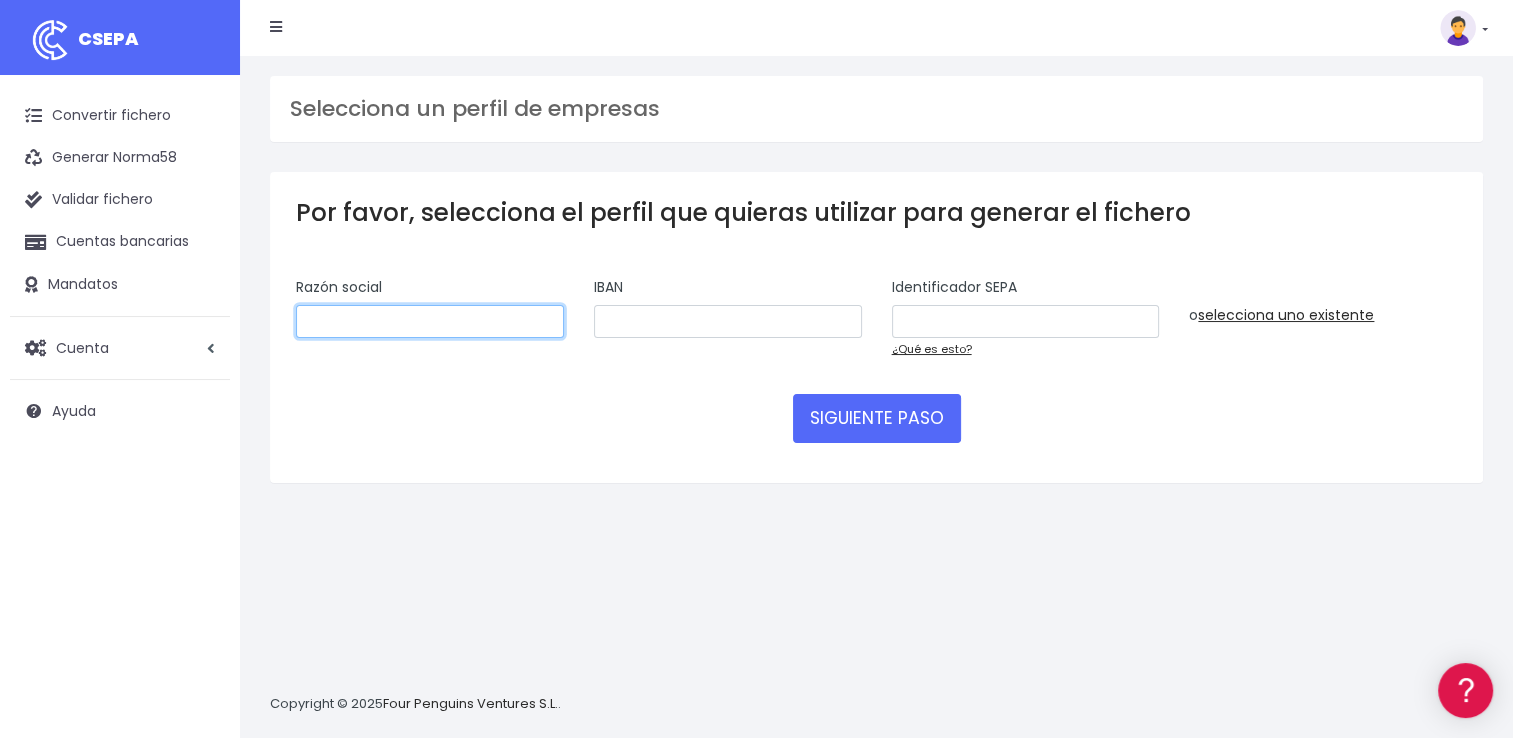 click at bounding box center (430, 322) 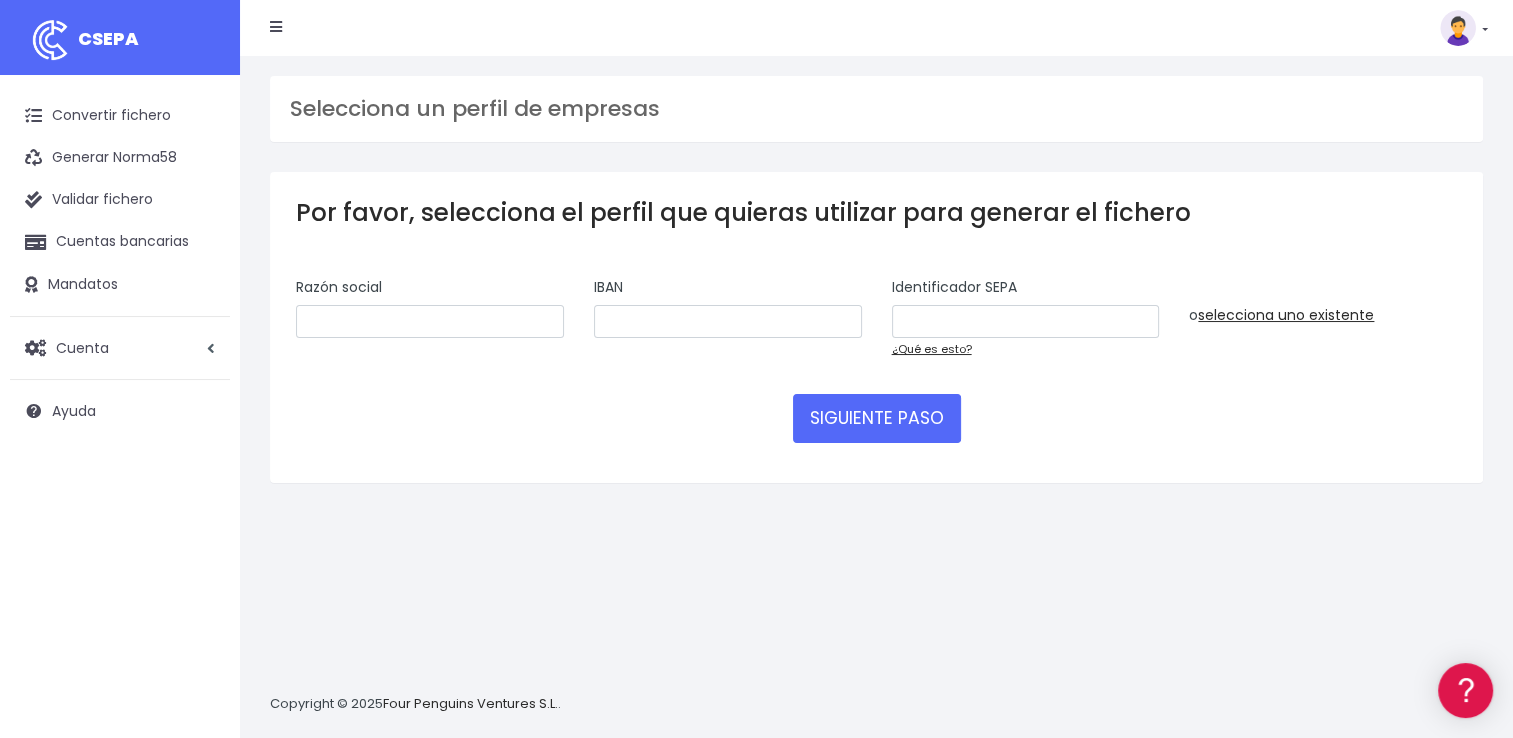 click on "Por favor, selecciona el perfil que quieras utilizar para generar el fichero
Selecciona un perfíl de empresa
WORLD2MEET,S.L.U | b62880992 | BSABESBBXXX | ***97721
World 2 Meet SLU | B62880992001 | BSABESBBXXX | ***97721
WORLD2MEET,S.L.U | B62880992000 | BSABESBBXXX | ***97721
World 2 Meet SLU | B62880992001 | BSABESBBXXX | ***07931
WORLD 2 MEET SL | B62880992001 | BCOMPTPL | ***55605
WORLD 2 MEET SLU | B62880992 | BCOMPTPL | ***60505
WORLD 2 MEET SLU | ESB62880992 | BCOMPTPL | ***60505
WORLD 2 MEET SLU | 980489377 | BCOMPTPL | ***60505
WORLD2MEET,S.L.U | B62880992001 | BSABESBBXXX | ***07029
WORLD 2 MEET SLU | B62880992000 | BSABESBBXXX | ***10330
WORLD2MEET S.L.U | B62880992 | BSABESBBXXX | ***07931
WORLD 2 MEET ANDORRA SL | AD46000L703537T | CASBADAD | ***83220
World 2 Meet SLU | B62880992001 | BSABESBBXXX | ***10330" at bounding box center (876, 327) 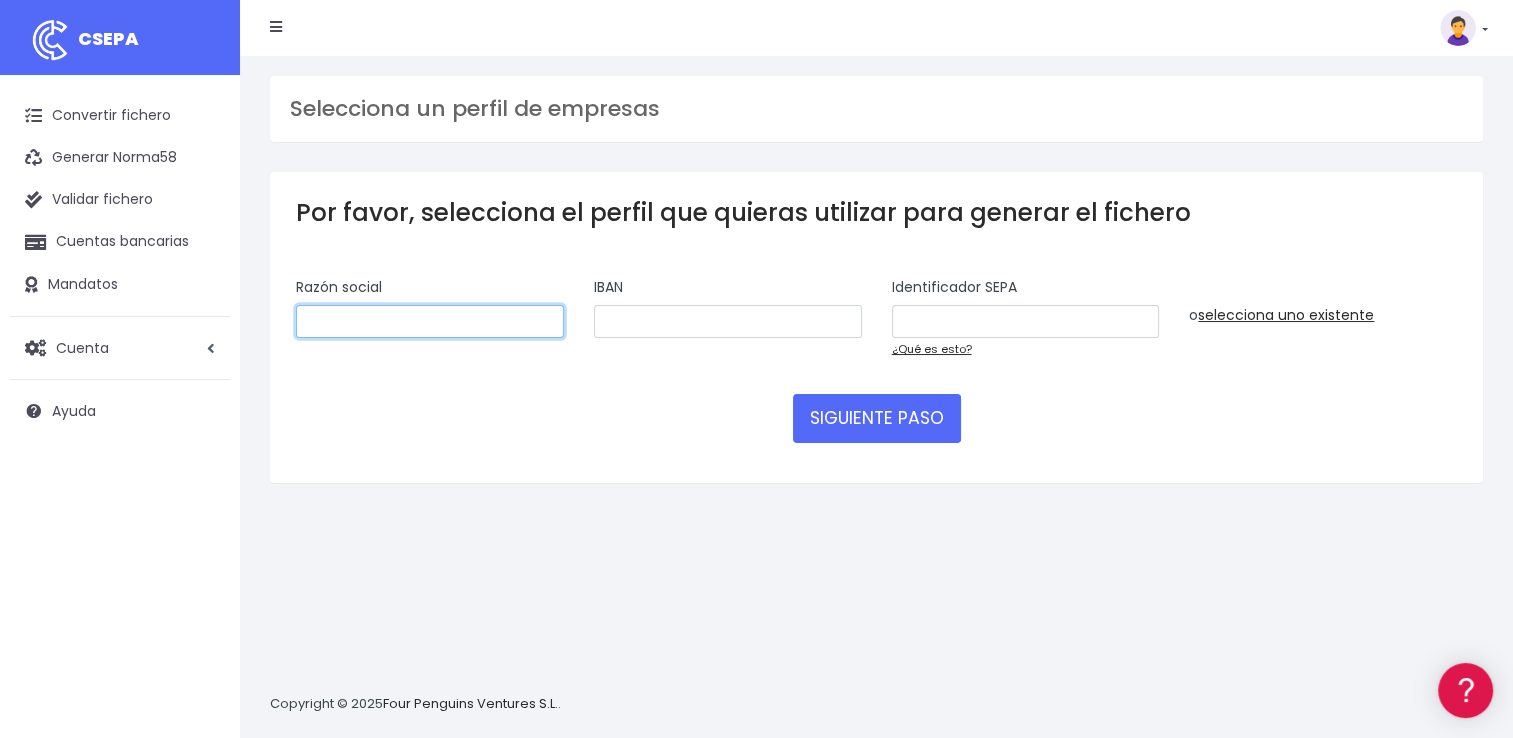 click at bounding box center (430, 322) 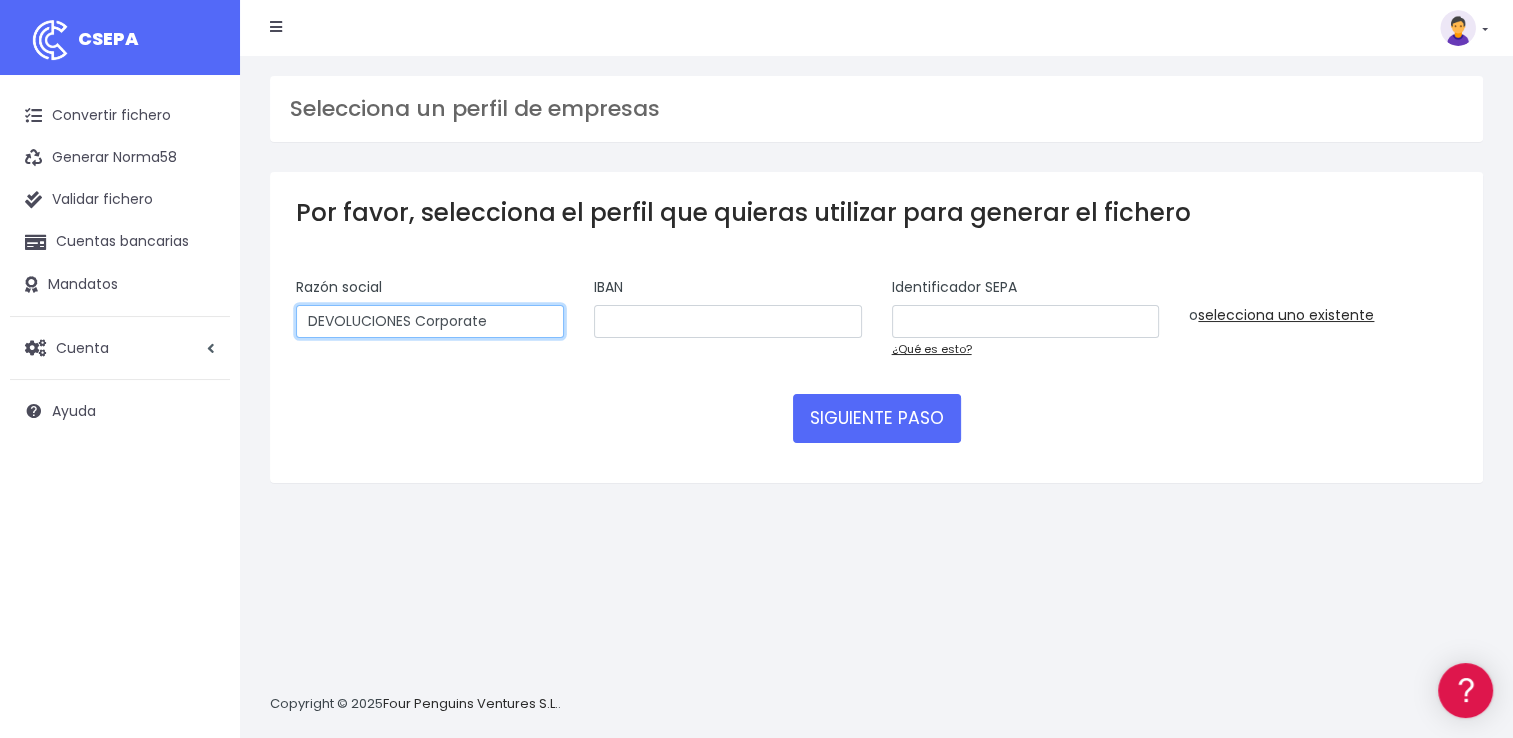 type on "DEVOLUCIONES Corporate" 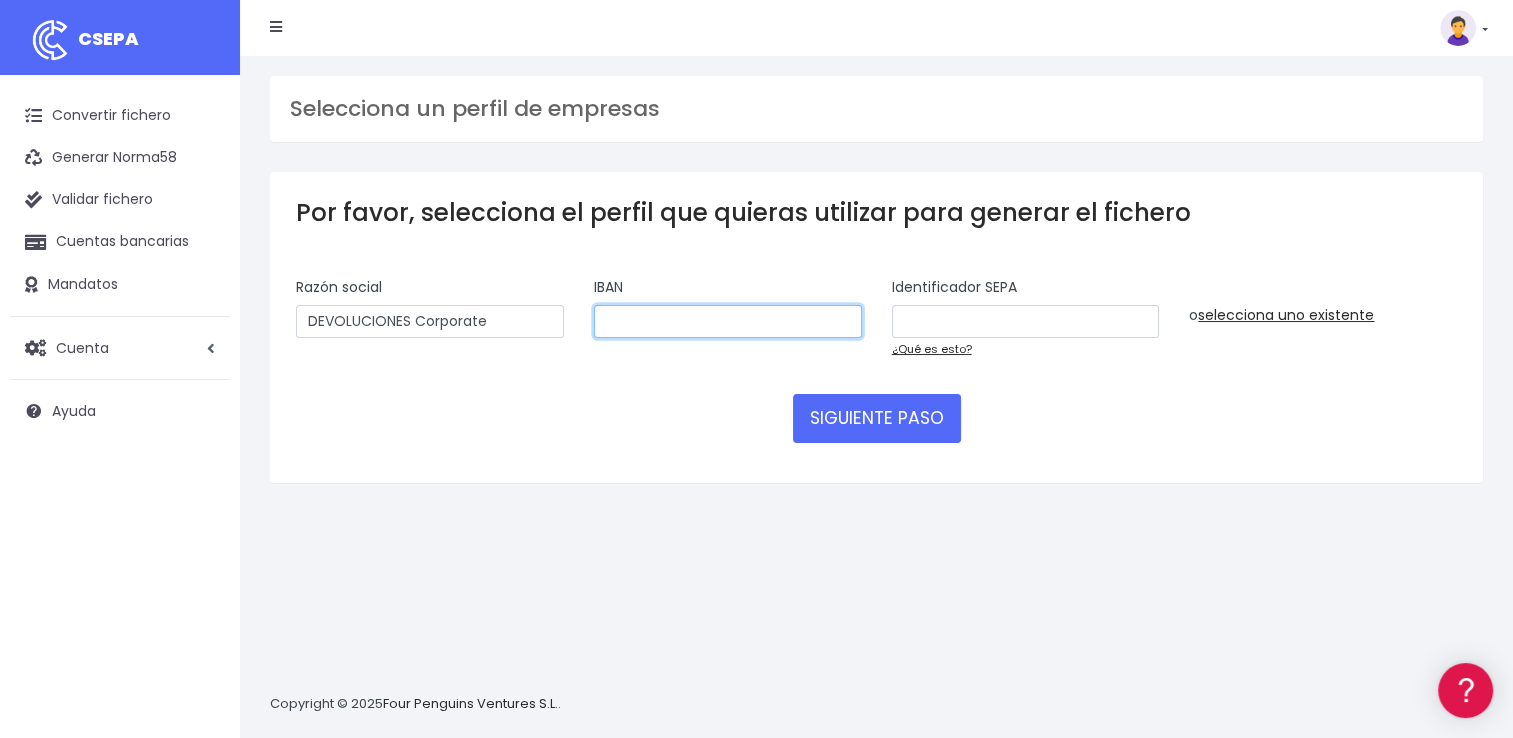 click at bounding box center (728, 322) 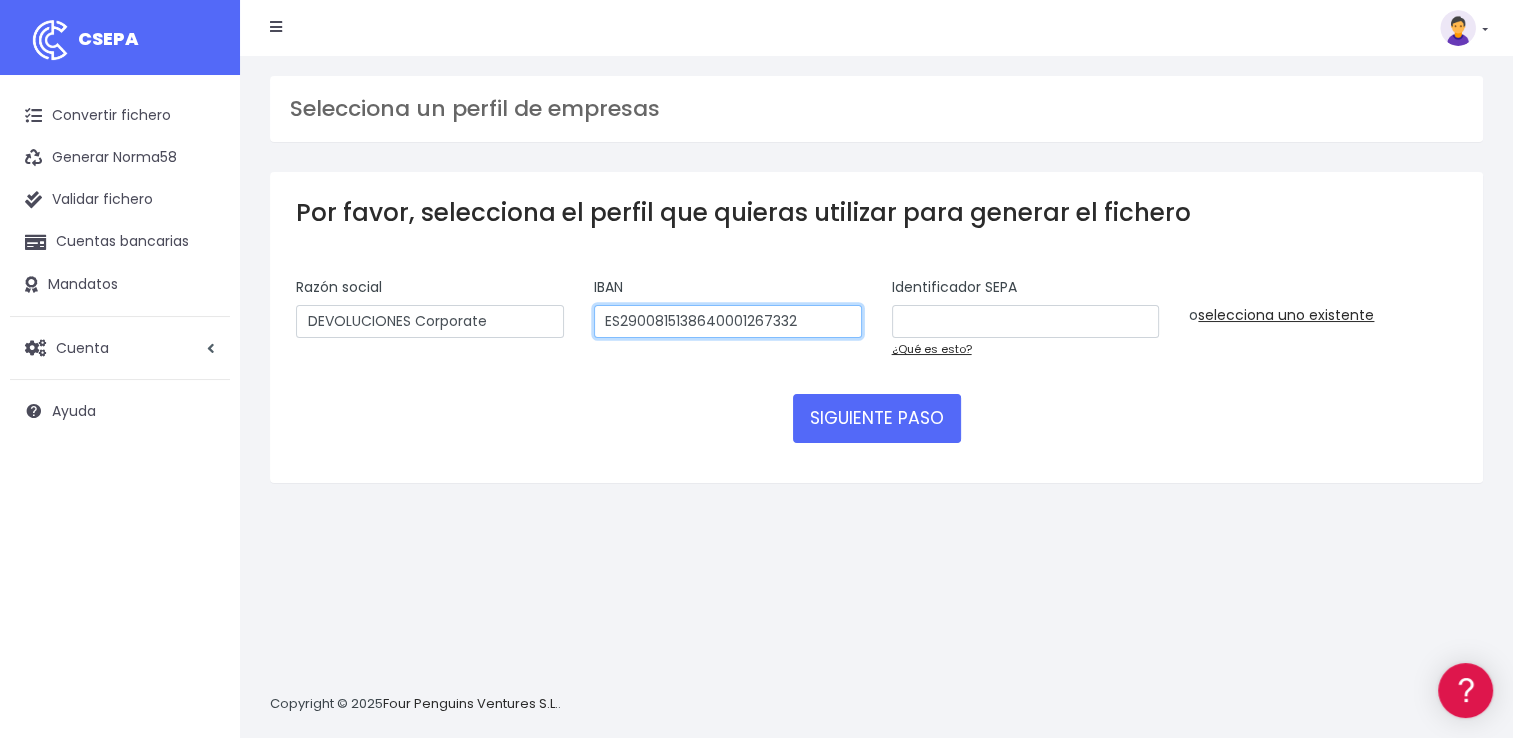 type on "ES2900815138640001267332" 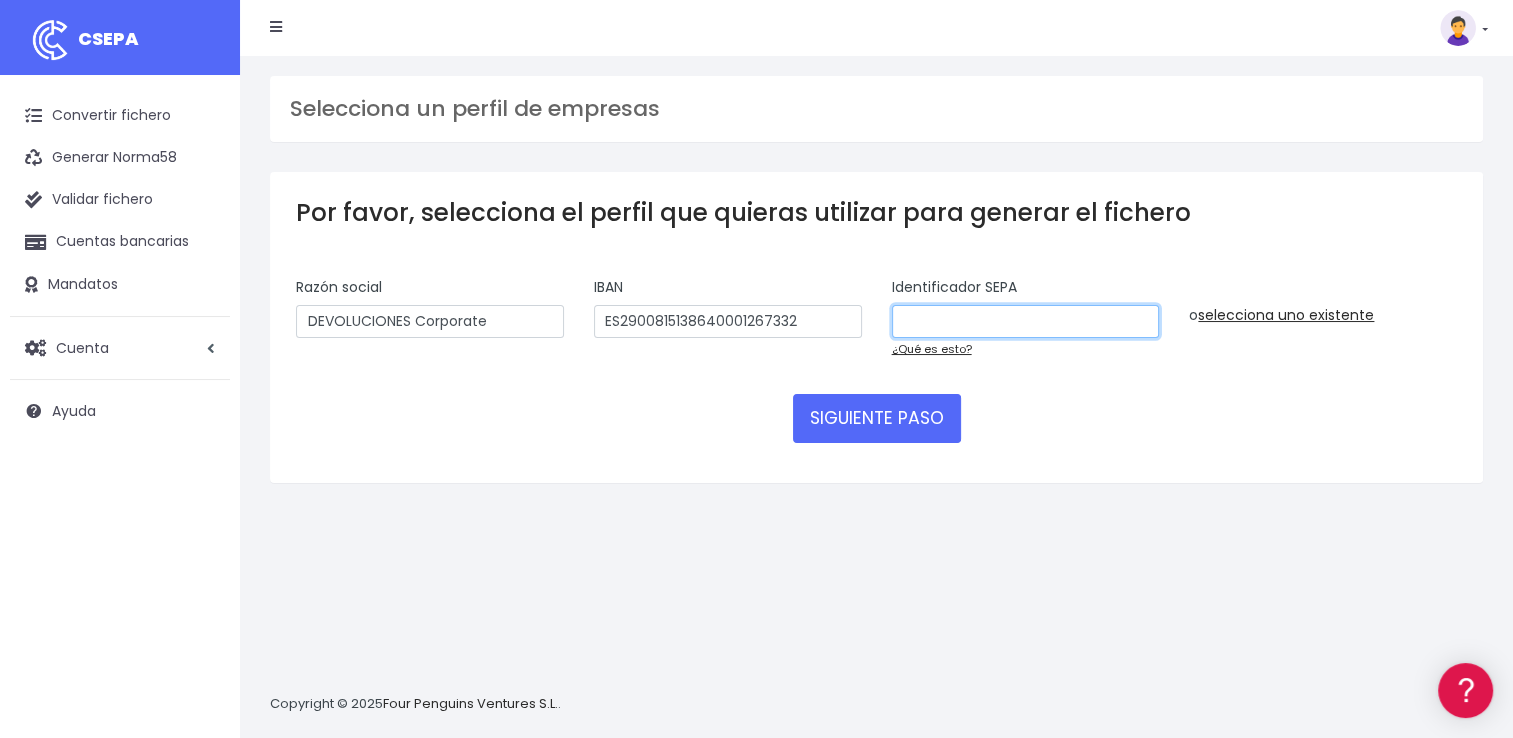 click at bounding box center (1026, 322) 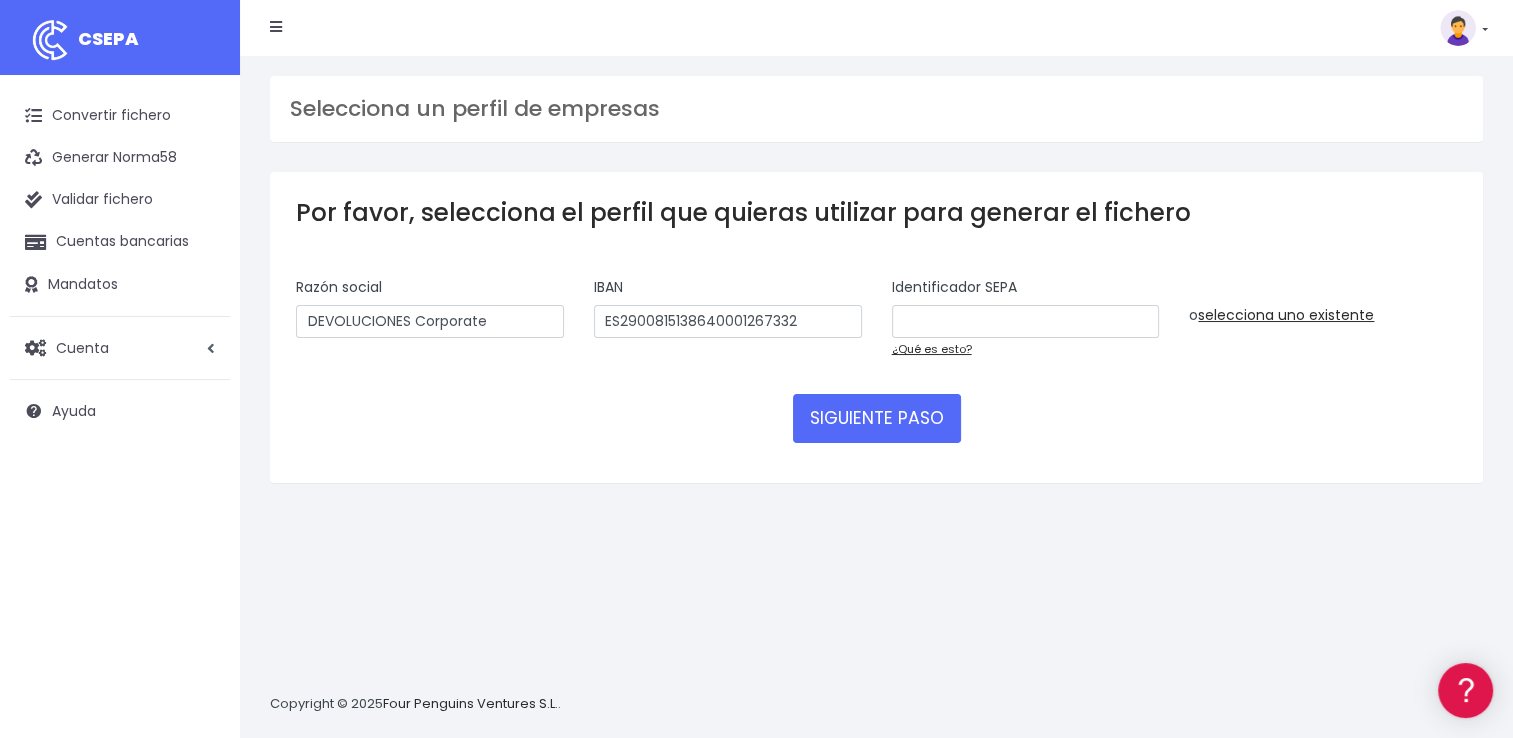 click on "Identificador SEPA" at bounding box center [1026, 308] 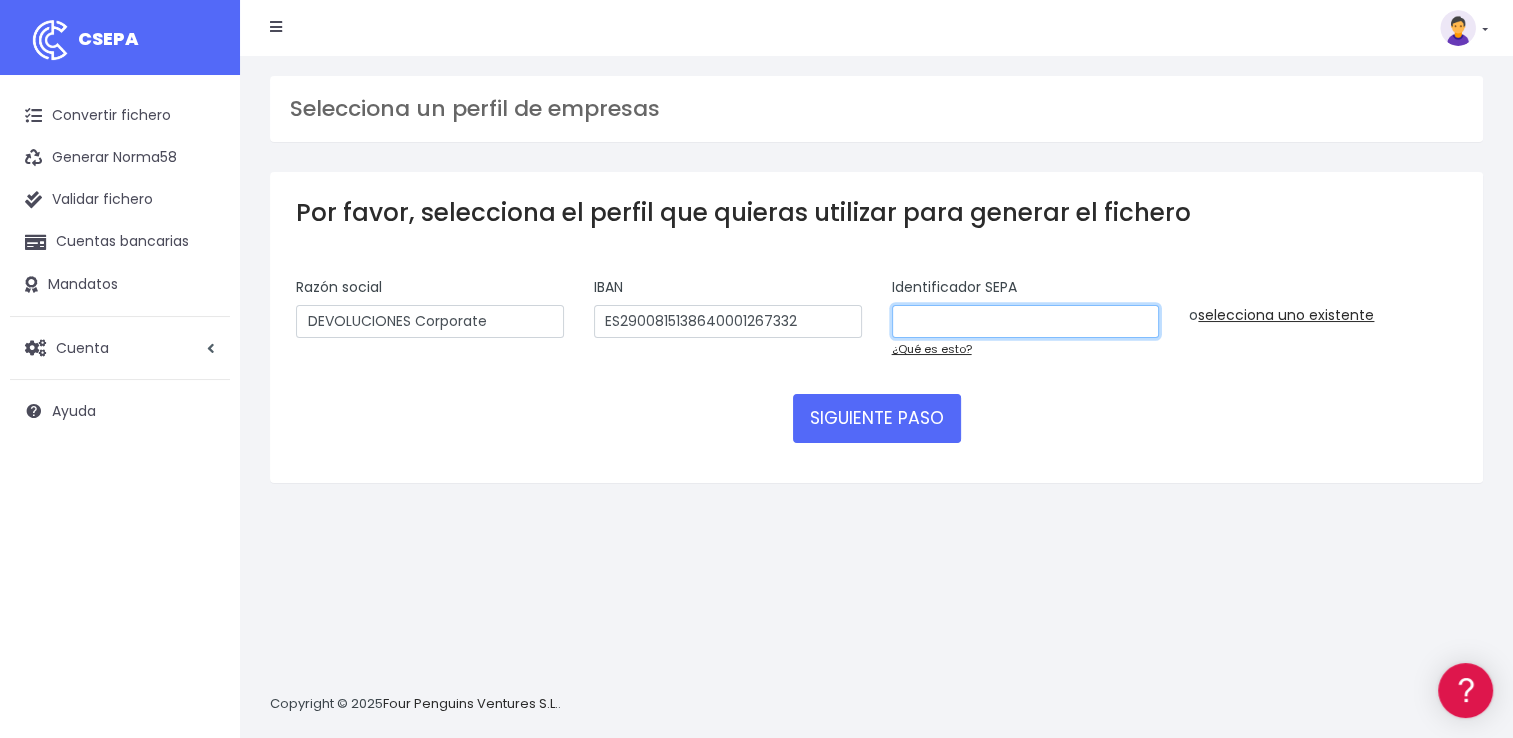 click at bounding box center [1026, 322] 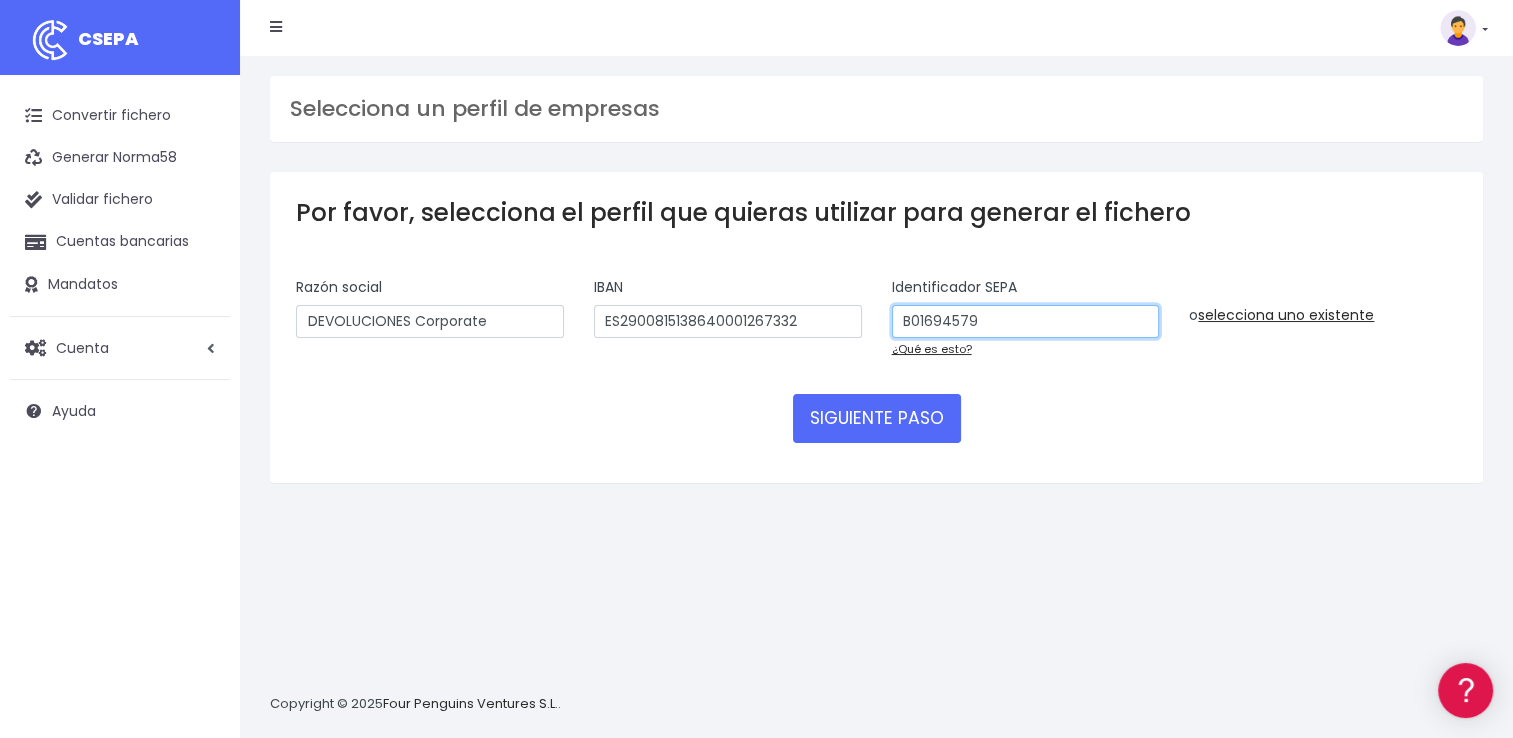 type on "B01694579" 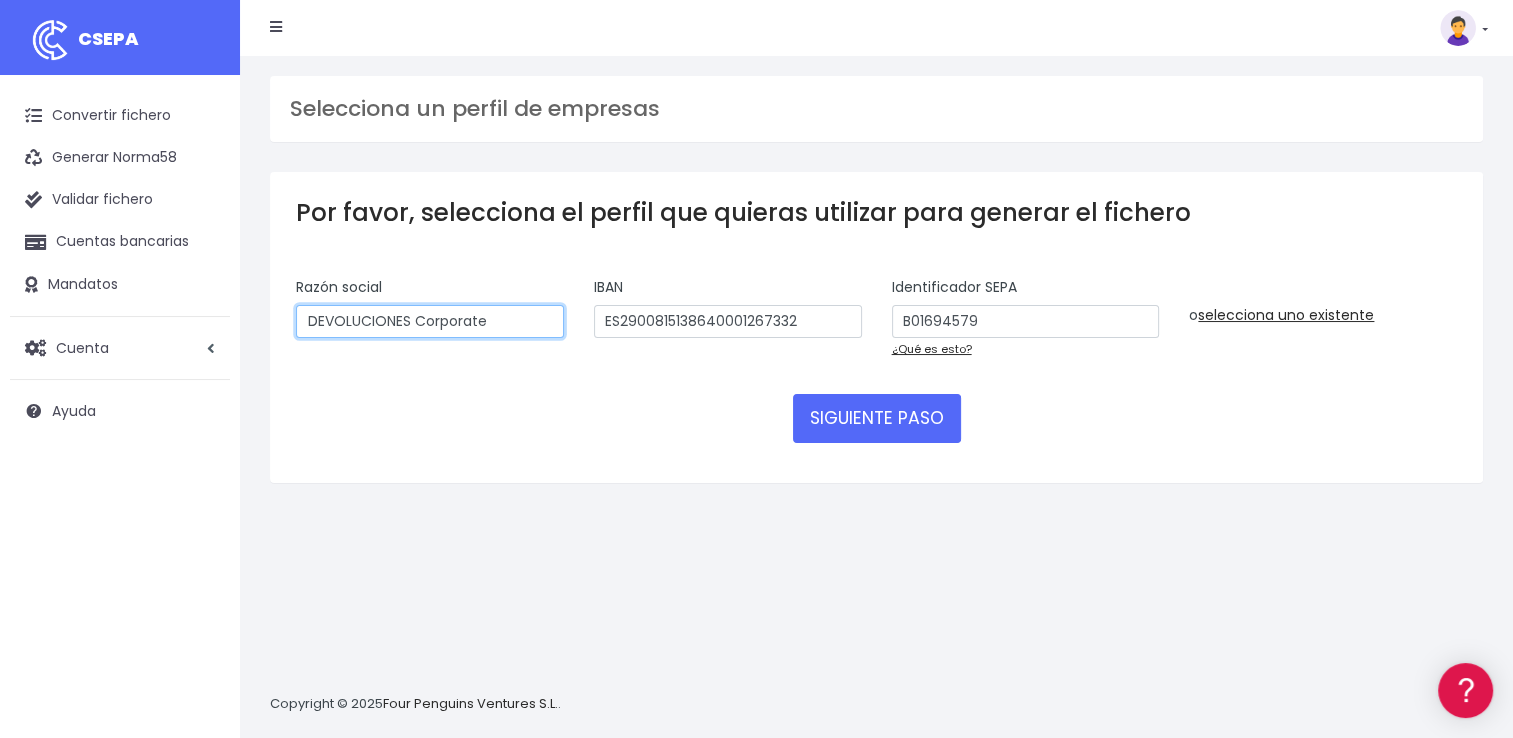 drag, startPoint x: 531, startPoint y: 320, endPoint x: 257, endPoint y: 306, distance: 274.35742 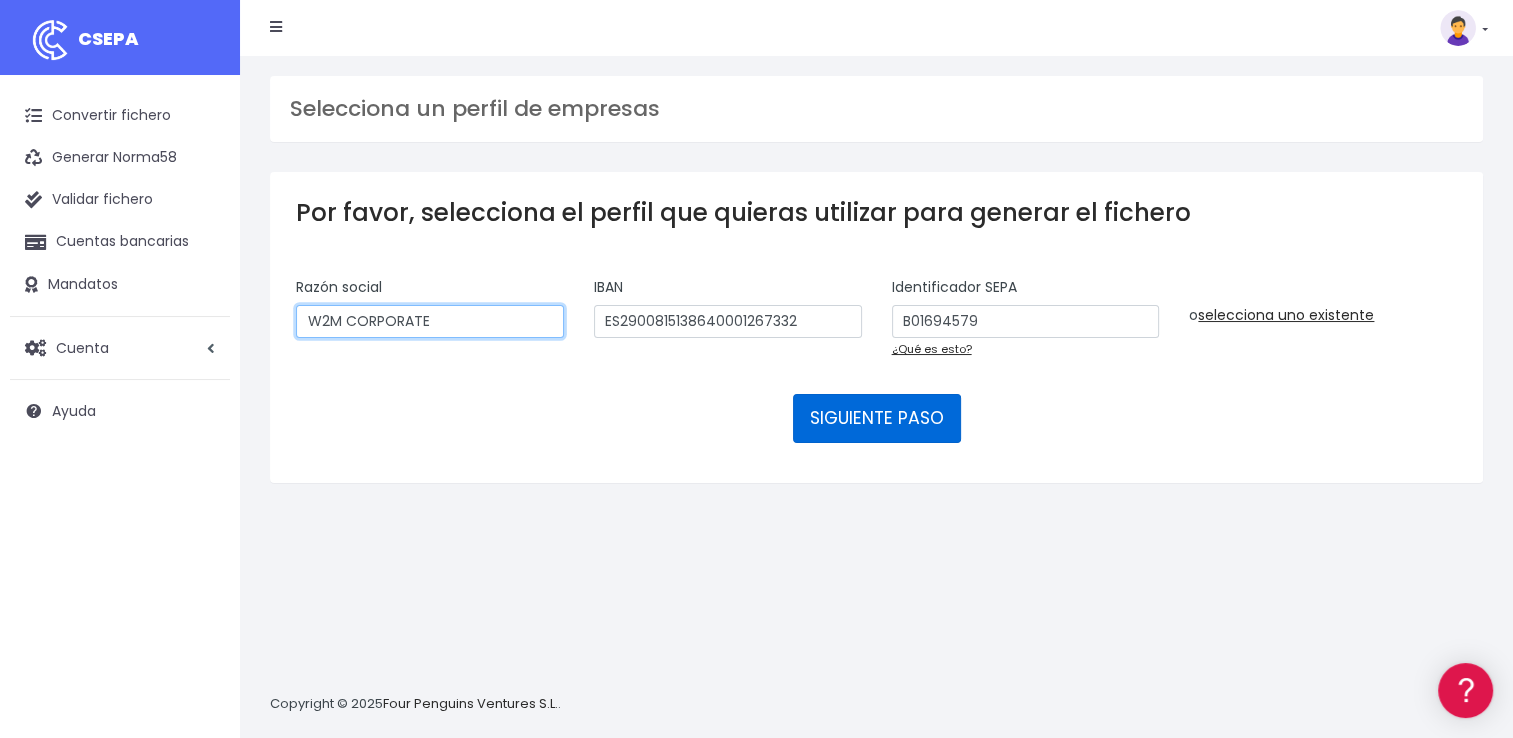 type on "W2M CORPORATE" 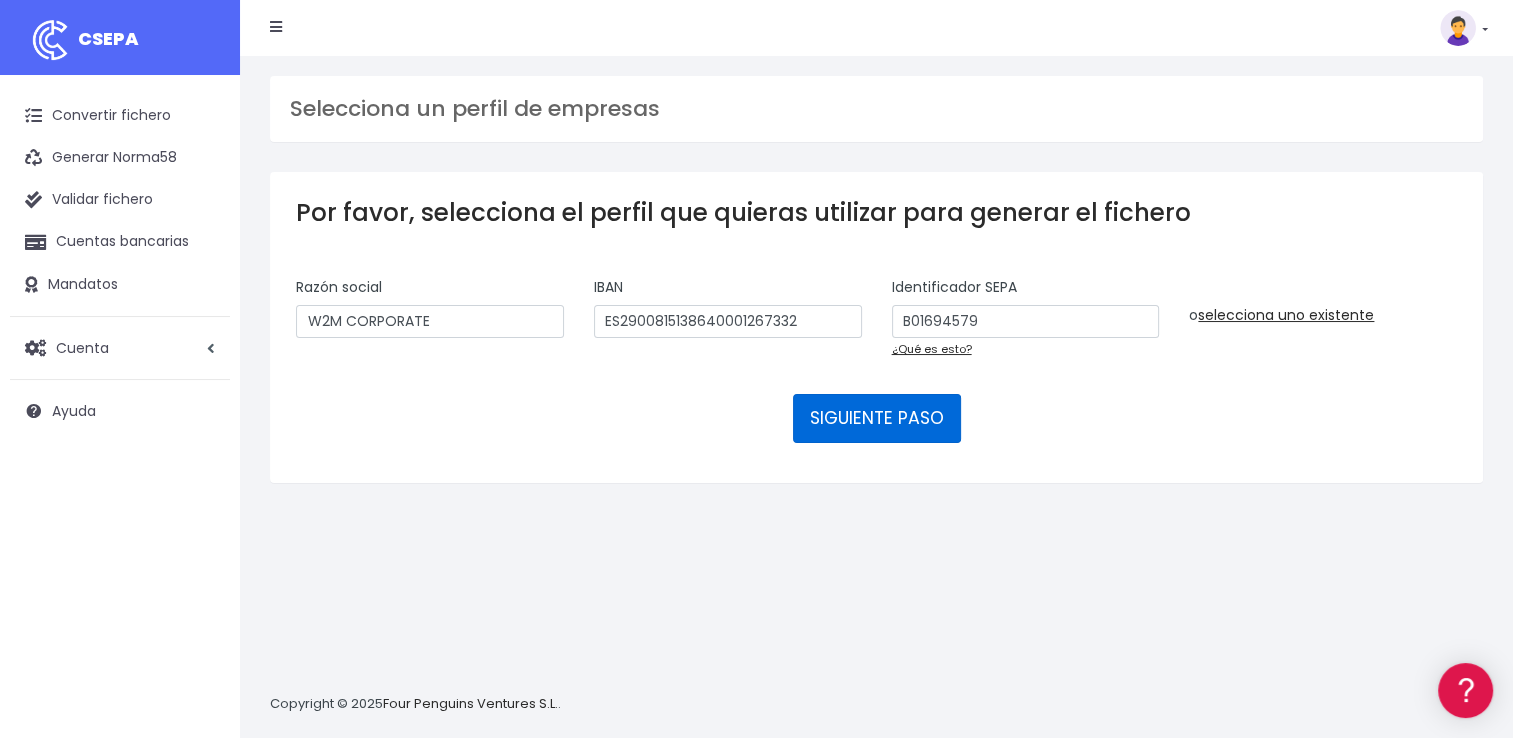 click on "SIGUIENTE PASO" at bounding box center [877, 418] 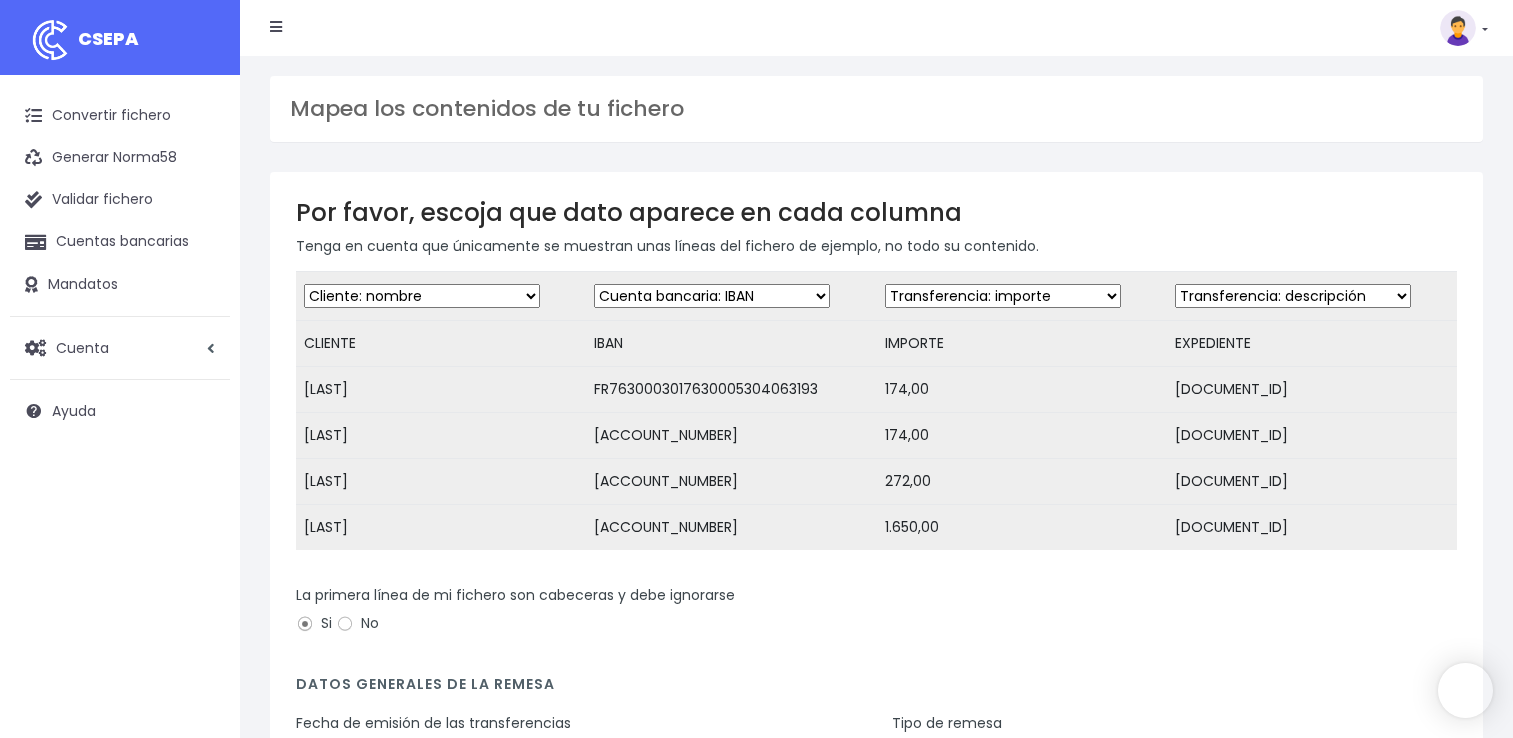 scroll, scrollTop: 0, scrollLeft: 0, axis: both 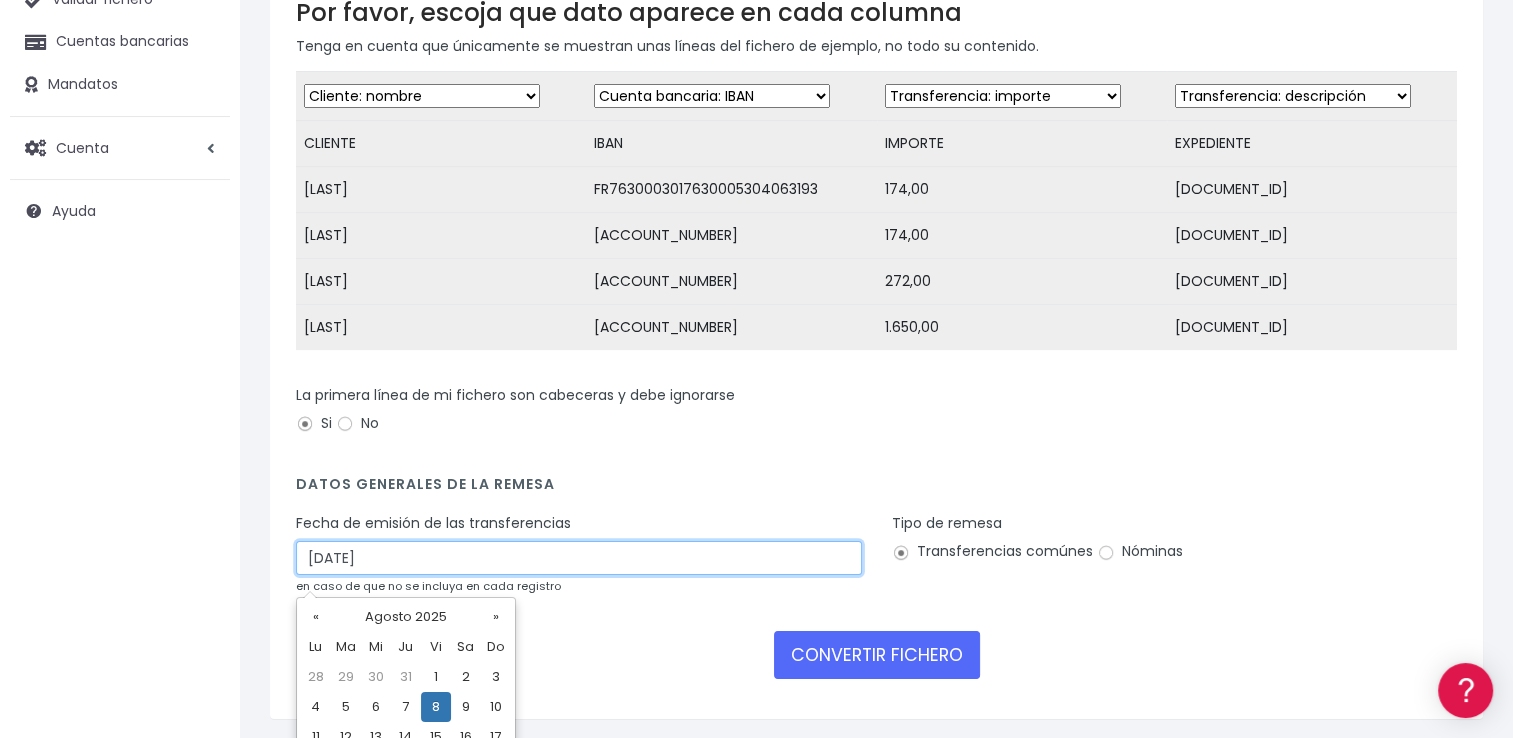 click on "08/08/2025" at bounding box center (579, 558) 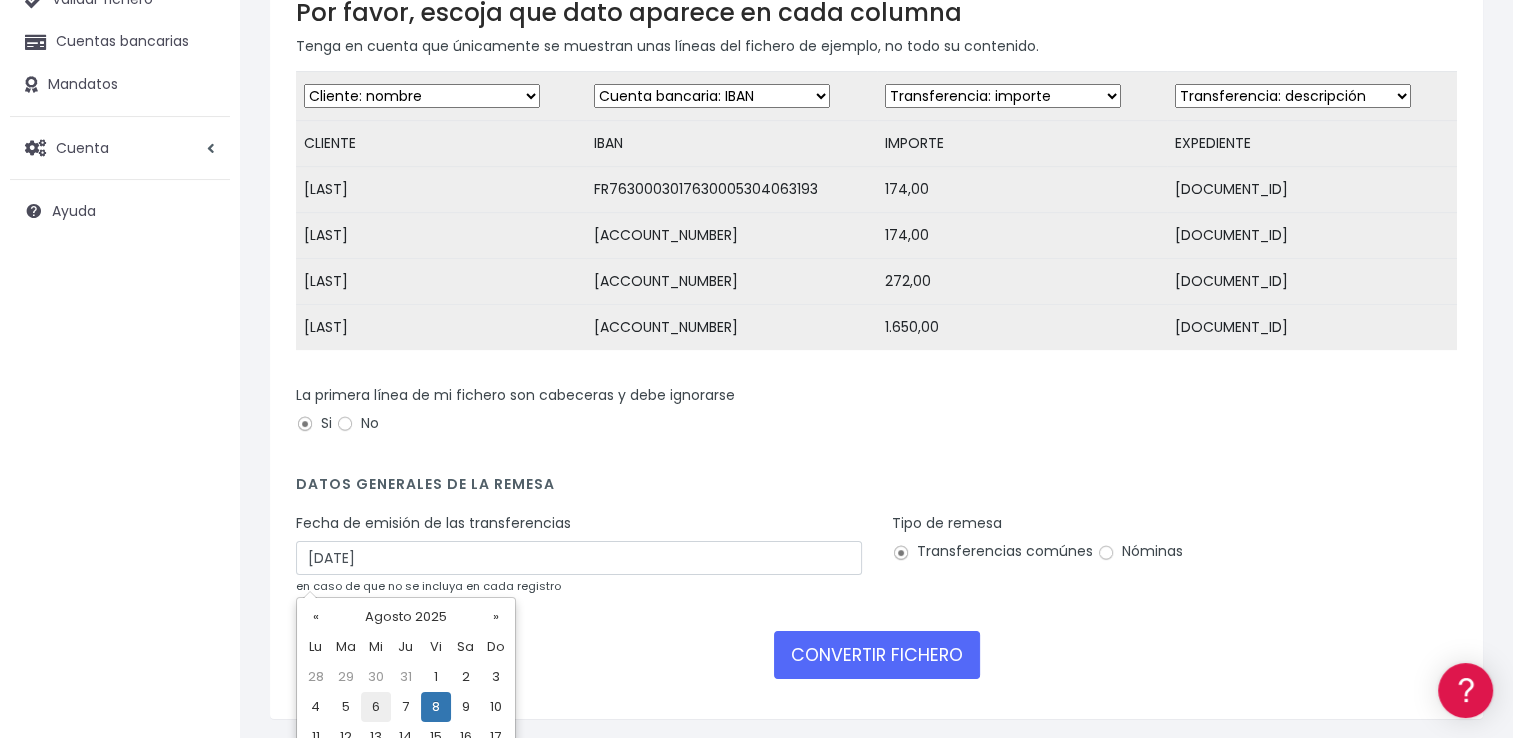 click on "6" at bounding box center (376, 707) 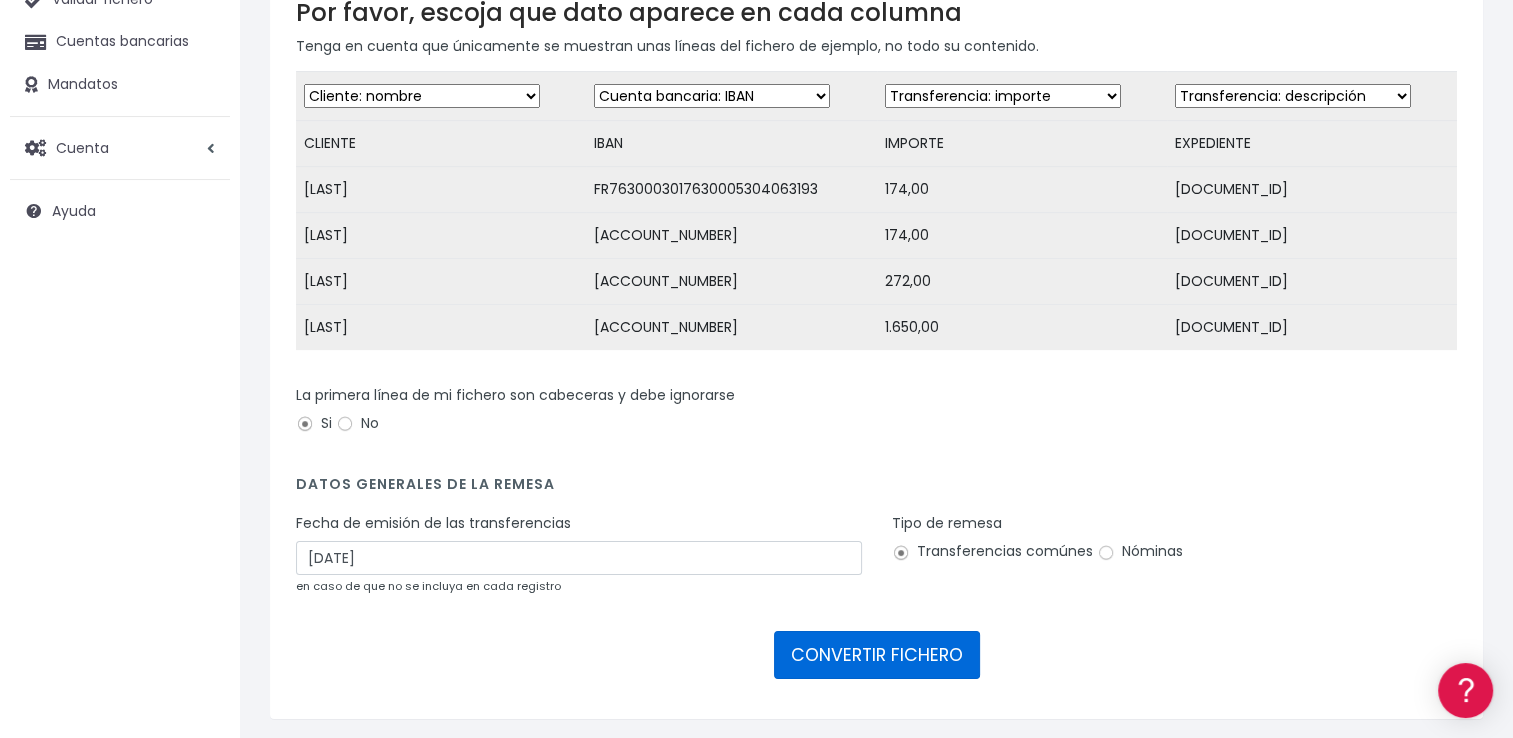 click on "CONVERTIR FICHERO" at bounding box center [877, 655] 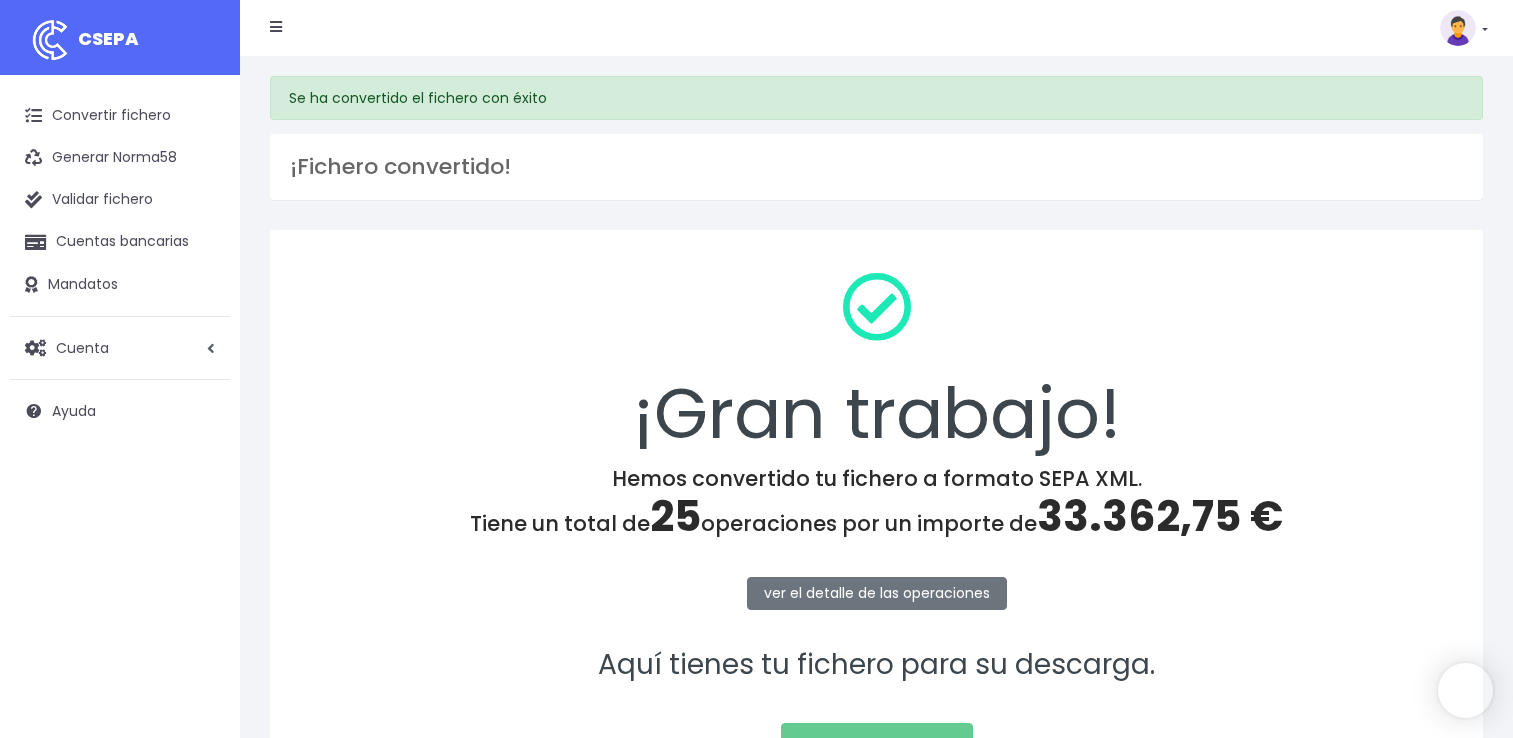 scroll, scrollTop: 0, scrollLeft: 0, axis: both 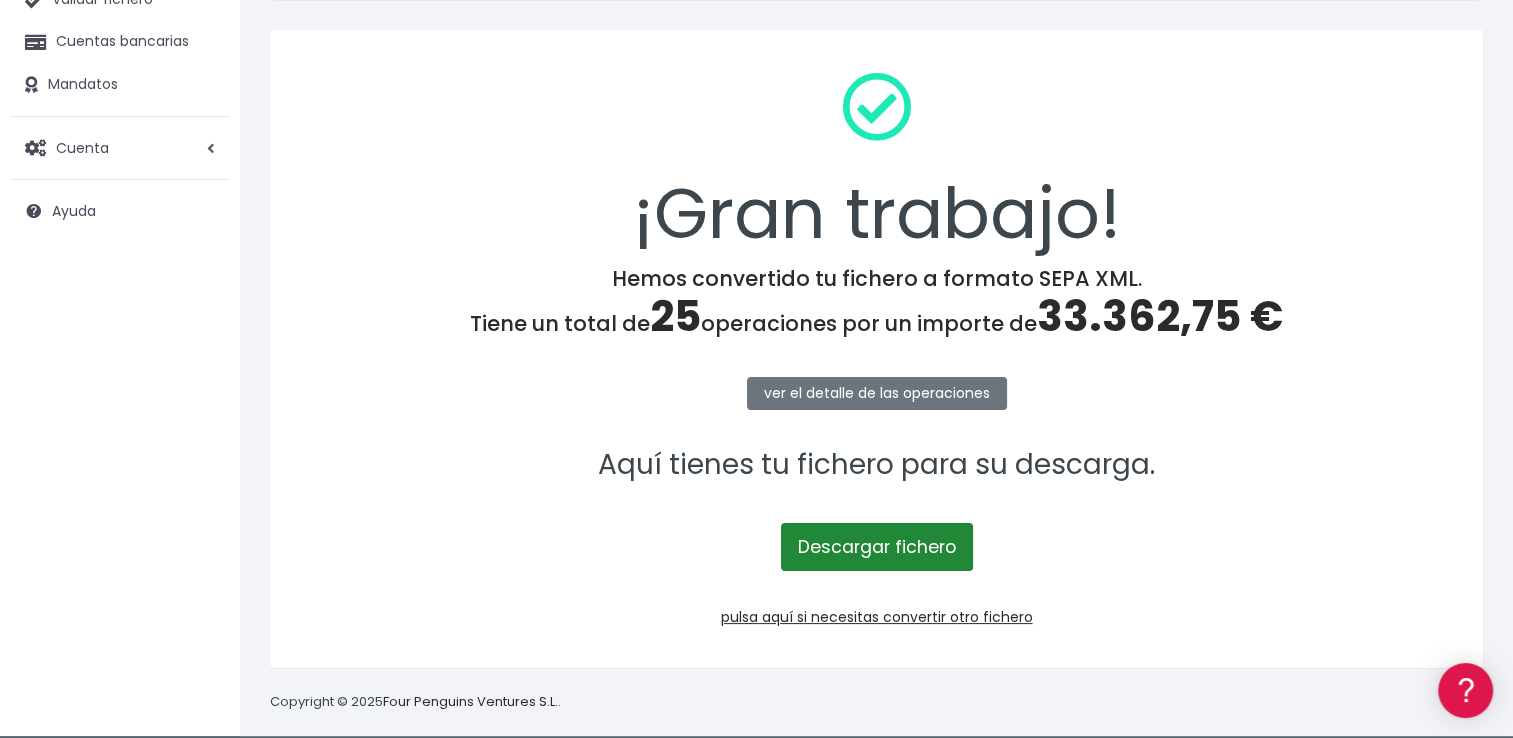 click on "Descargar fichero" at bounding box center (877, 547) 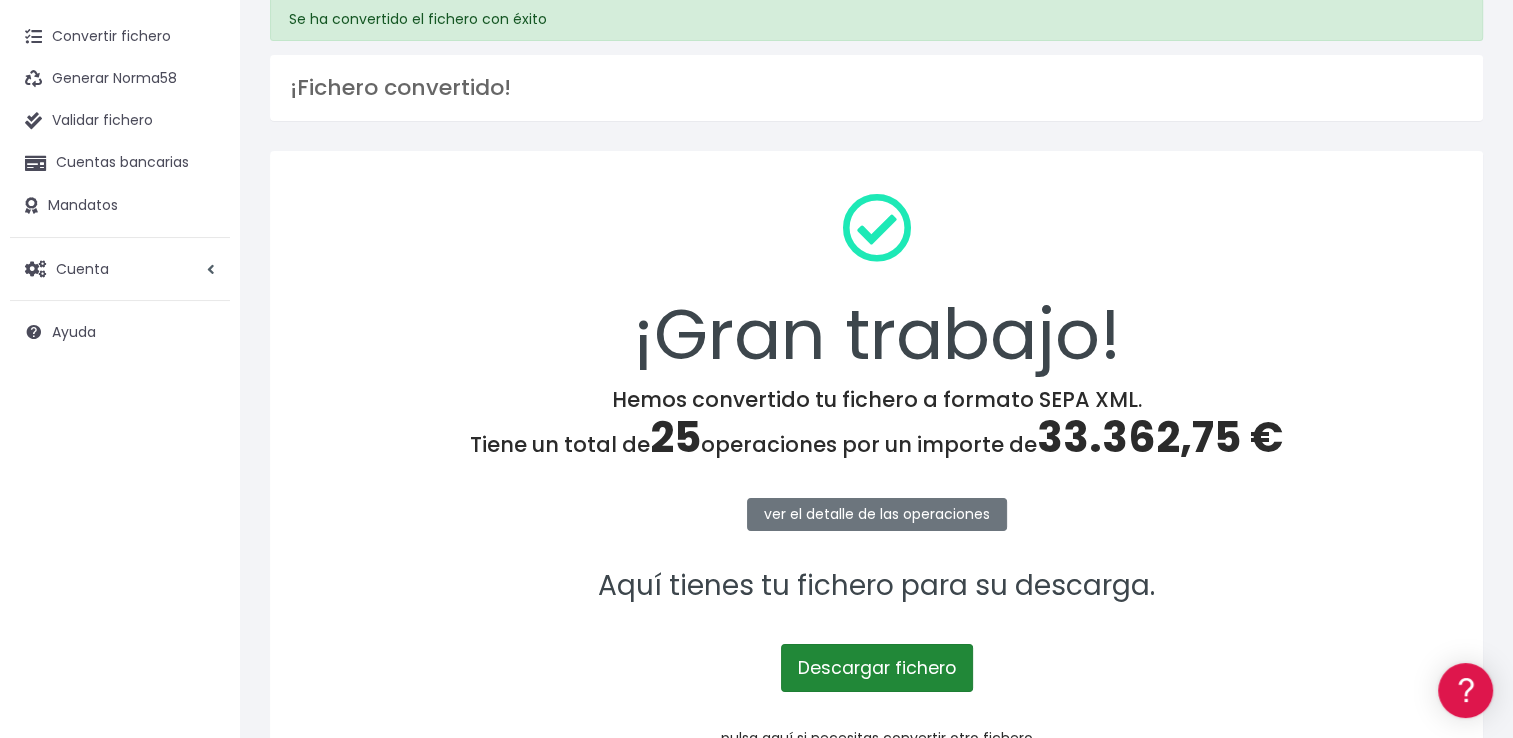 scroll, scrollTop: 0, scrollLeft: 0, axis: both 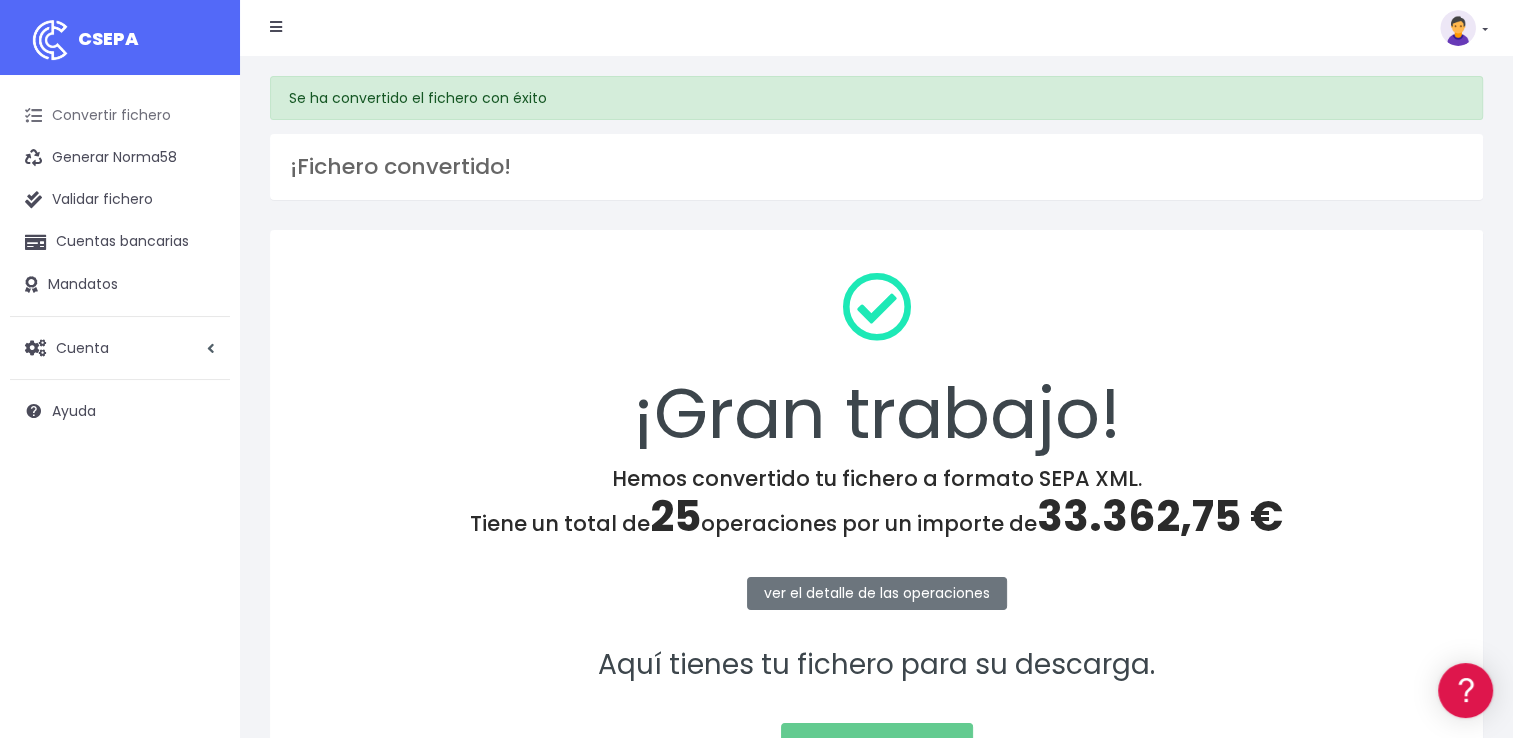 click on "Convertir fichero" at bounding box center [120, 116] 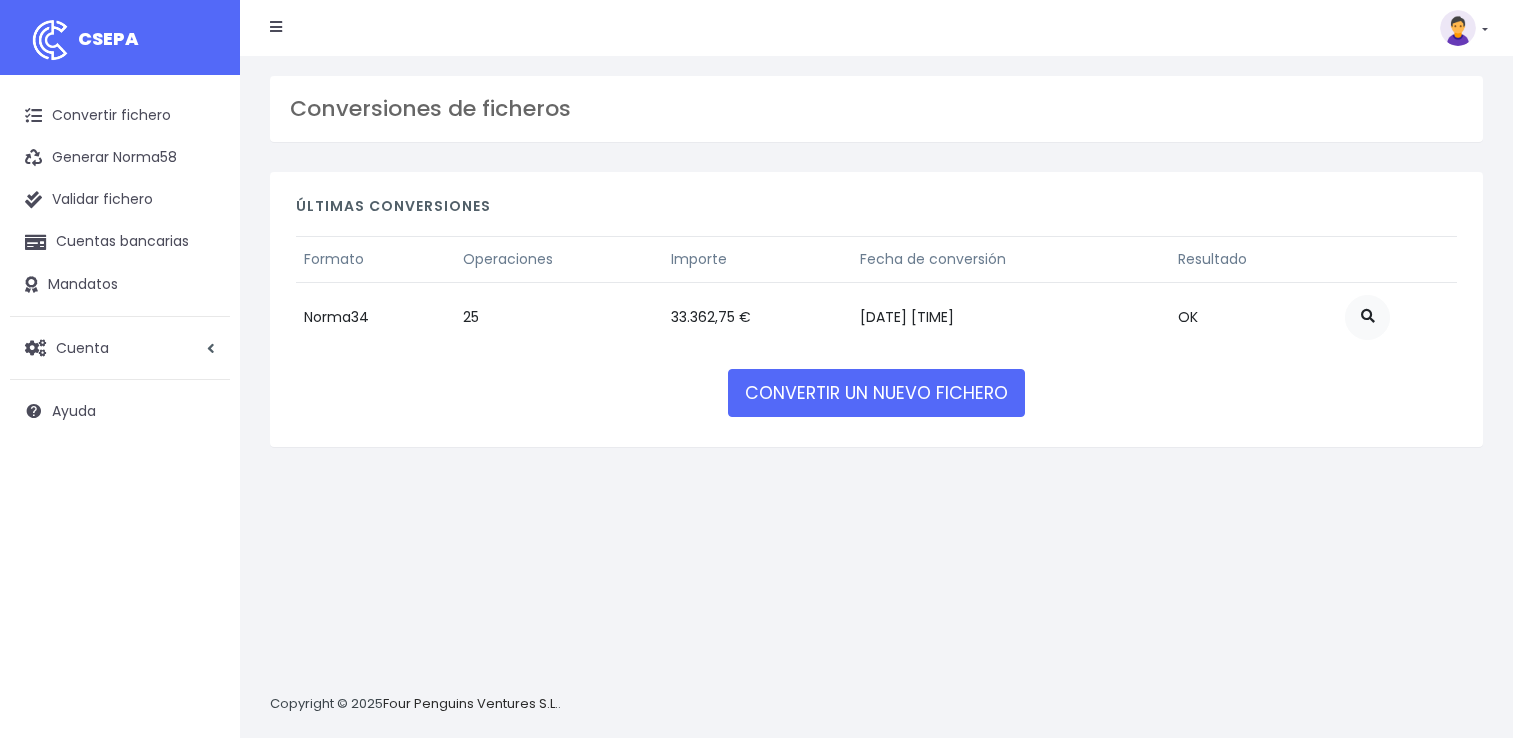 scroll, scrollTop: 0, scrollLeft: 0, axis: both 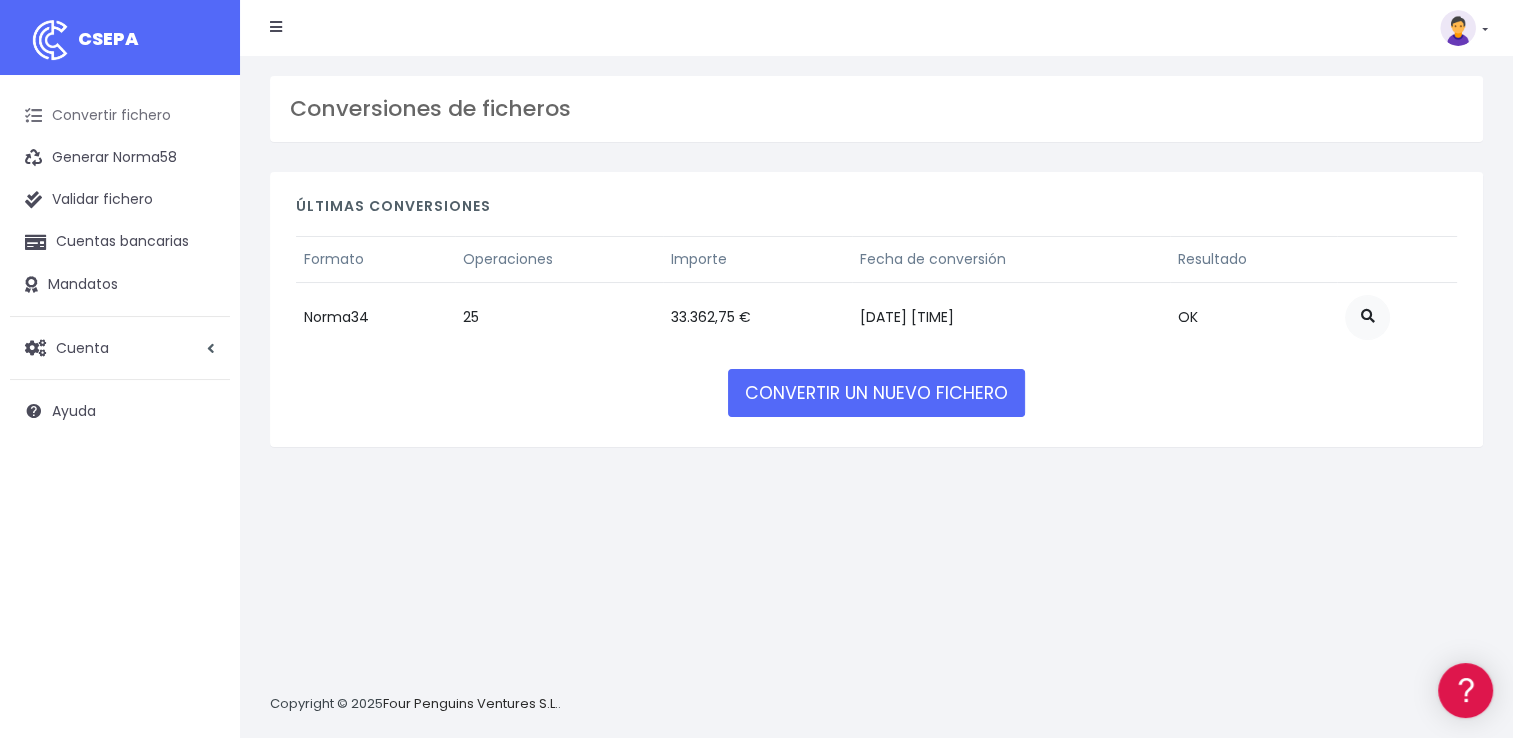 click on "Convertir fichero" at bounding box center [120, 116] 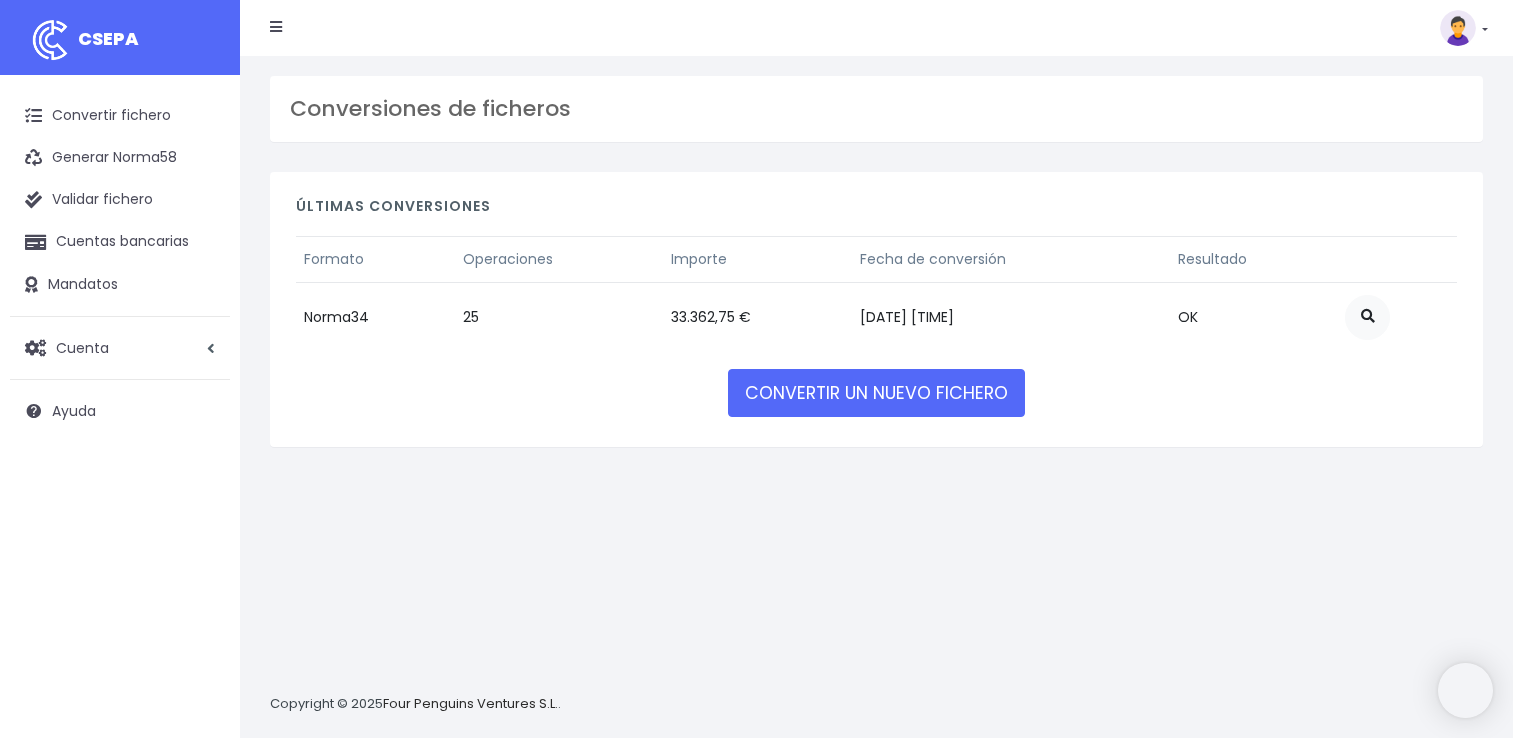 click on "Convertir fichero" at bounding box center [120, 116] 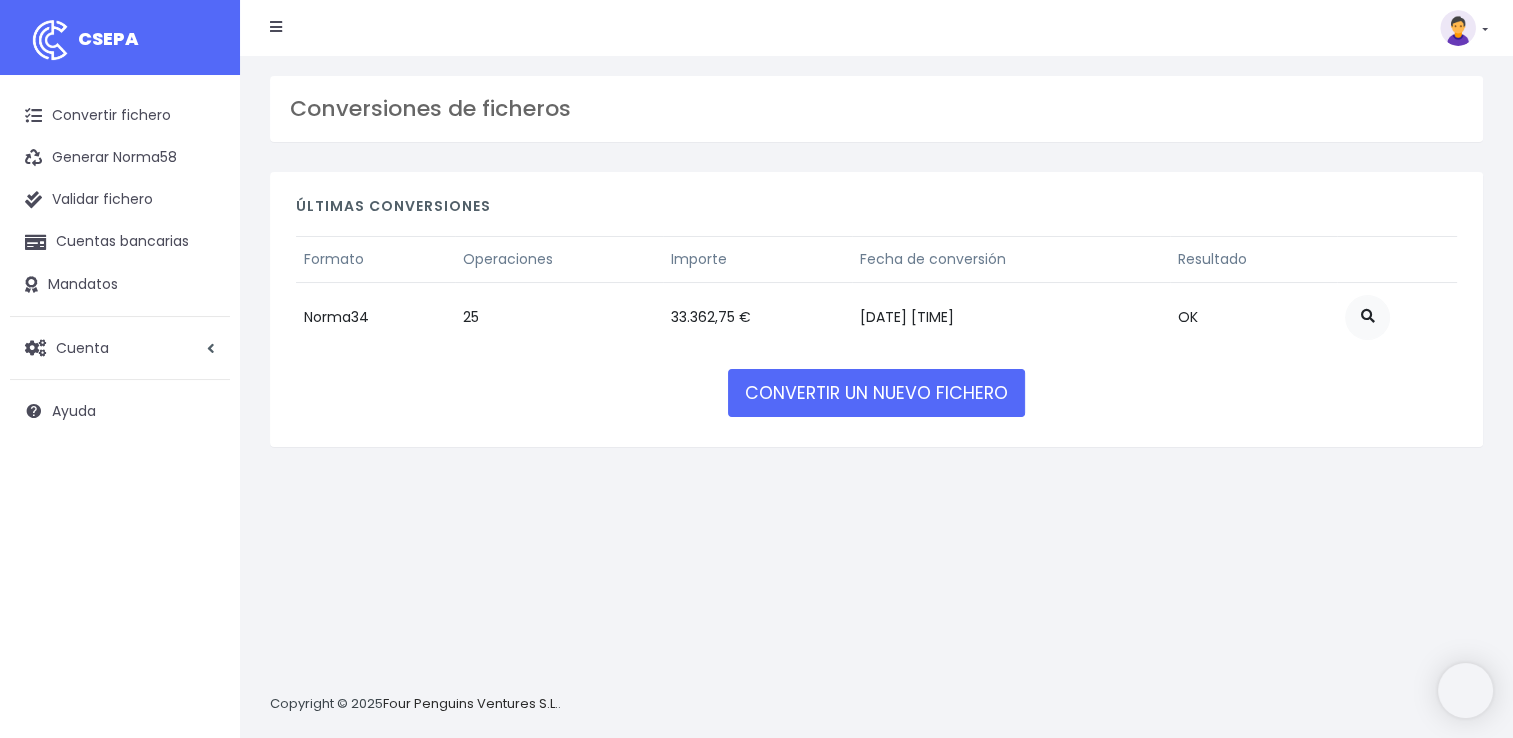 scroll, scrollTop: 0, scrollLeft: 0, axis: both 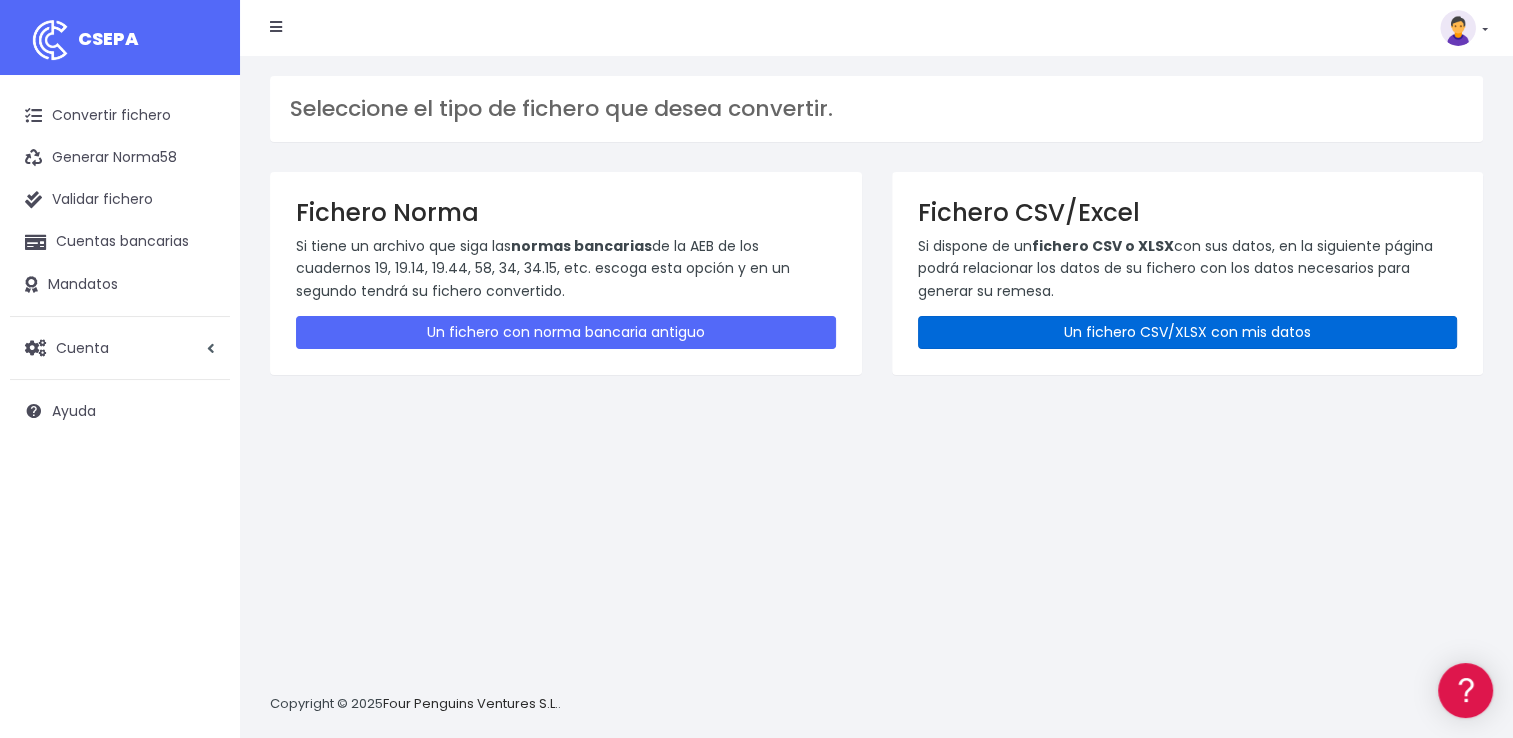 click on "Un fichero CSV/XLSX con mis datos" at bounding box center [1188, 332] 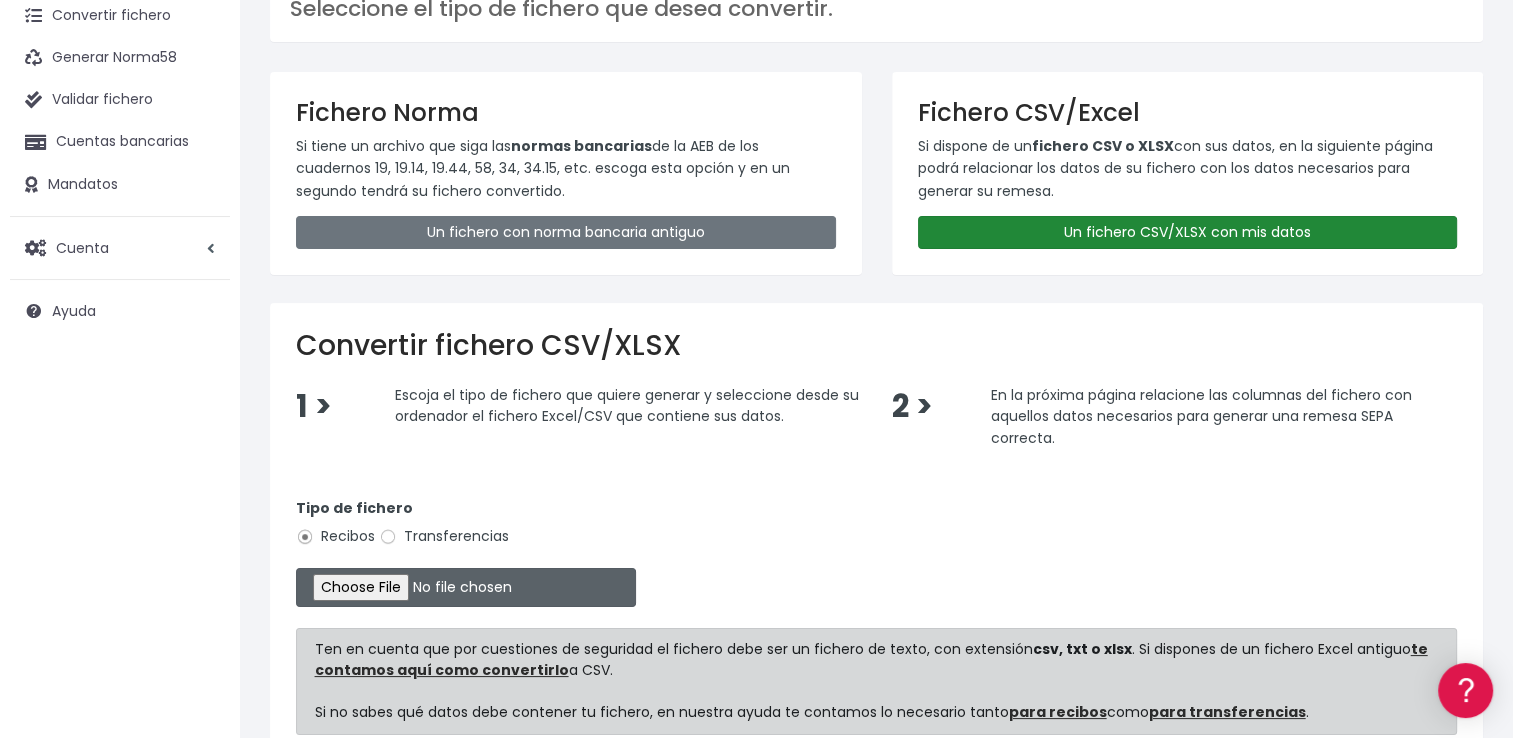 scroll, scrollTop: 200, scrollLeft: 0, axis: vertical 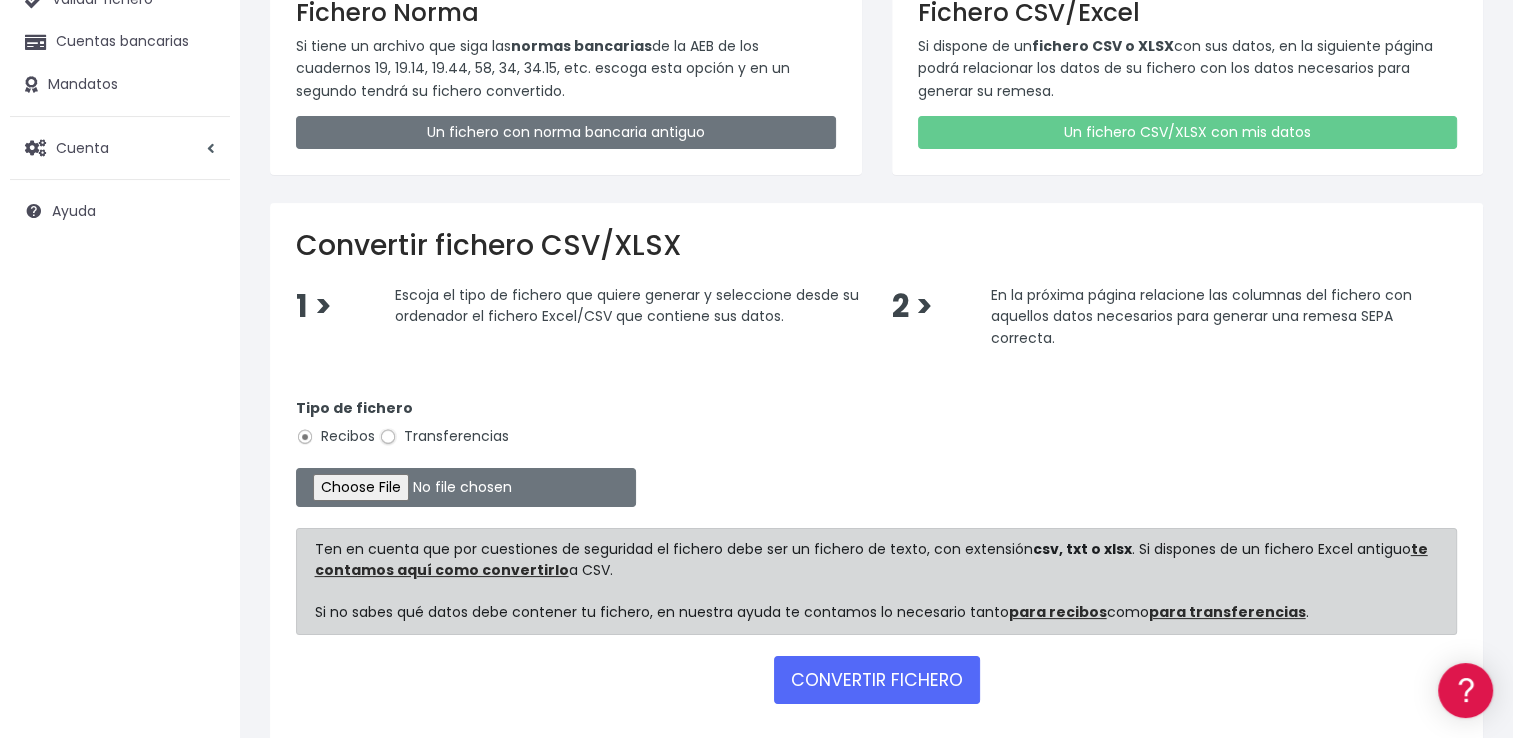 click on "Transferencias" at bounding box center (388, 437) 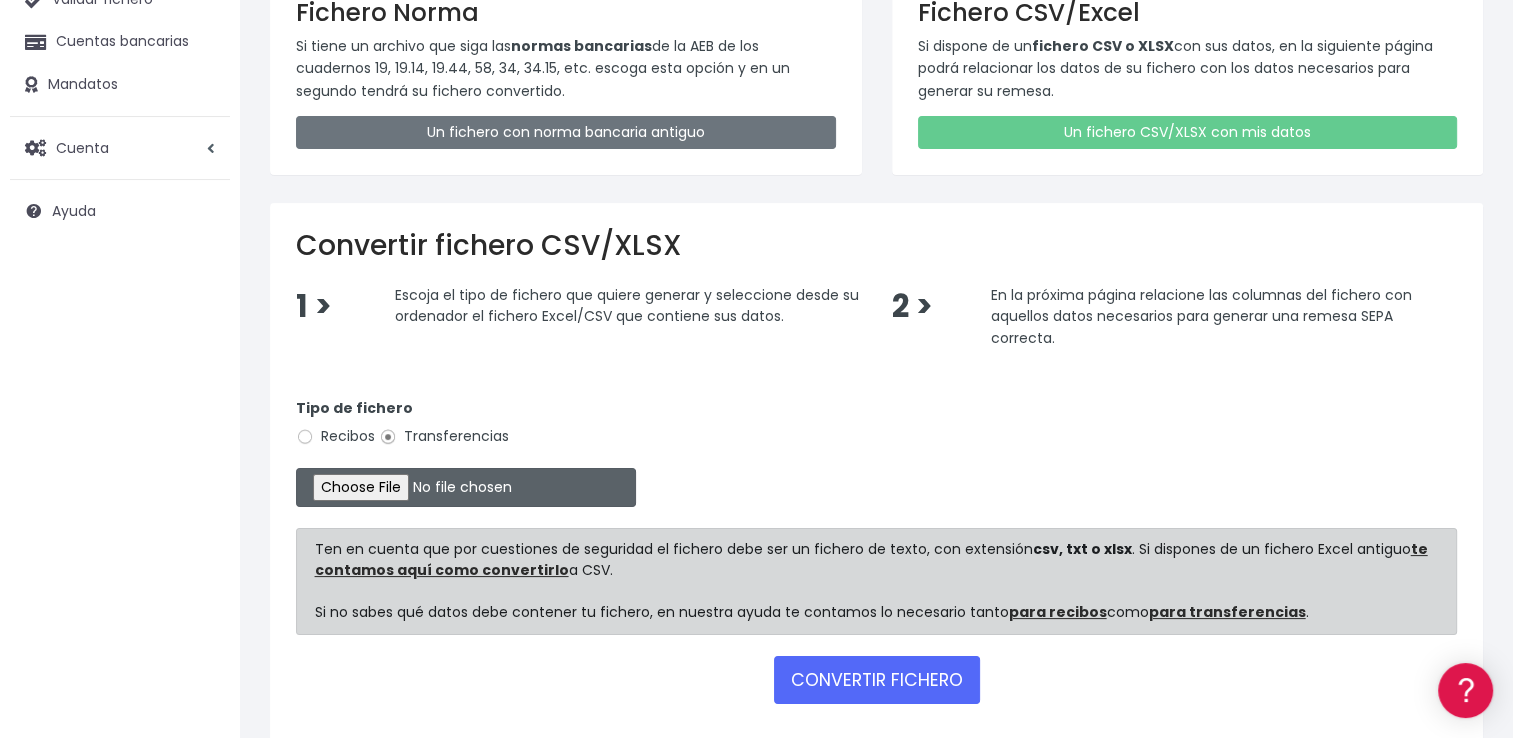 click at bounding box center (466, 487) 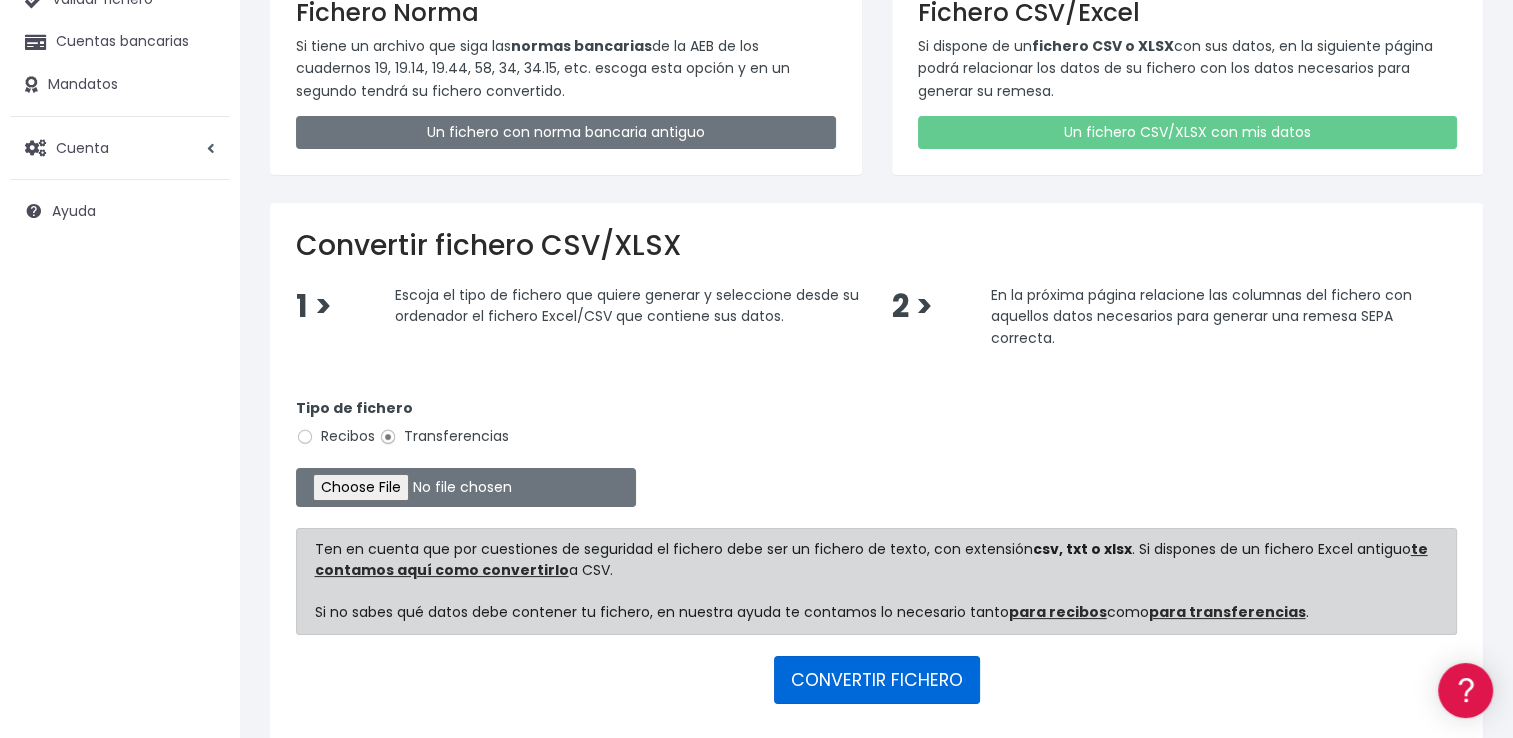 click on "CONVERTIR FICHERO" at bounding box center [877, 680] 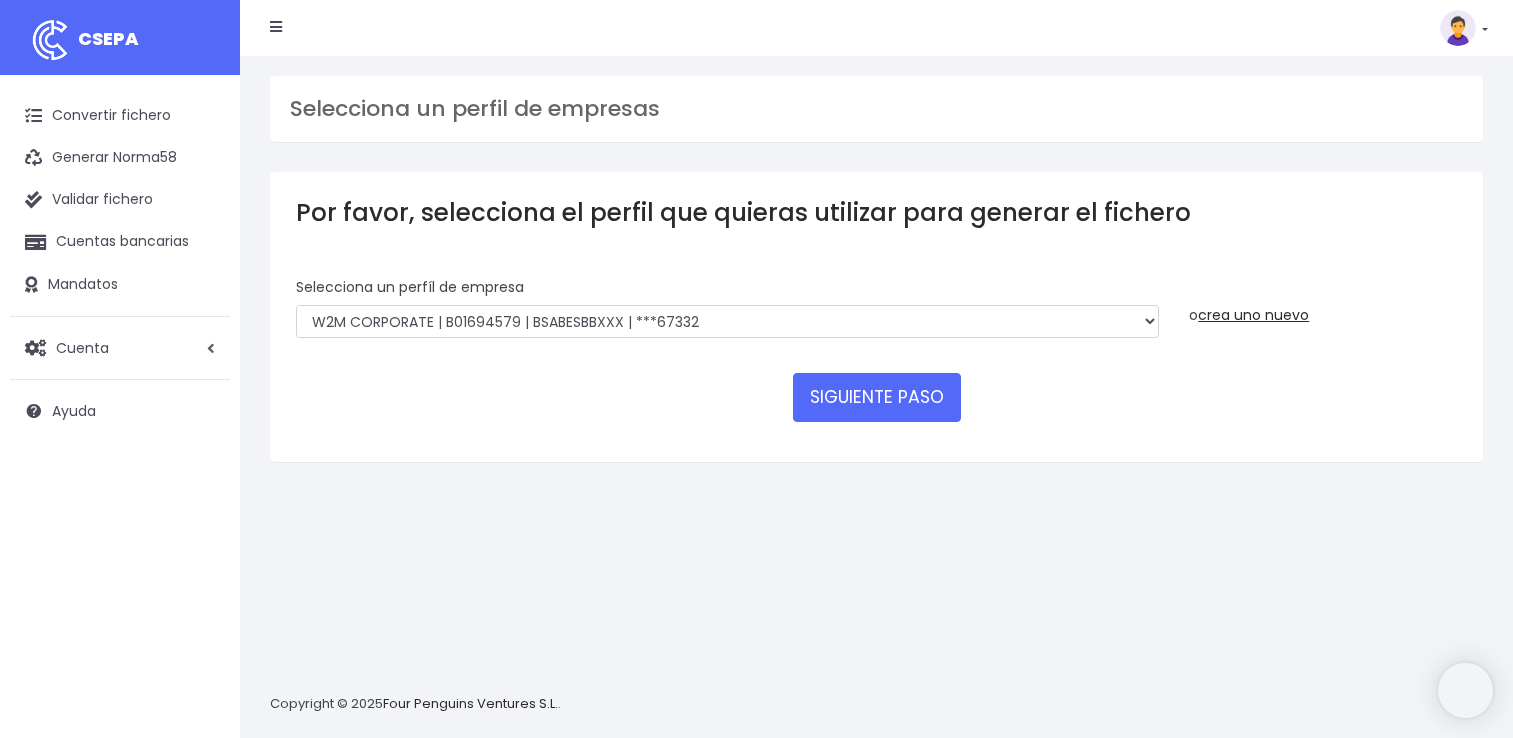 scroll, scrollTop: 0, scrollLeft: 0, axis: both 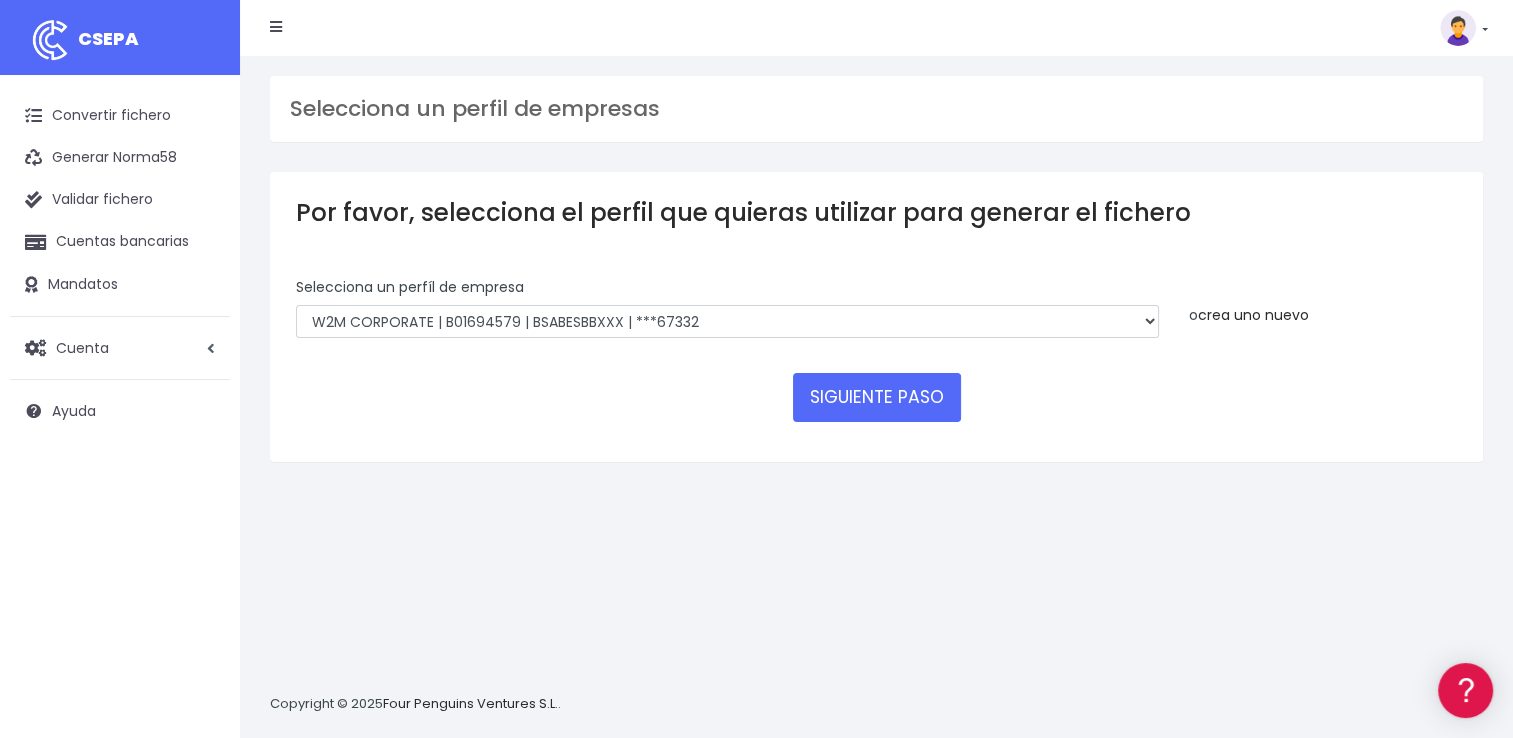click on "crea uno nuevo" at bounding box center [1253, 315] 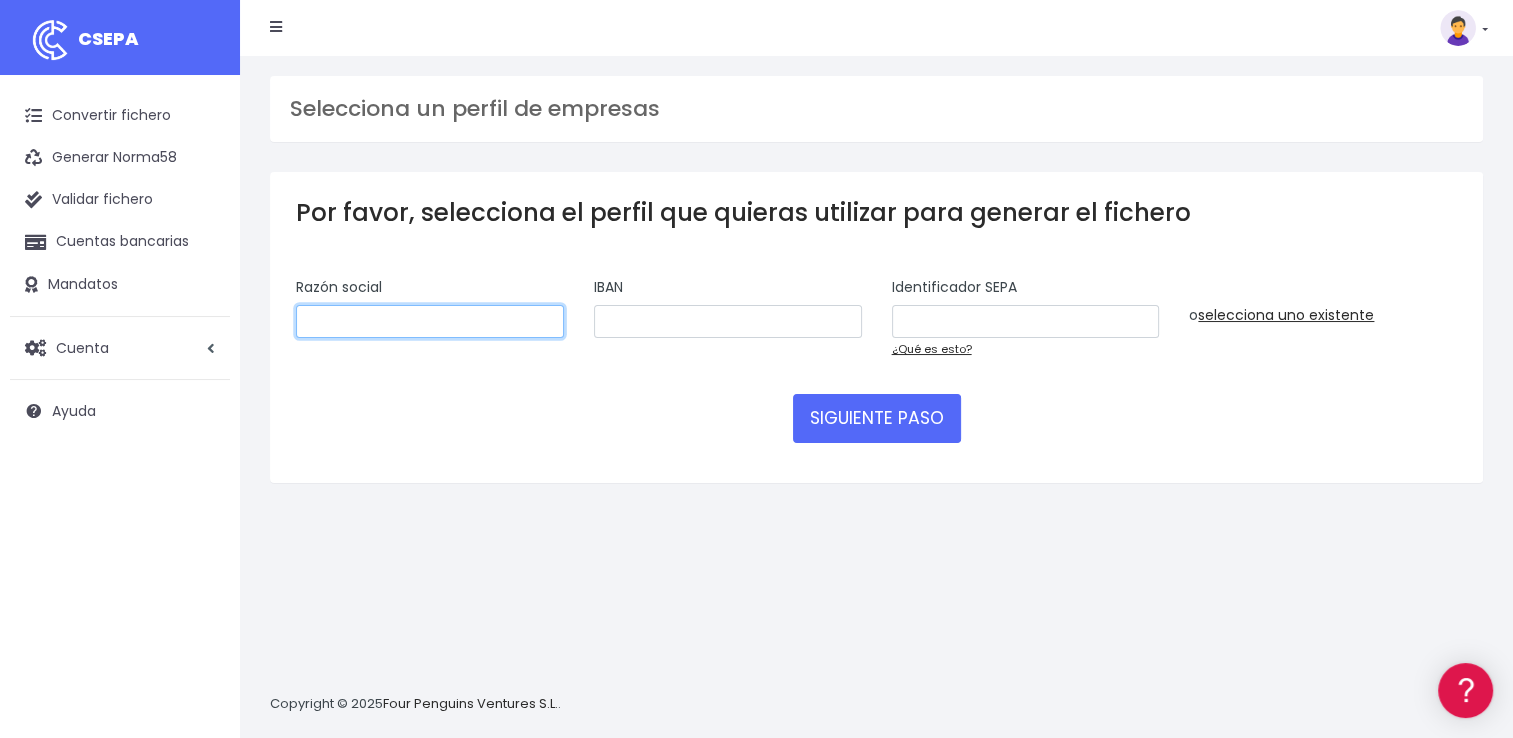 click at bounding box center (430, 322) 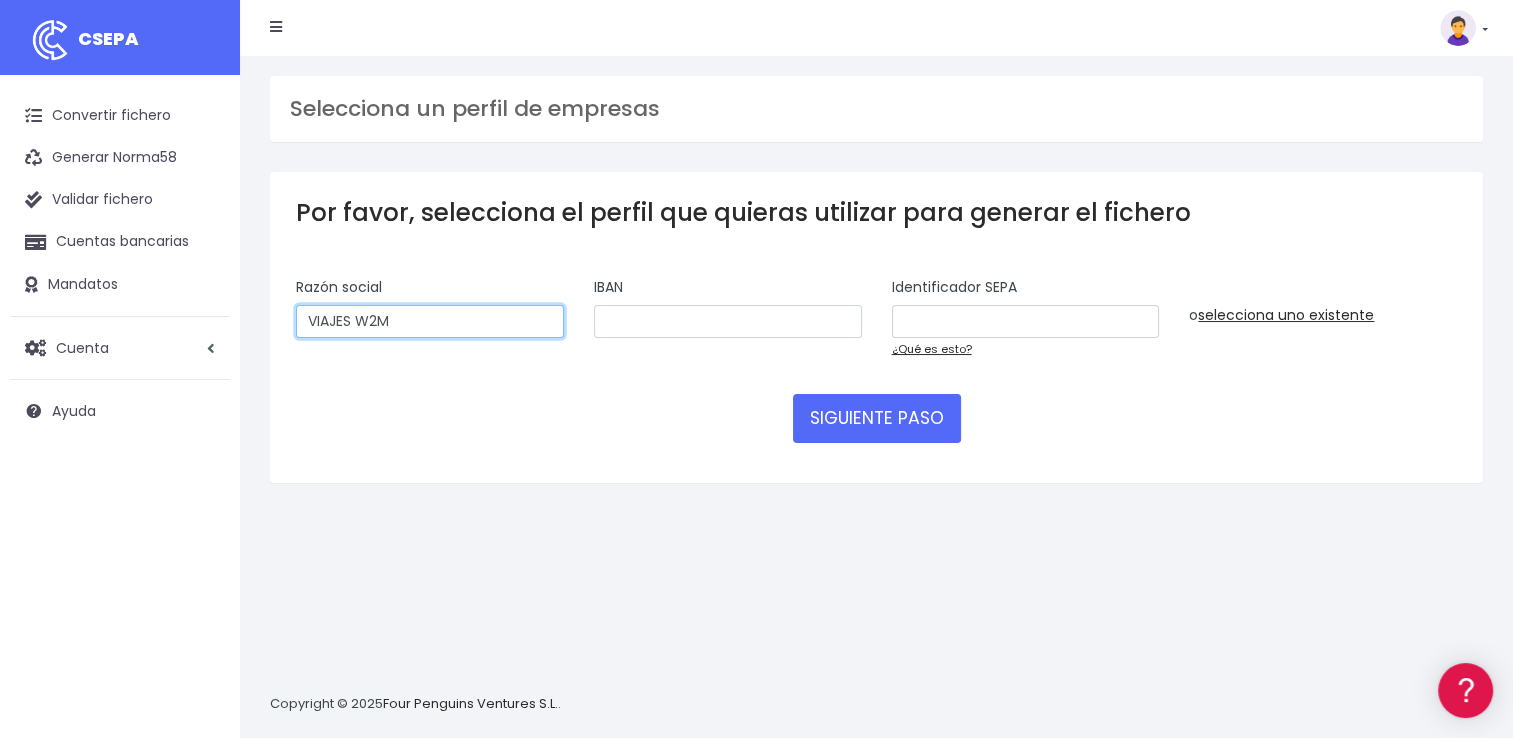 type on "VIAJES W2M" 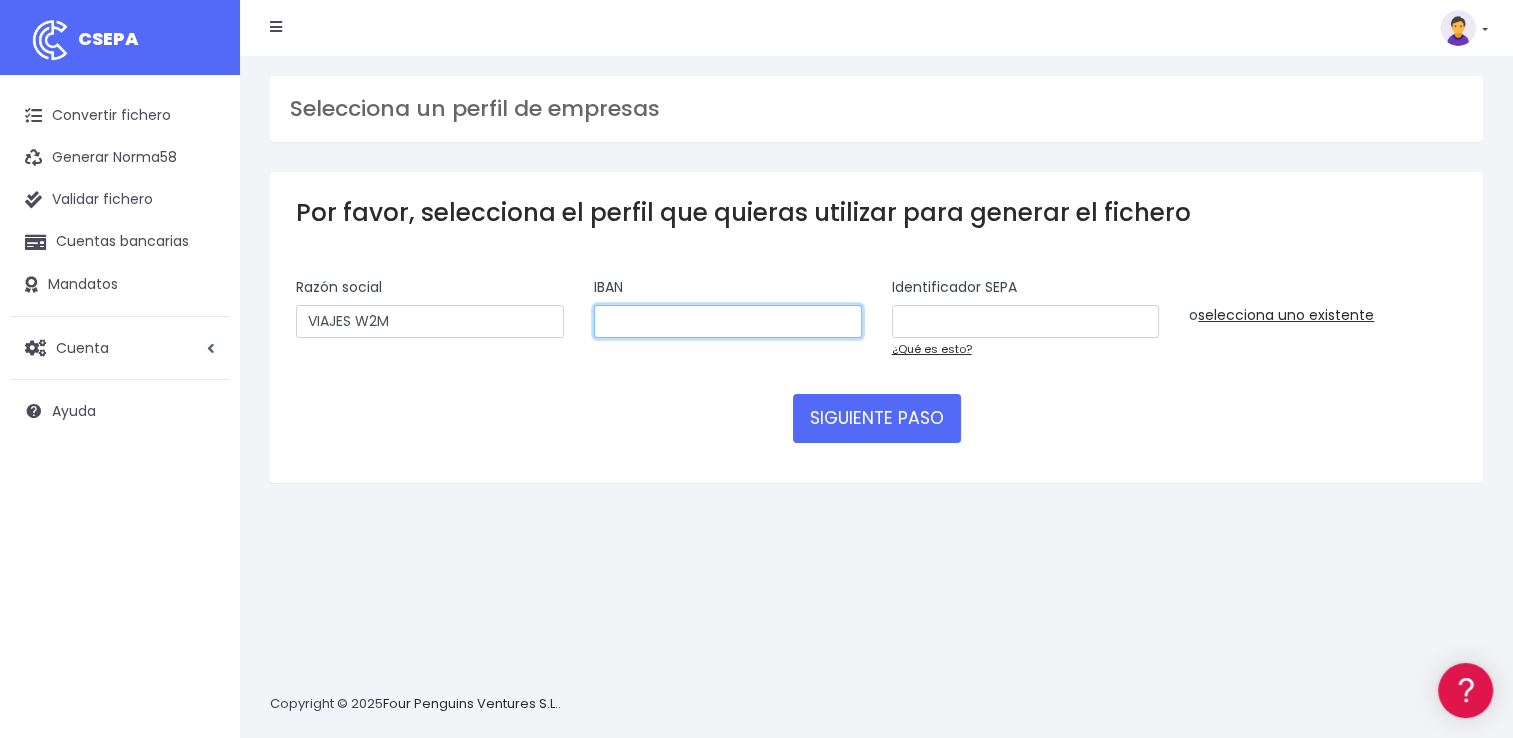 click at bounding box center [728, 322] 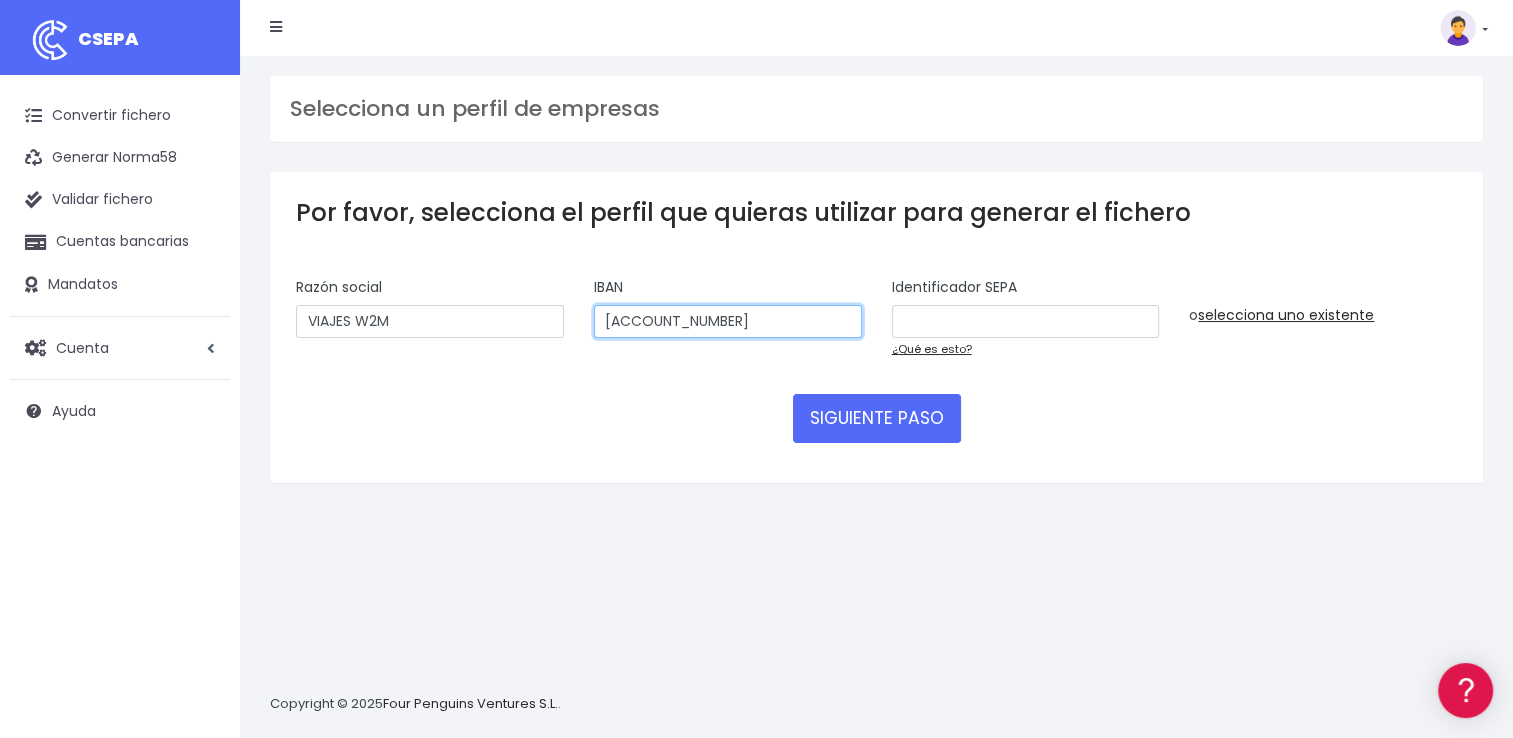 type on "ES9300815138680001267827" 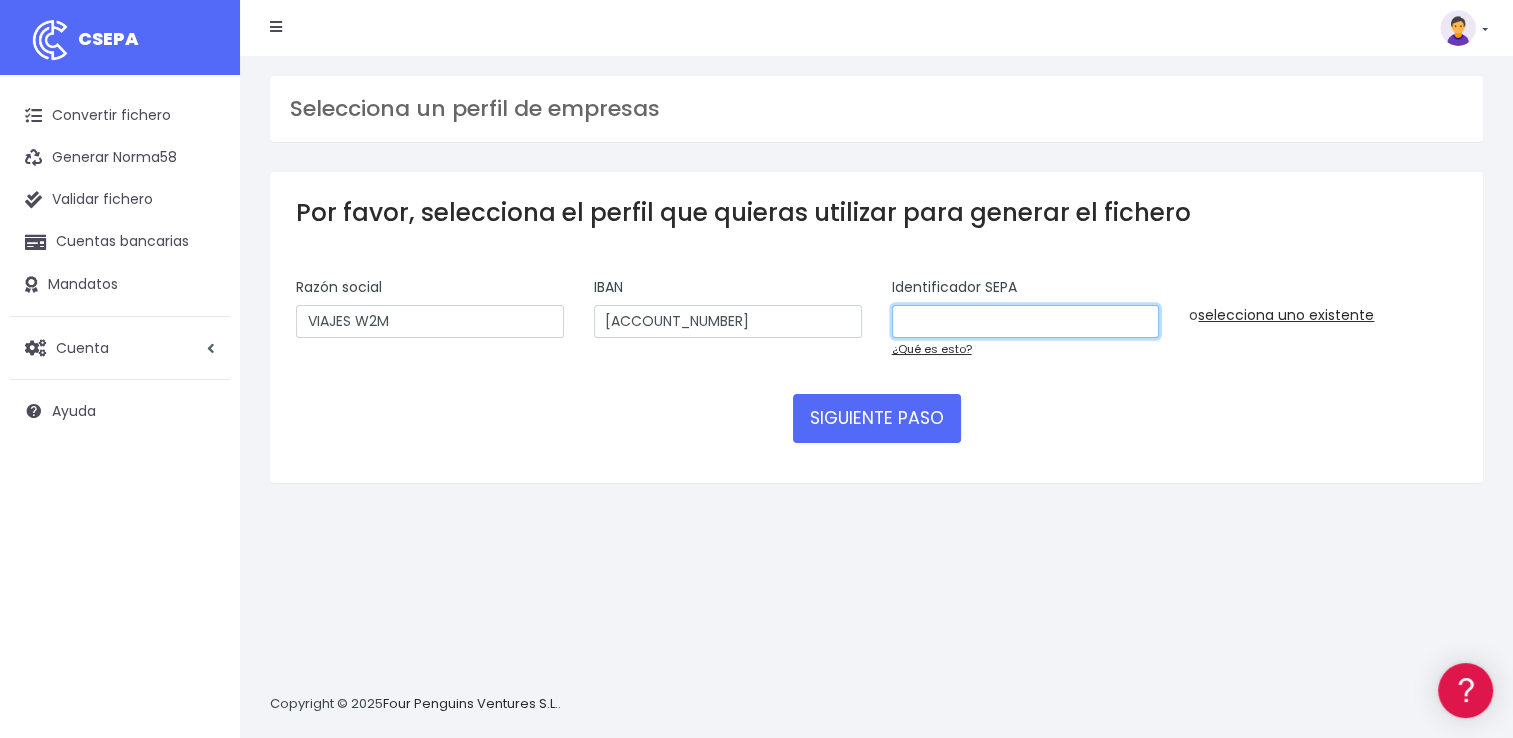 click at bounding box center [1026, 322] 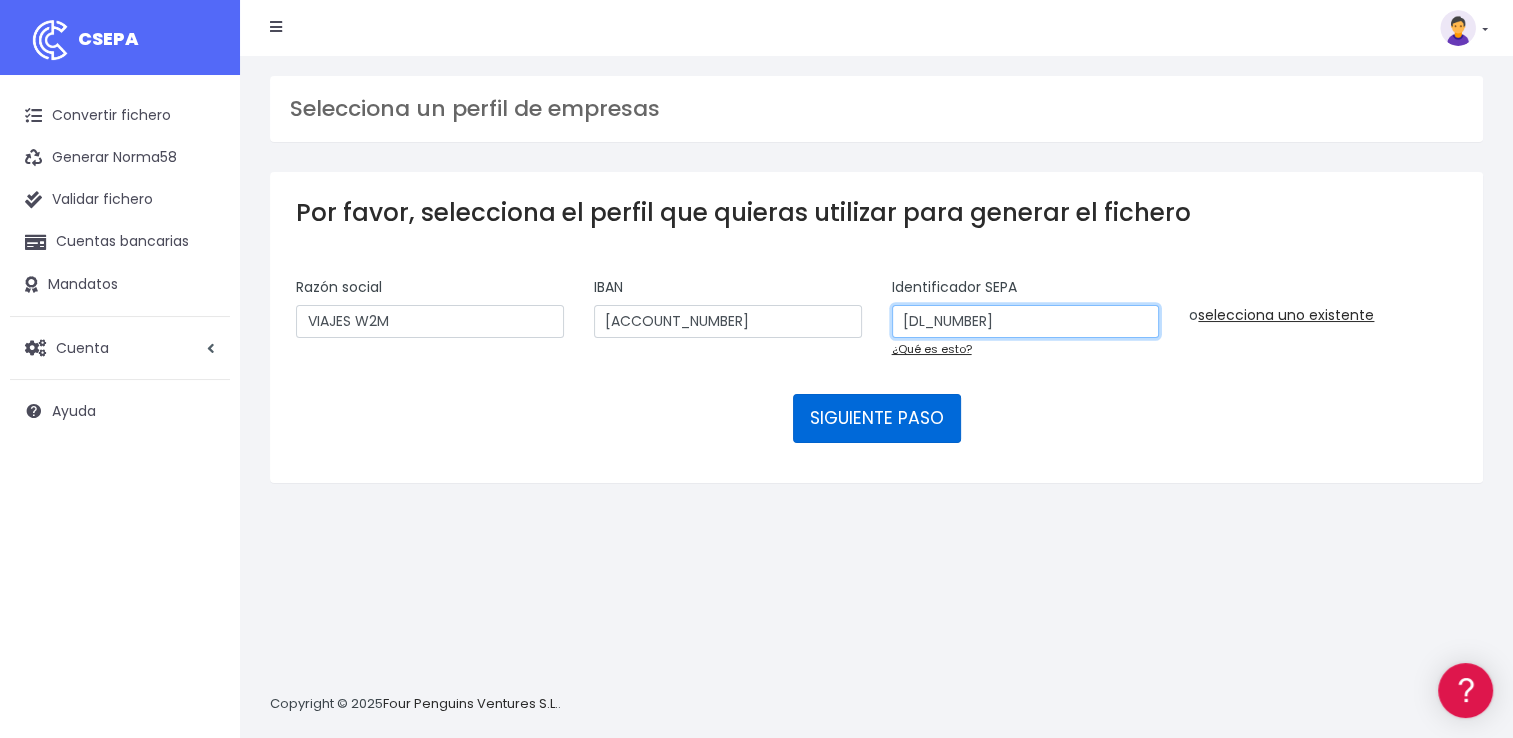 type on "A48115638" 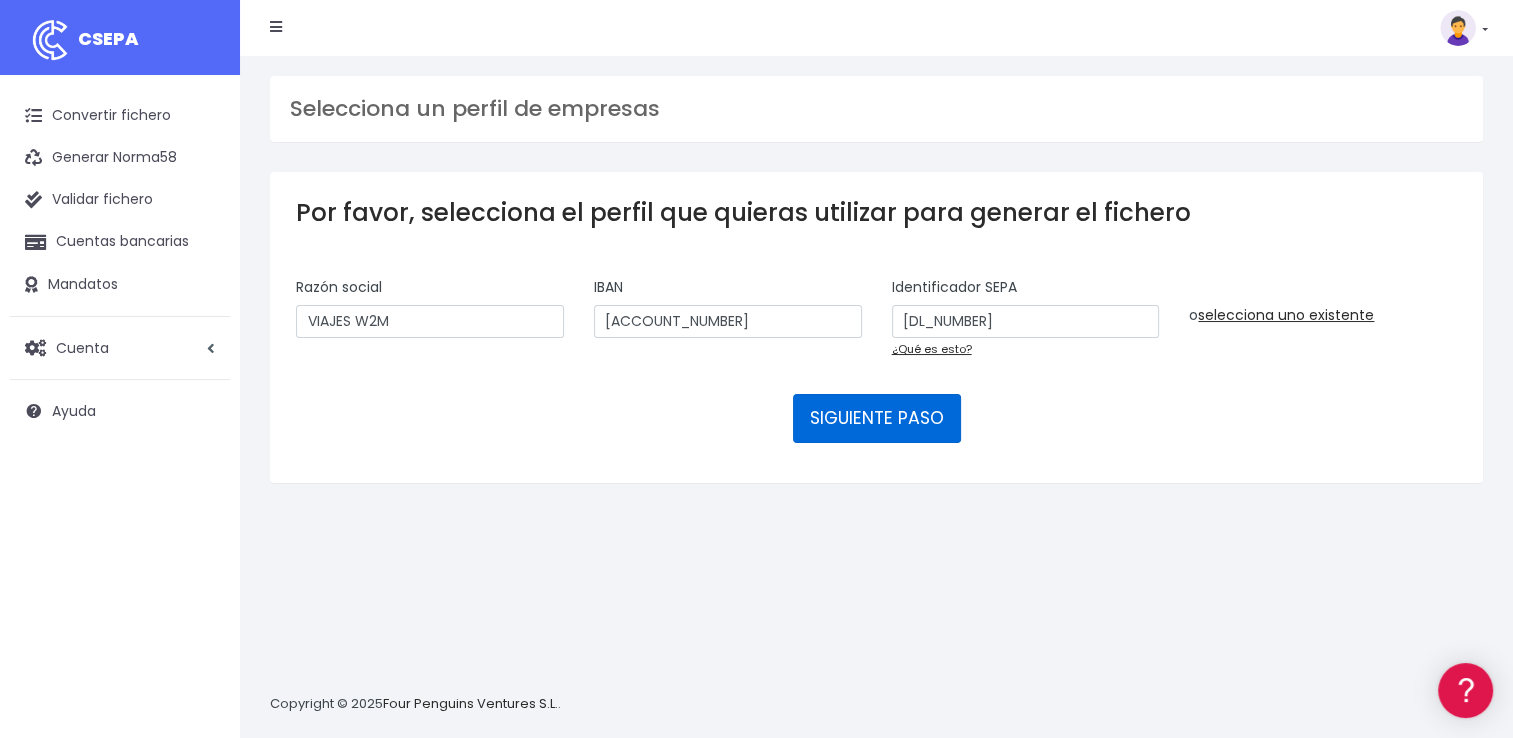 click on "SIGUIENTE PASO" at bounding box center [877, 418] 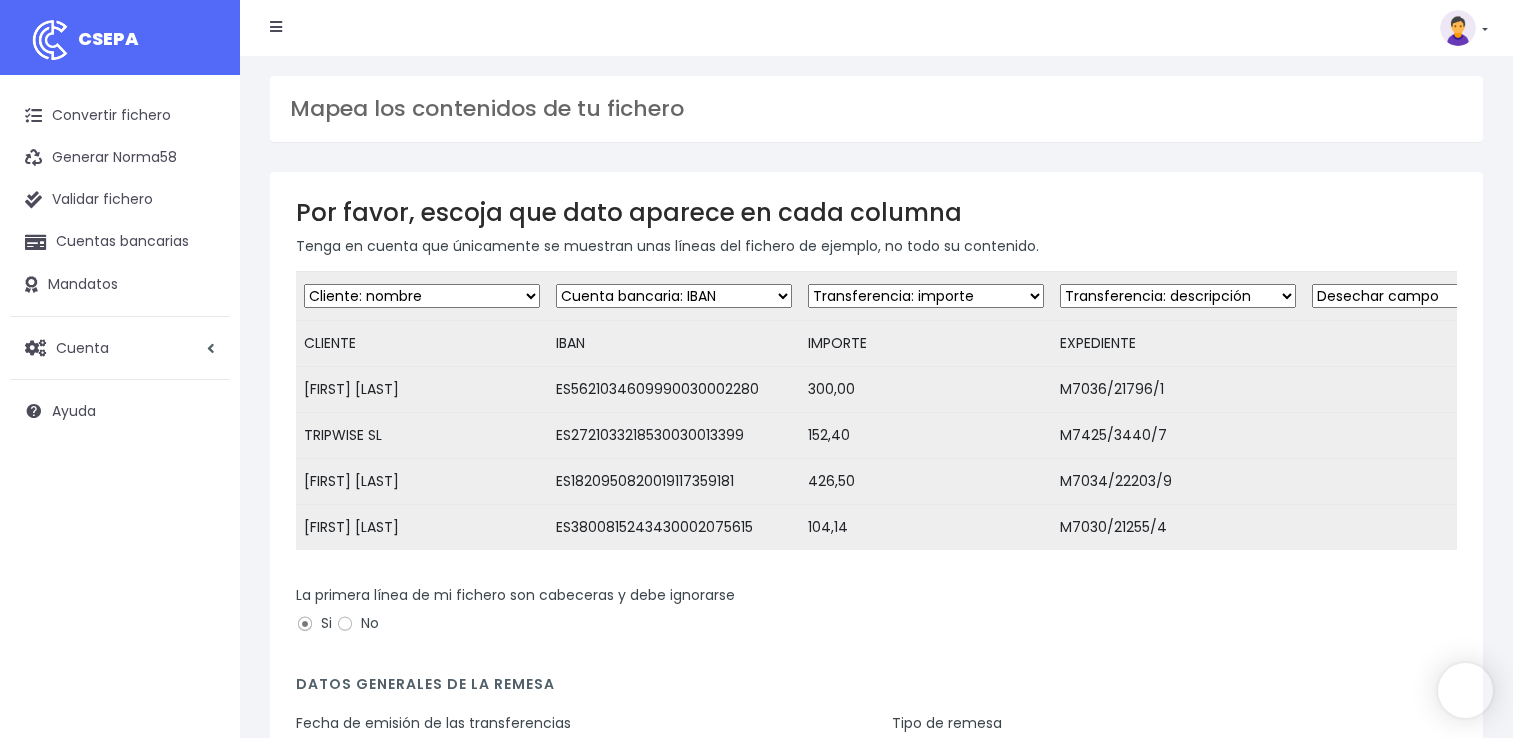 scroll, scrollTop: 0, scrollLeft: 0, axis: both 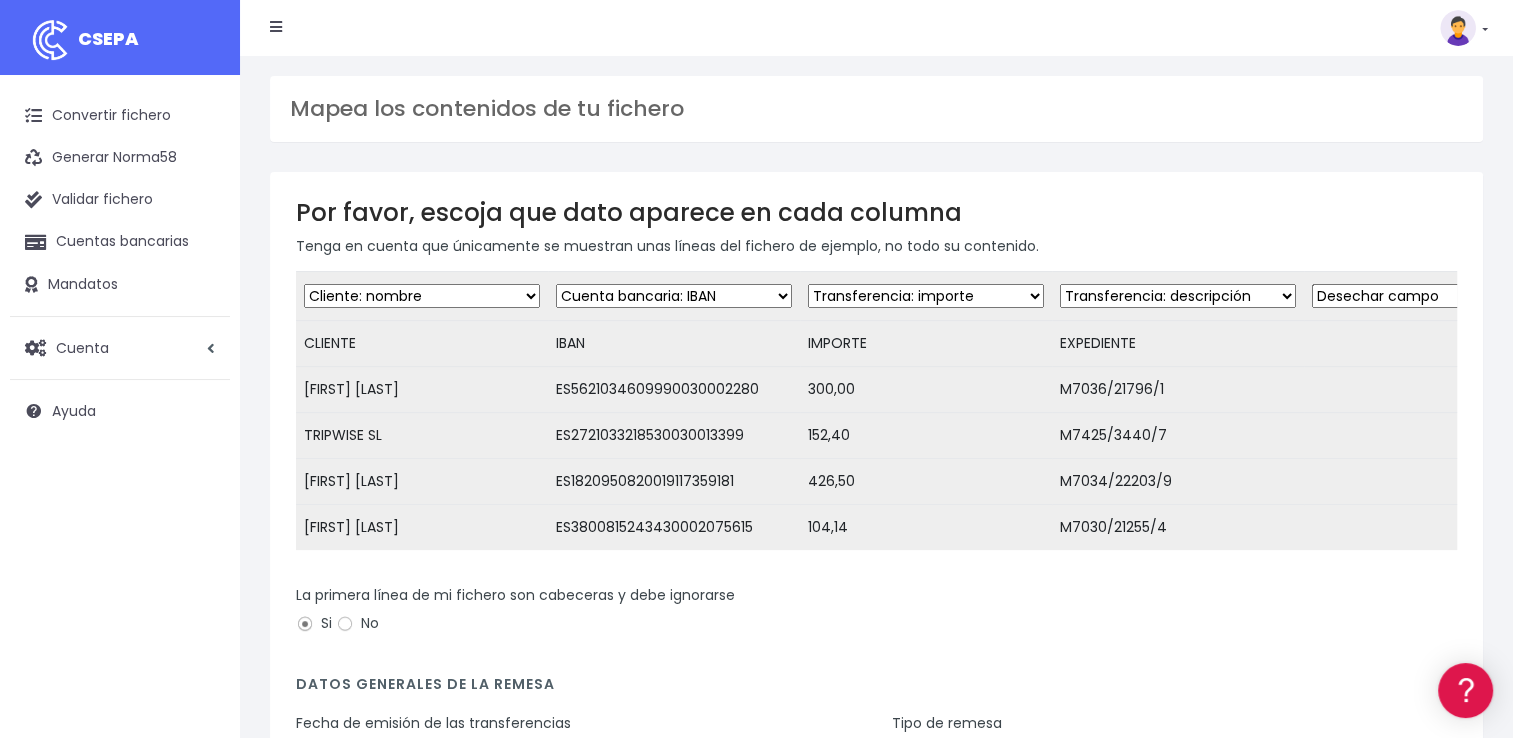 click on "Desechar campo
Cliente: nombre
Cliente: DNI
Cliente: Email
Cliente: referencia
Cuenta bancaria: BIC
Cuenta bancaria: IBAN
Cuenta bancaria: CC
Transferencia: importe
Transferencia: fecha de cargo
Transferencia: descripción
Transferencia: identificador" at bounding box center (1430, 296) 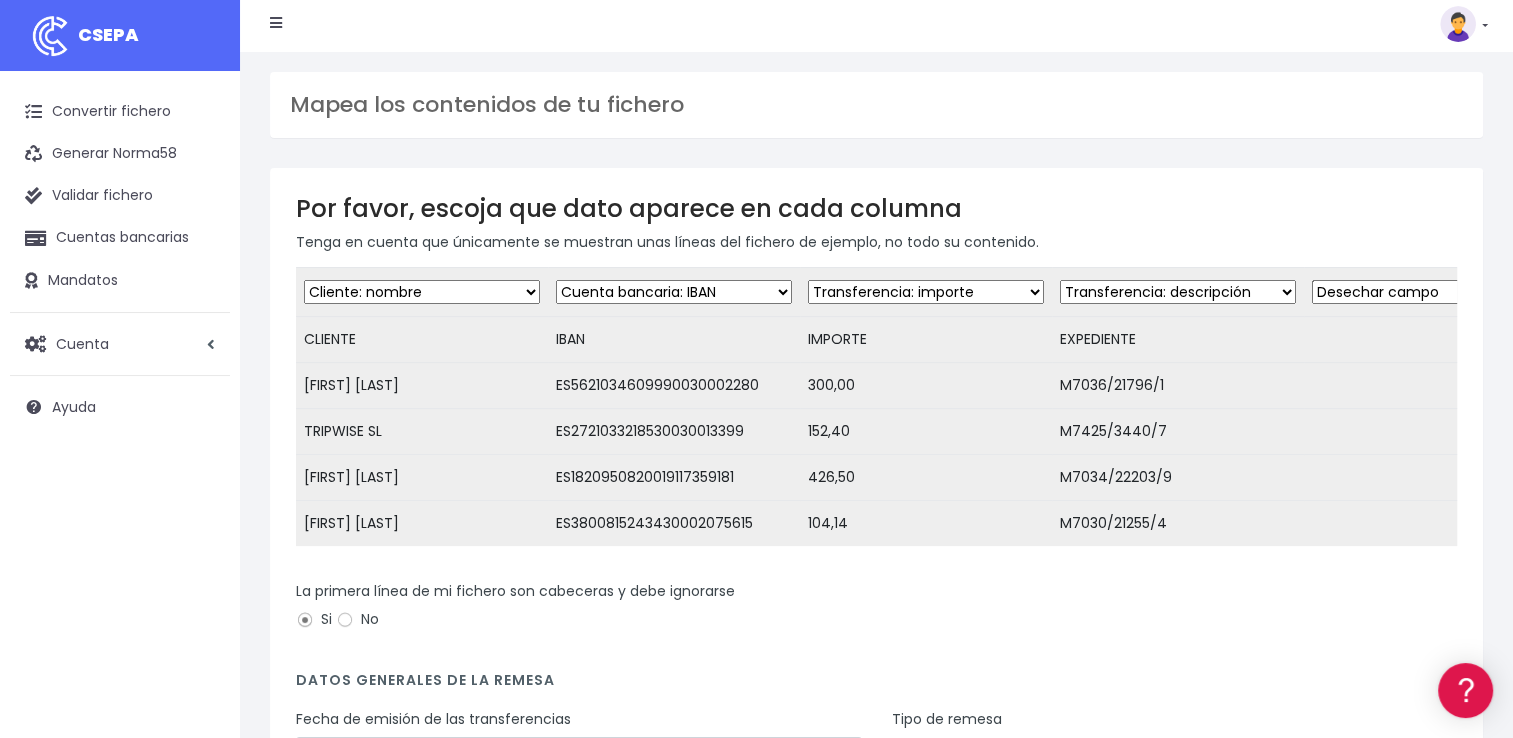 scroll, scrollTop: 0, scrollLeft: 0, axis: both 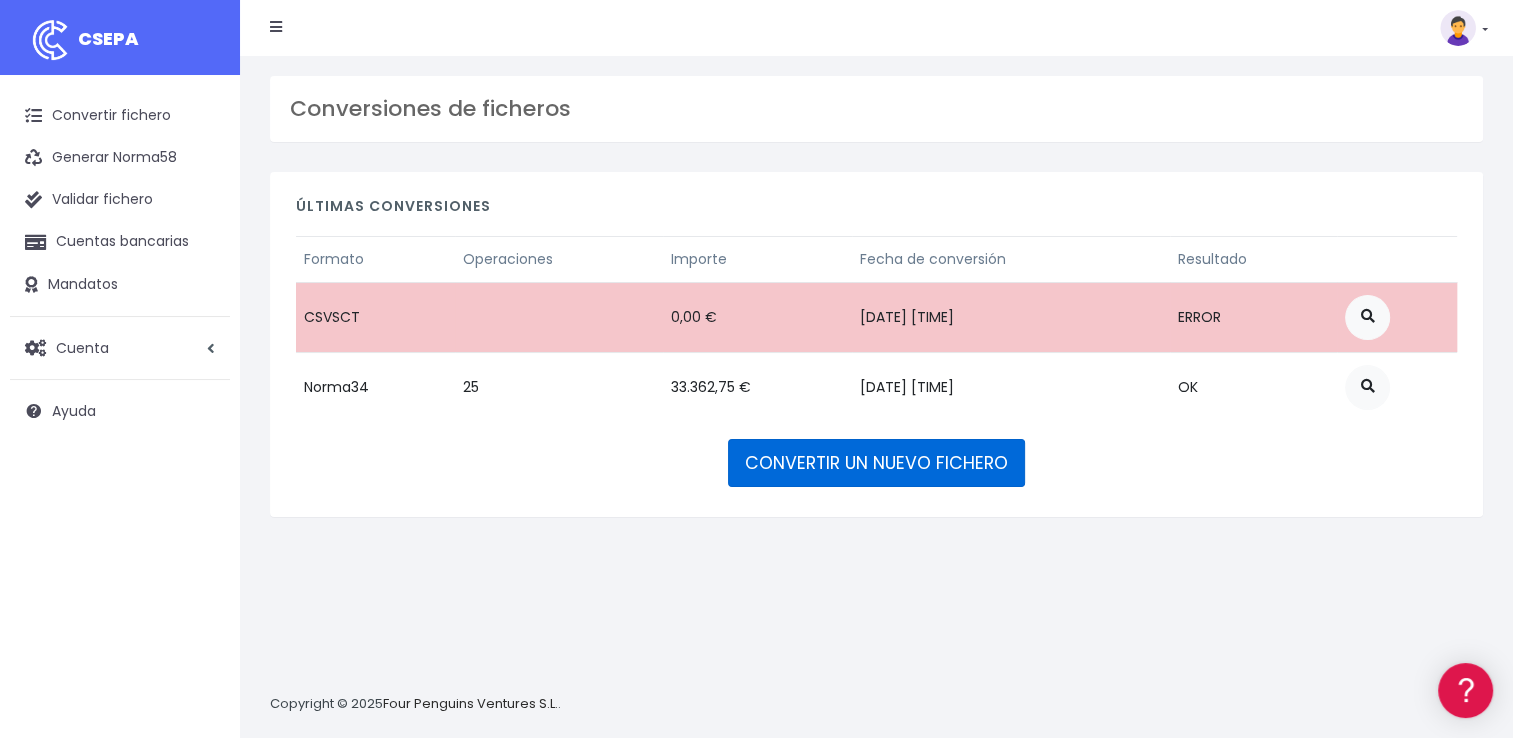click on "CONVERTIR UN NUEVO FICHERO" at bounding box center [876, 463] 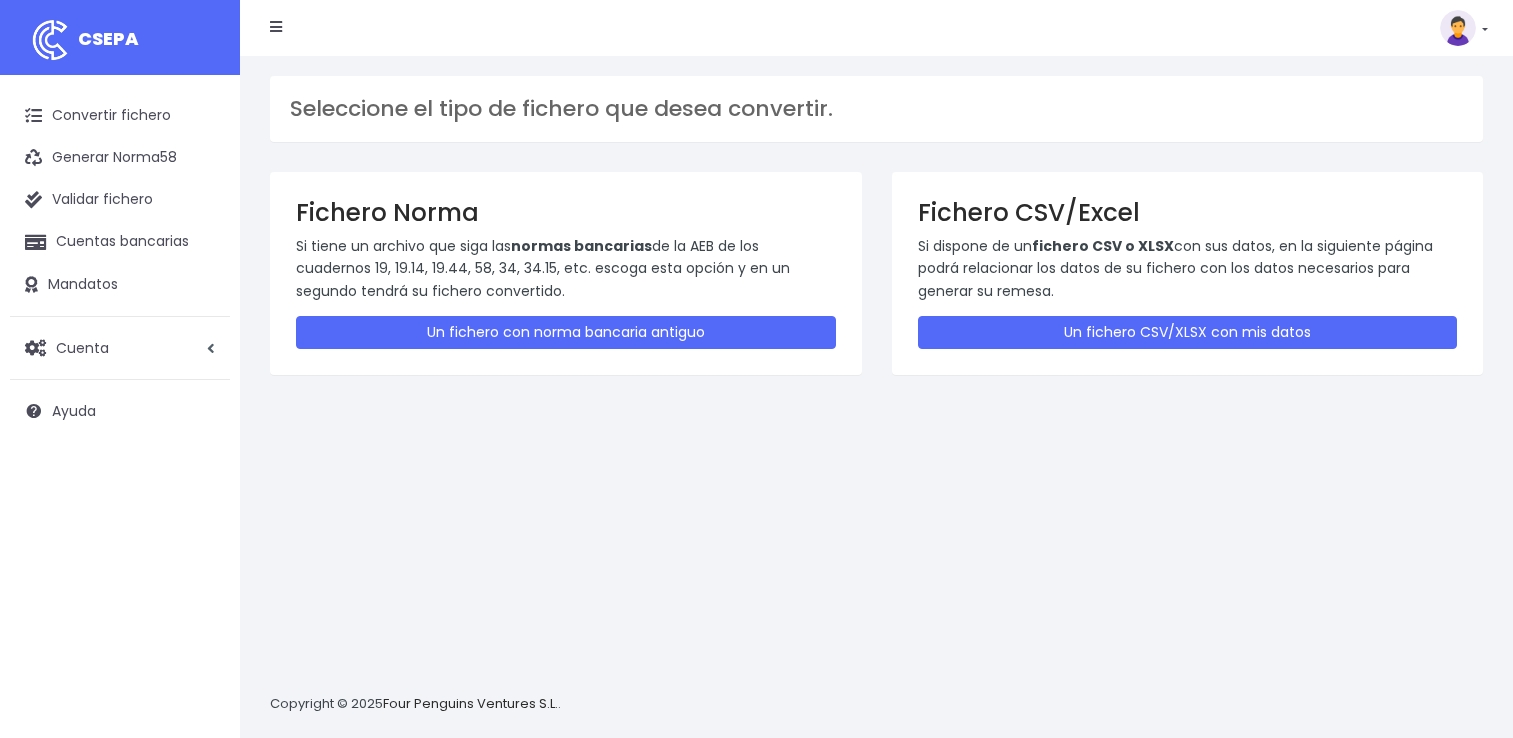 scroll, scrollTop: 0, scrollLeft: 0, axis: both 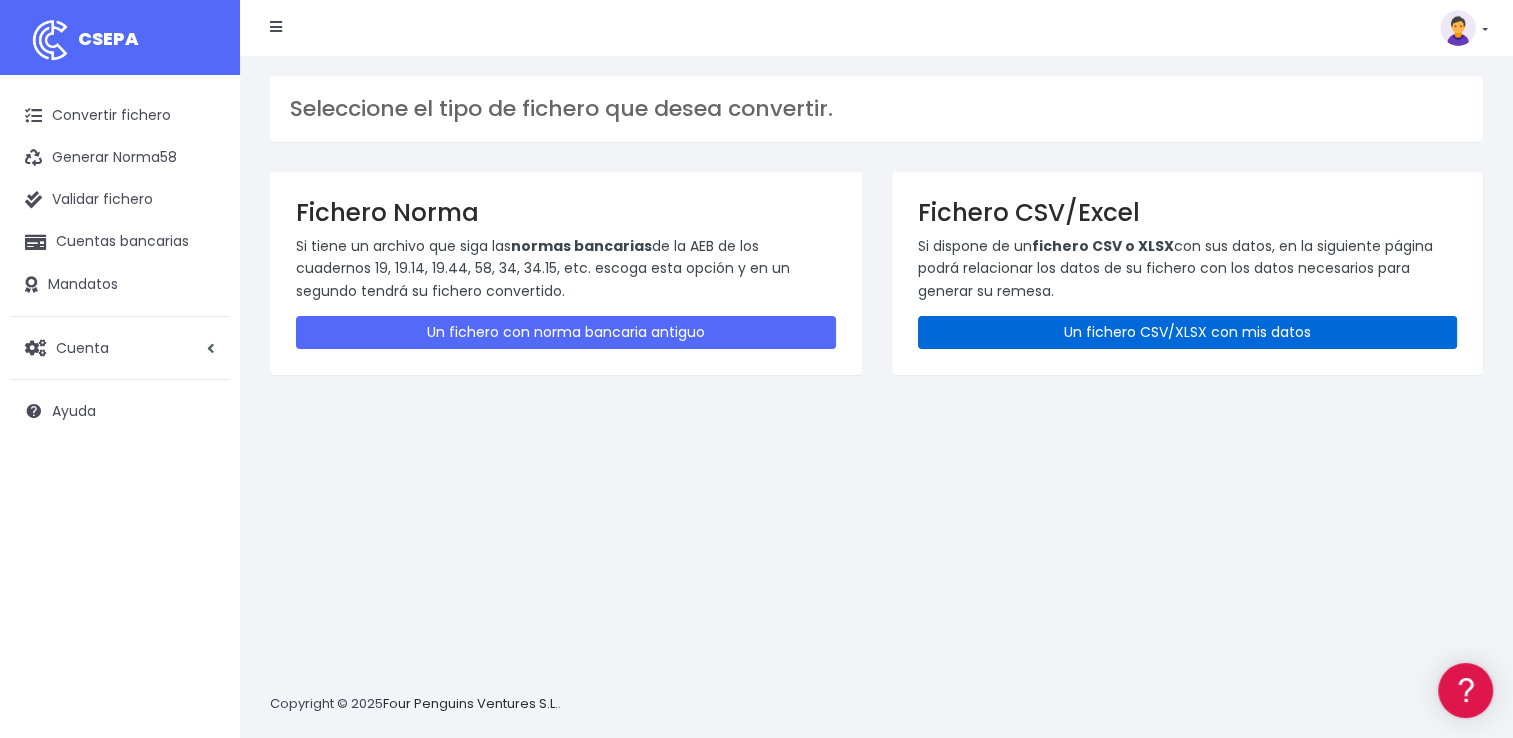 click on "Un fichero CSV/XLSX con mis datos" at bounding box center (1188, 332) 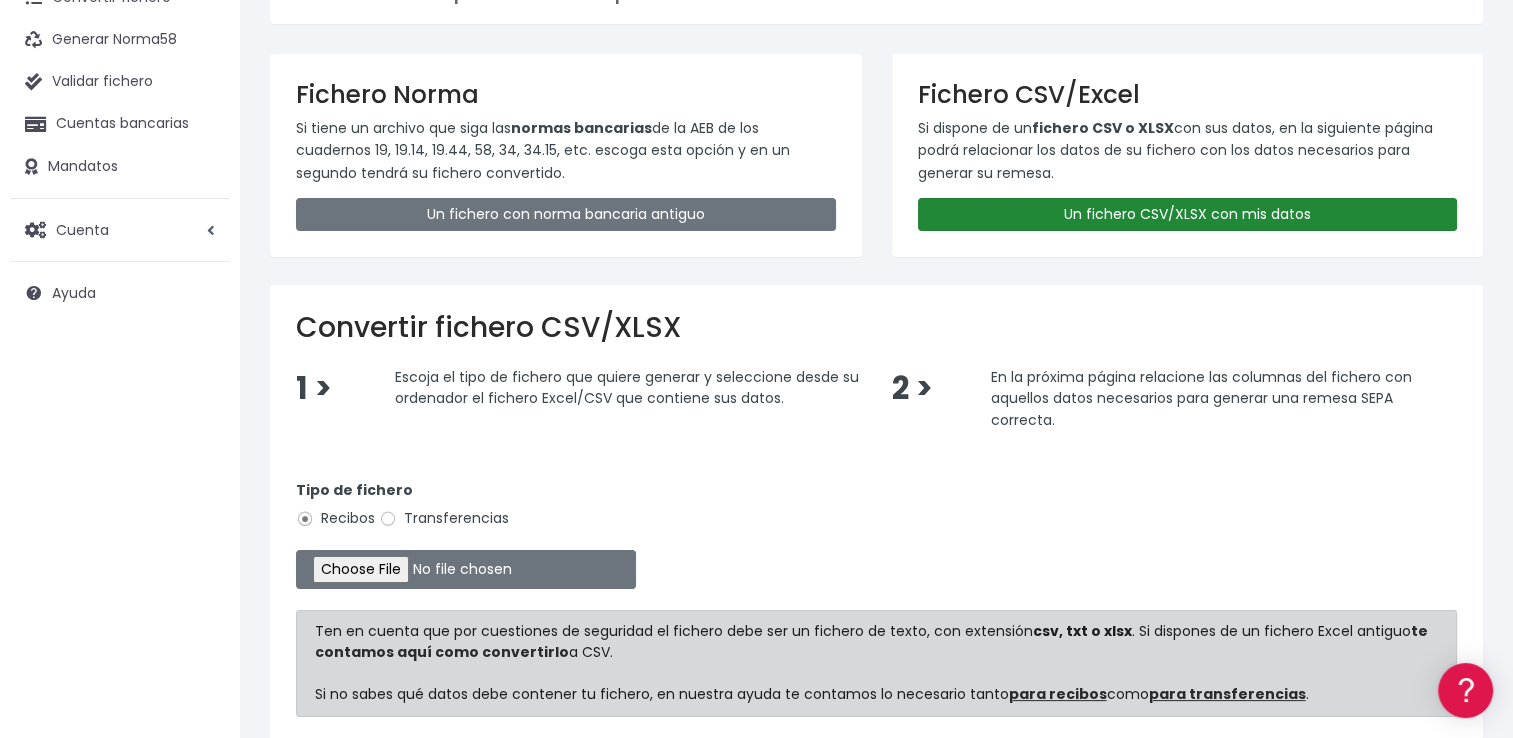 scroll, scrollTop: 200, scrollLeft: 0, axis: vertical 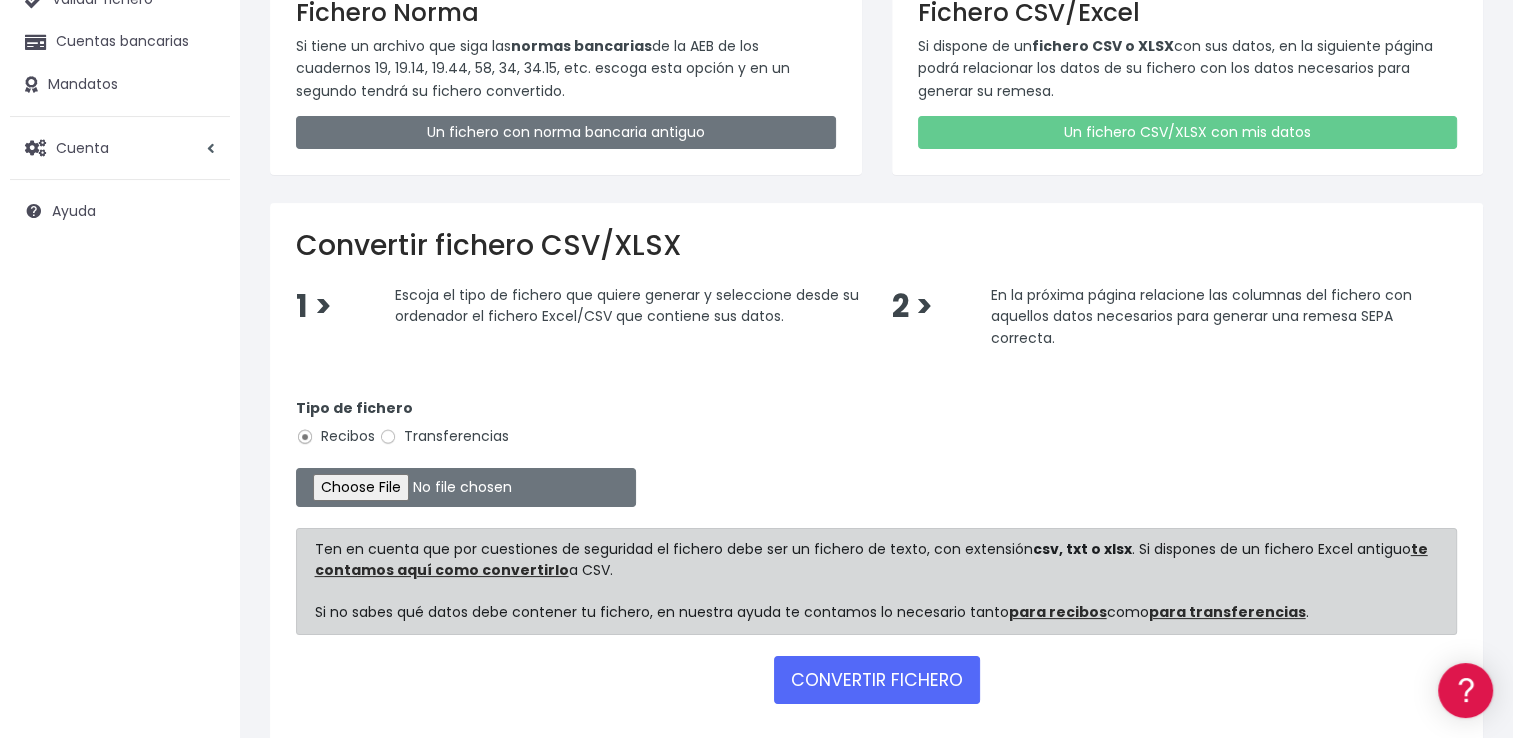 click on "Transferencias" at bounding box center (444, 436) 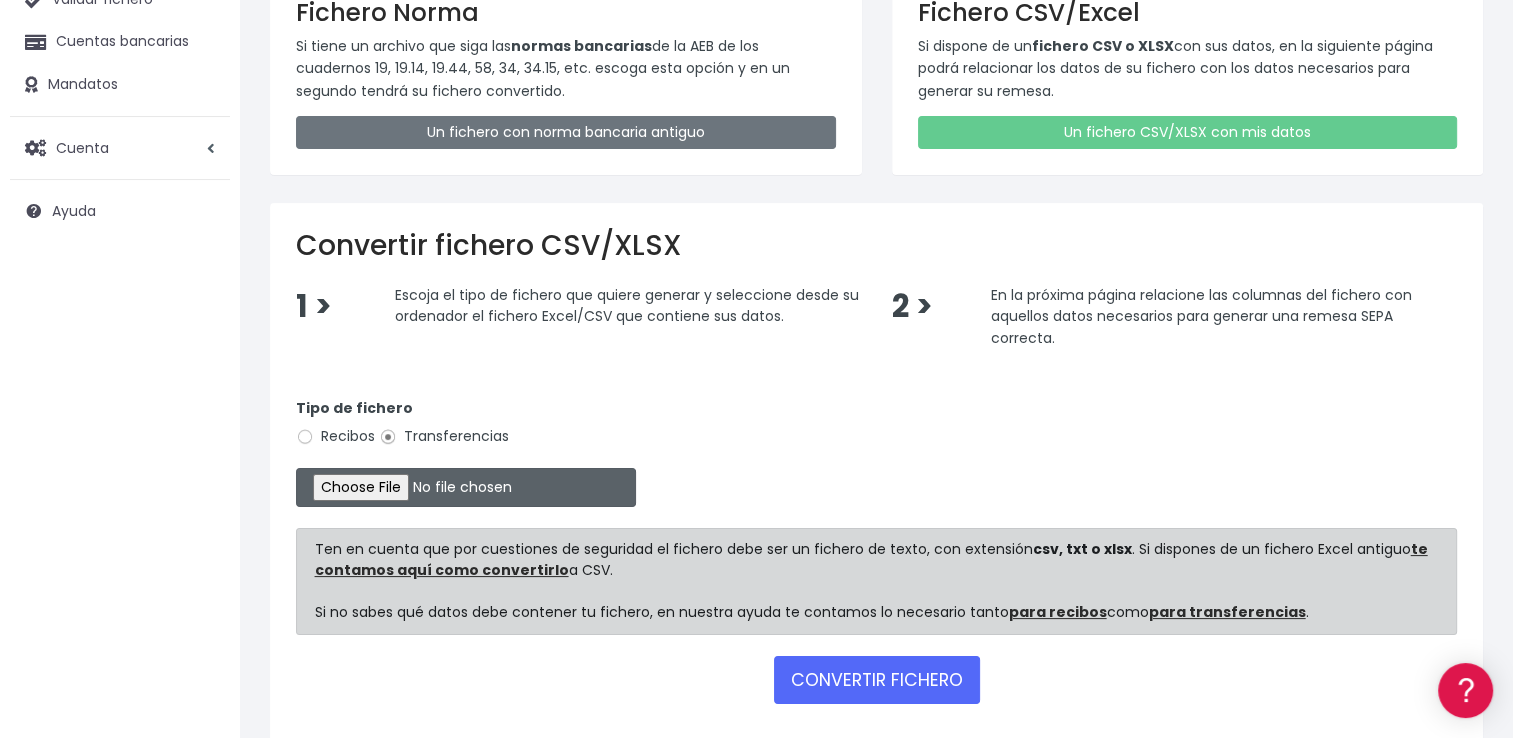 click at bounding box center [466, 487] 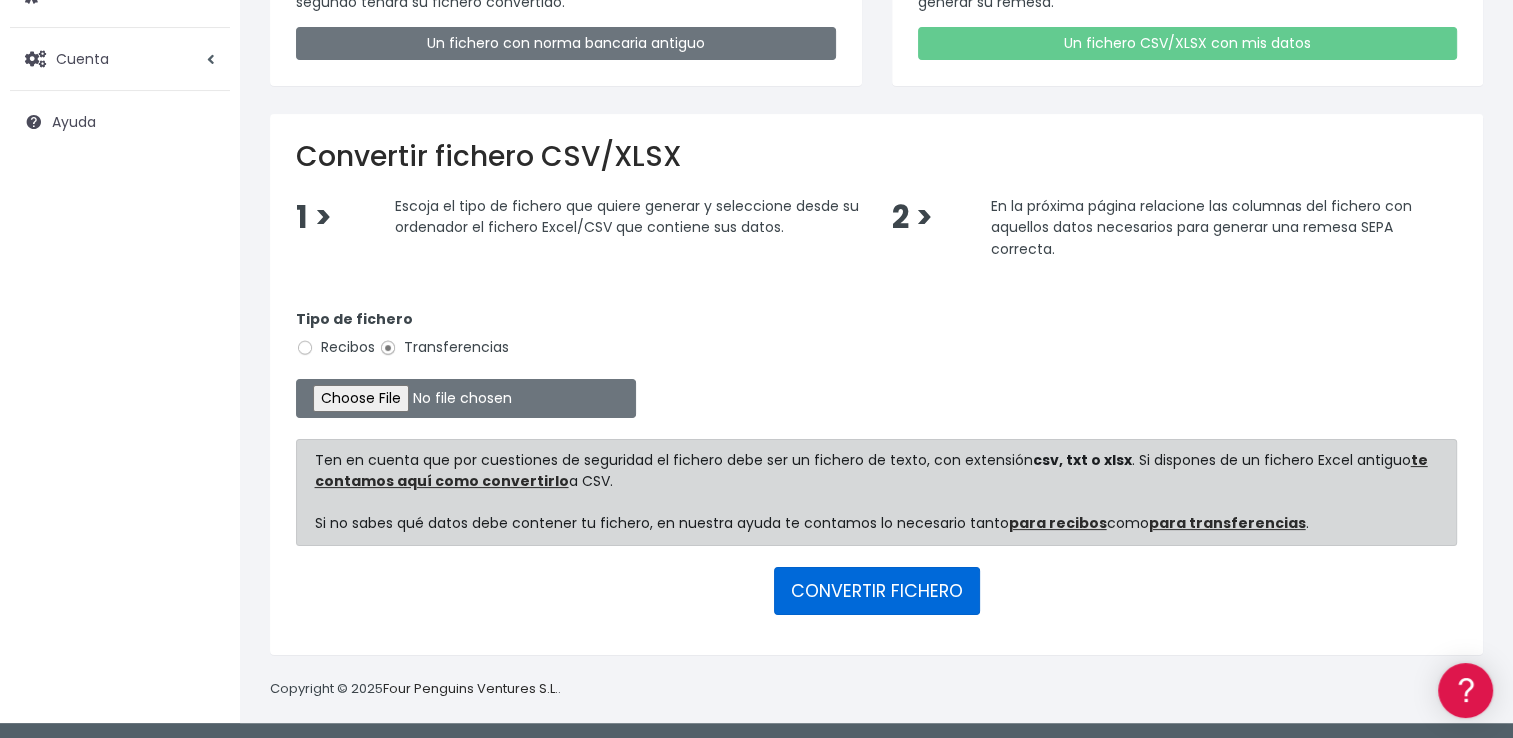 click on "CONVERTIR FICHERO" at bounding box center (877, 591) 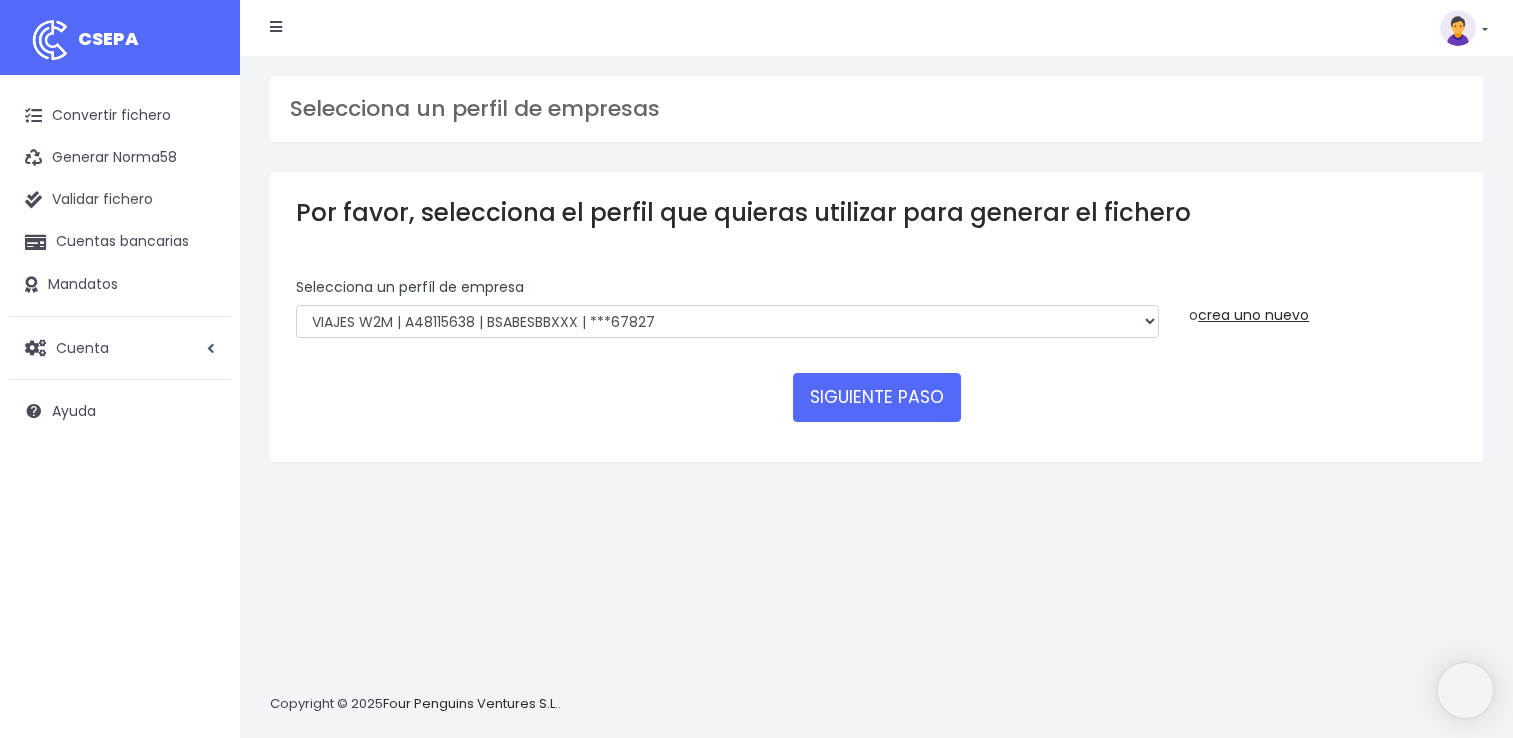 scroll, scrollTop: 0, scrollLeft: 0, axis: both 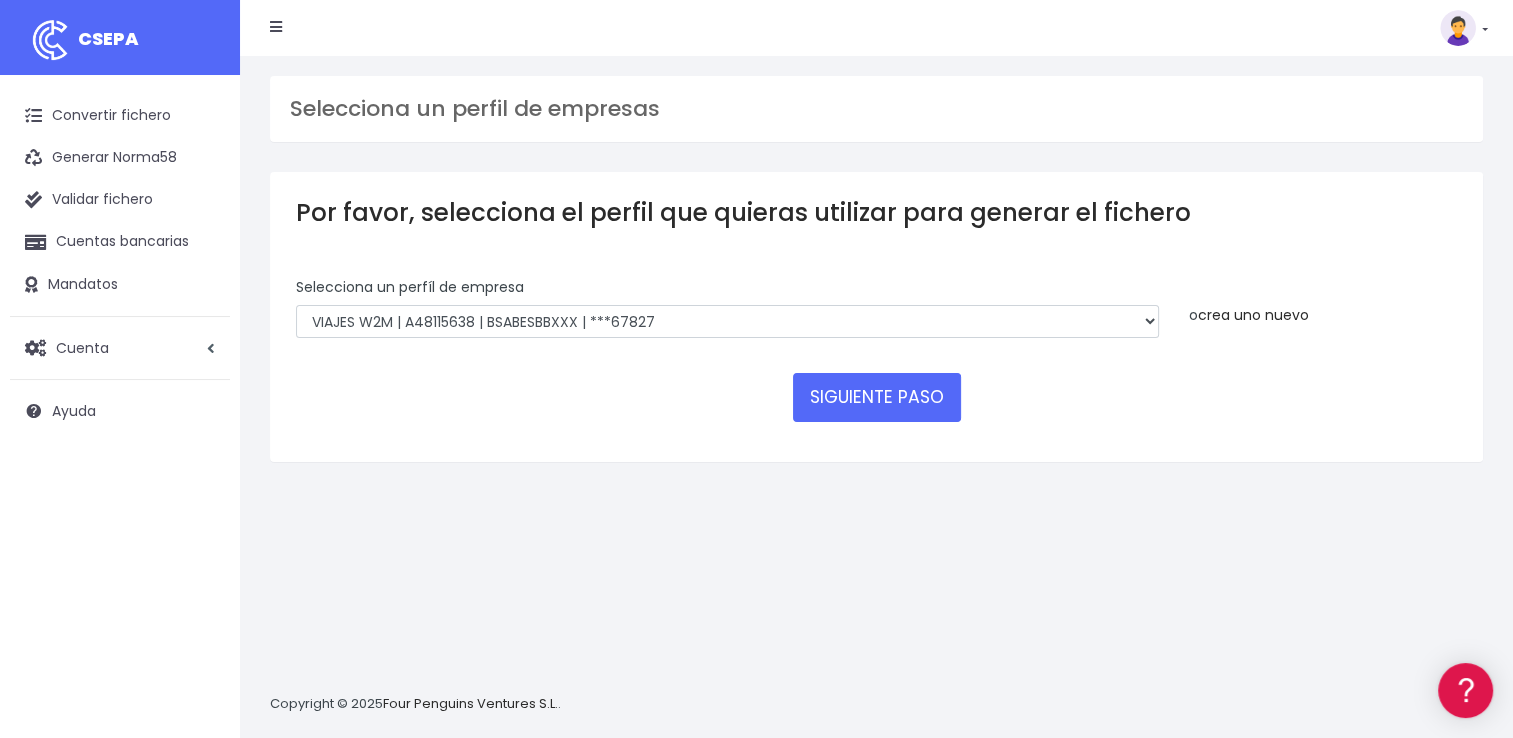 click on "crea uno nuevo" at bounding box center (1253, 315) 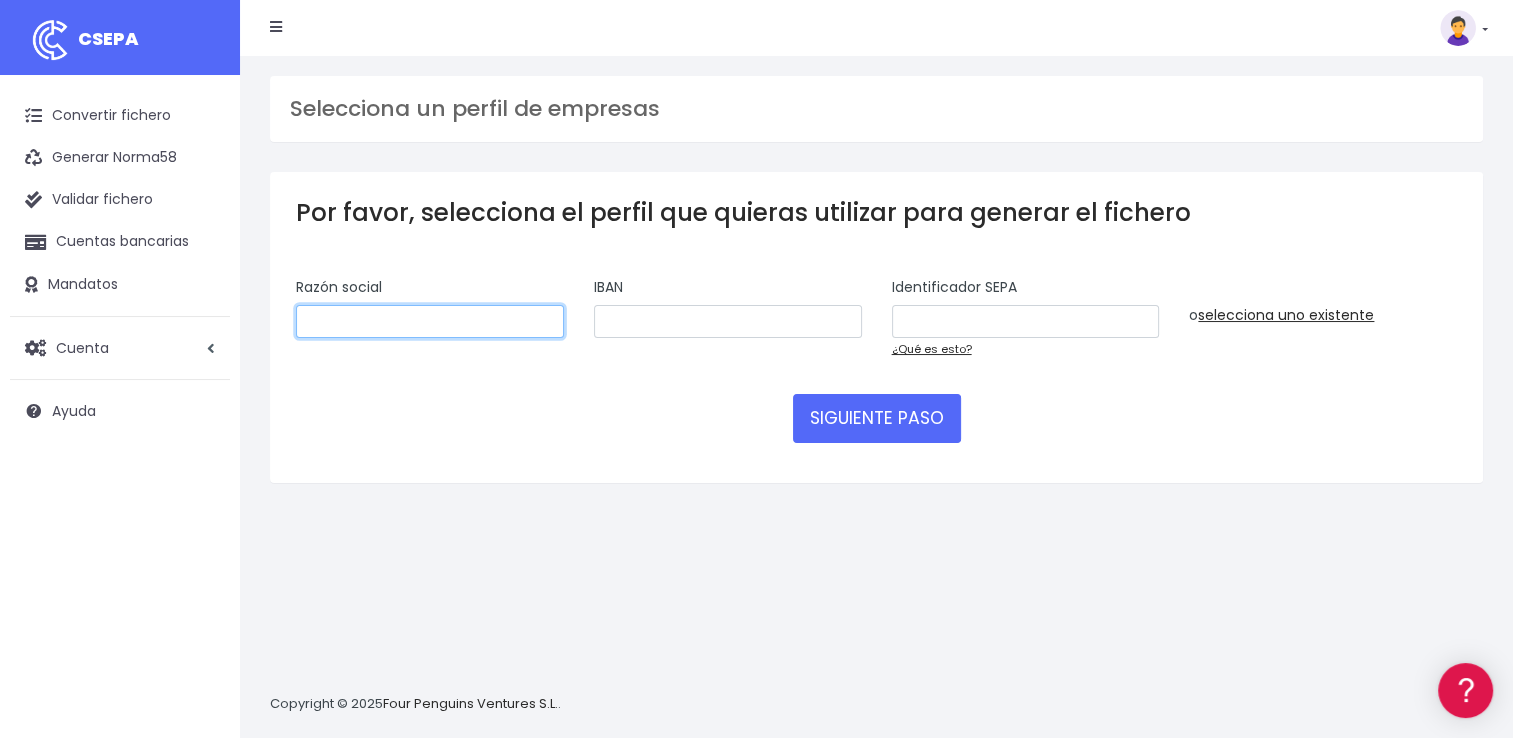 click at bounding box center (430, 322) 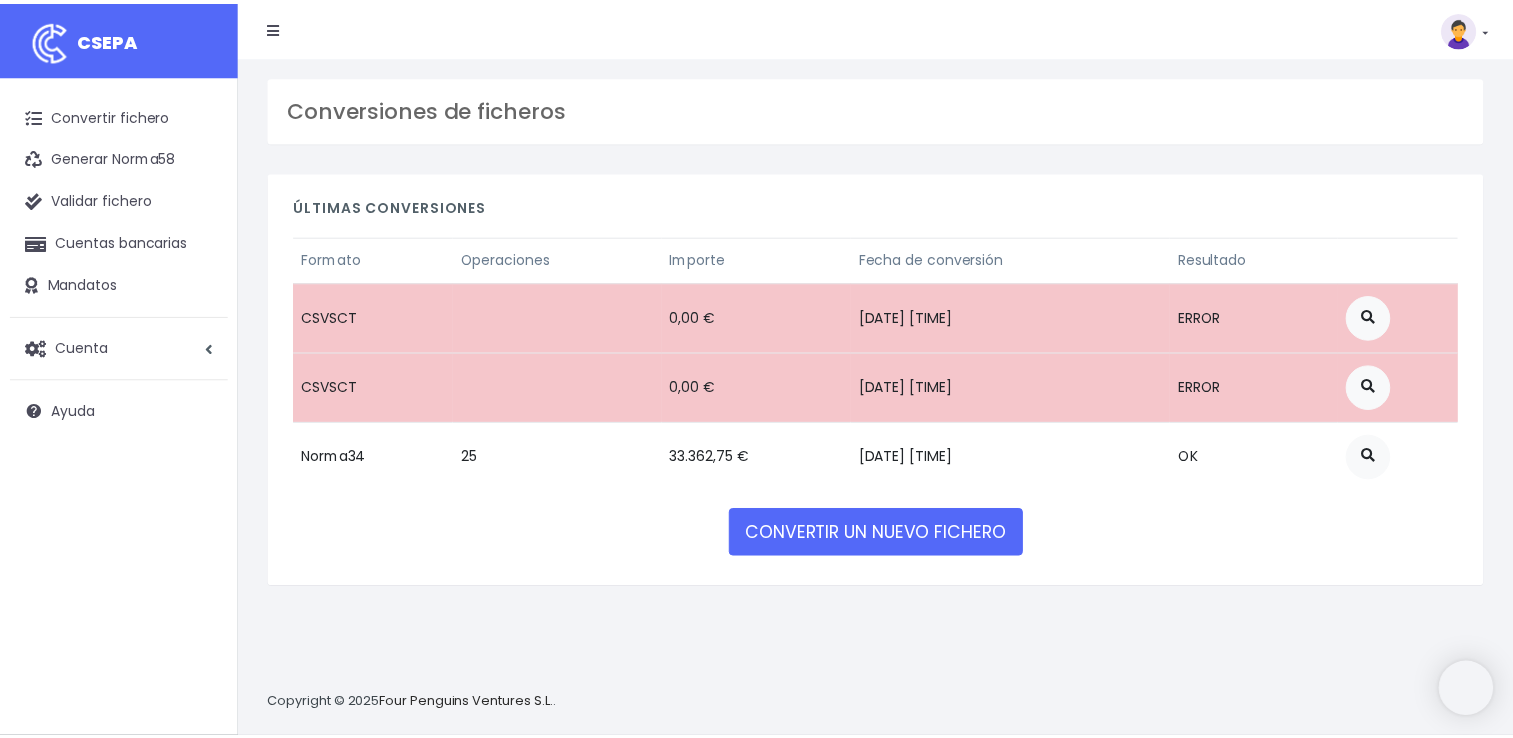 scroll, scrollTop: 0, scrollLeft: 0, axis: both 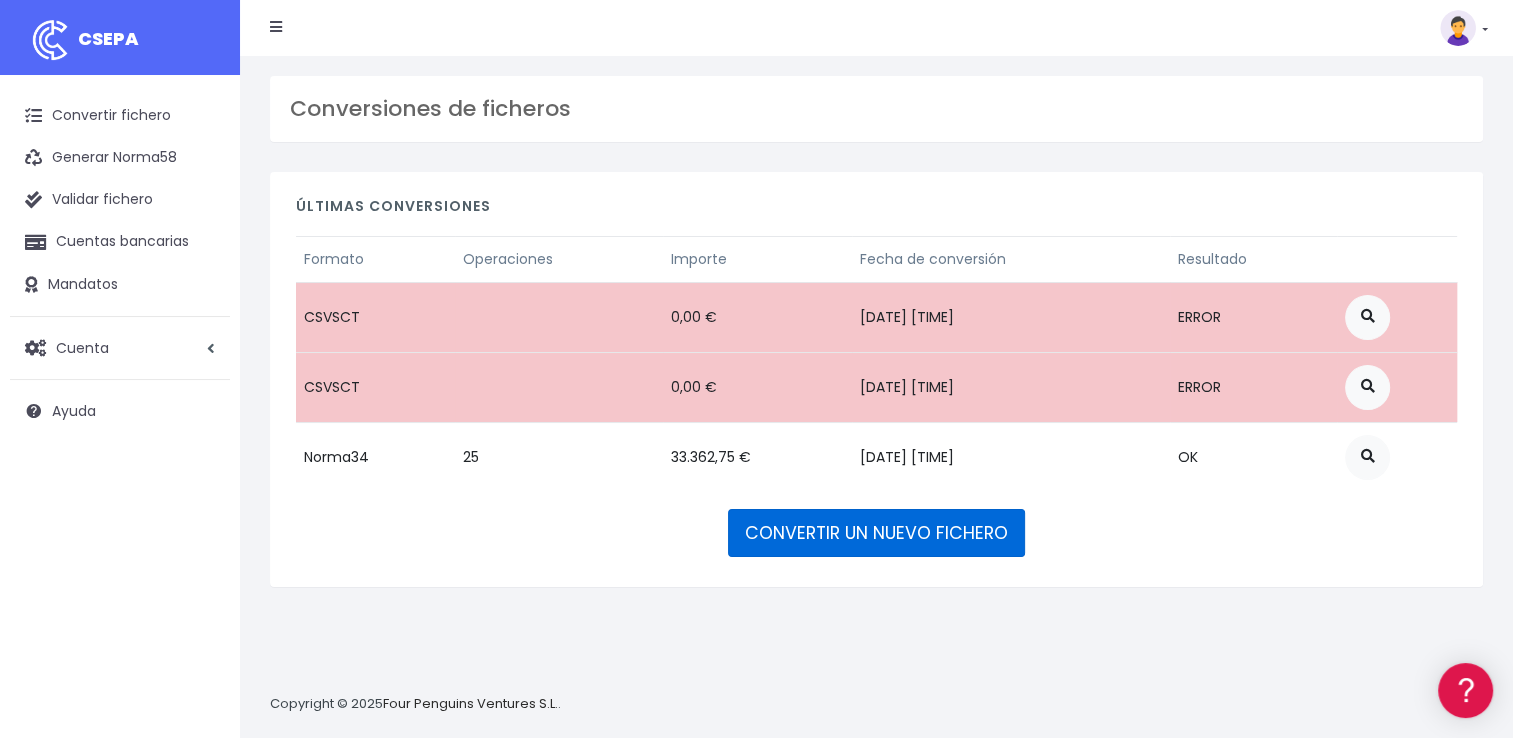 click on "CONVERTIR UN NUEVO FICHERO" at bounding box center [876, 533] 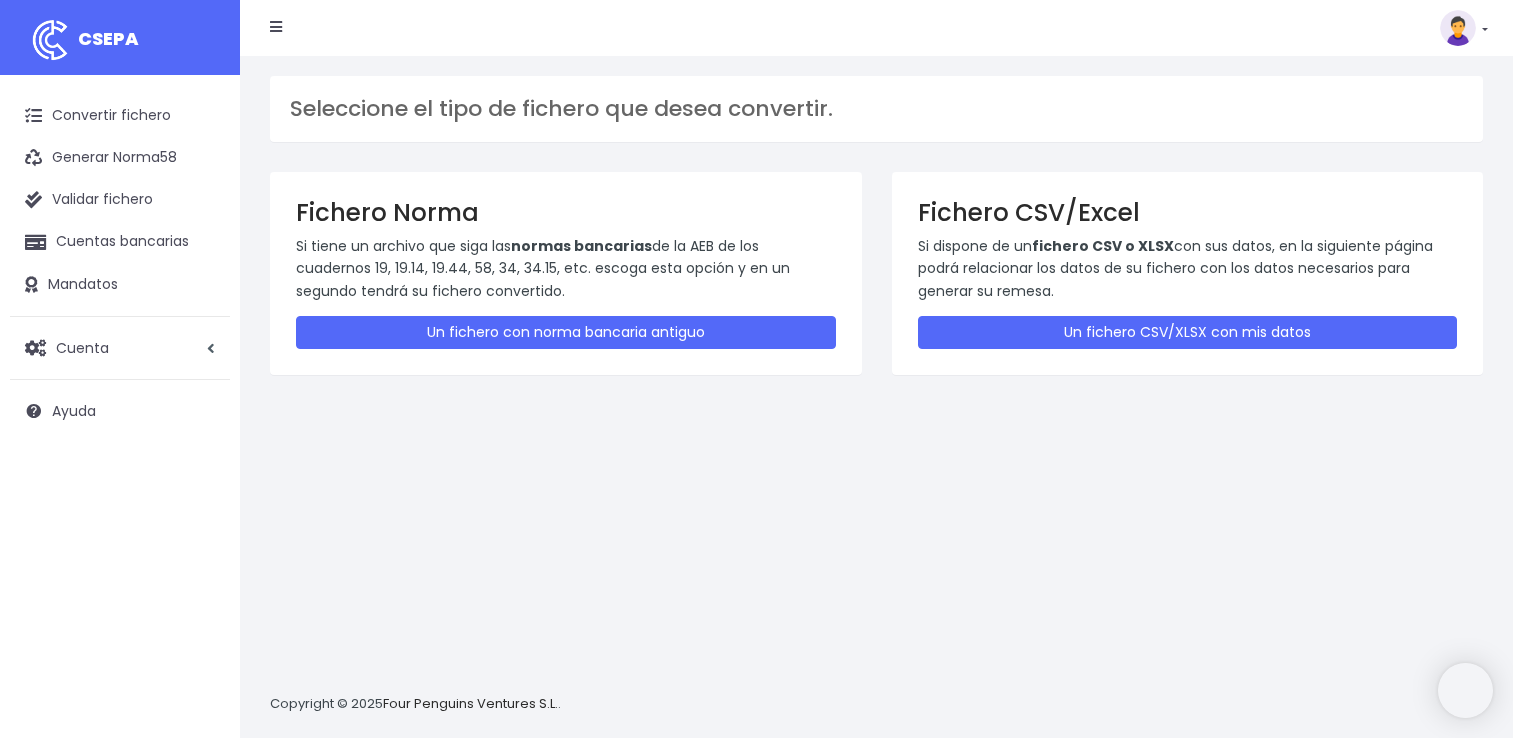scroll, scrollTop: 0, scrollLeft: 0, axis: both 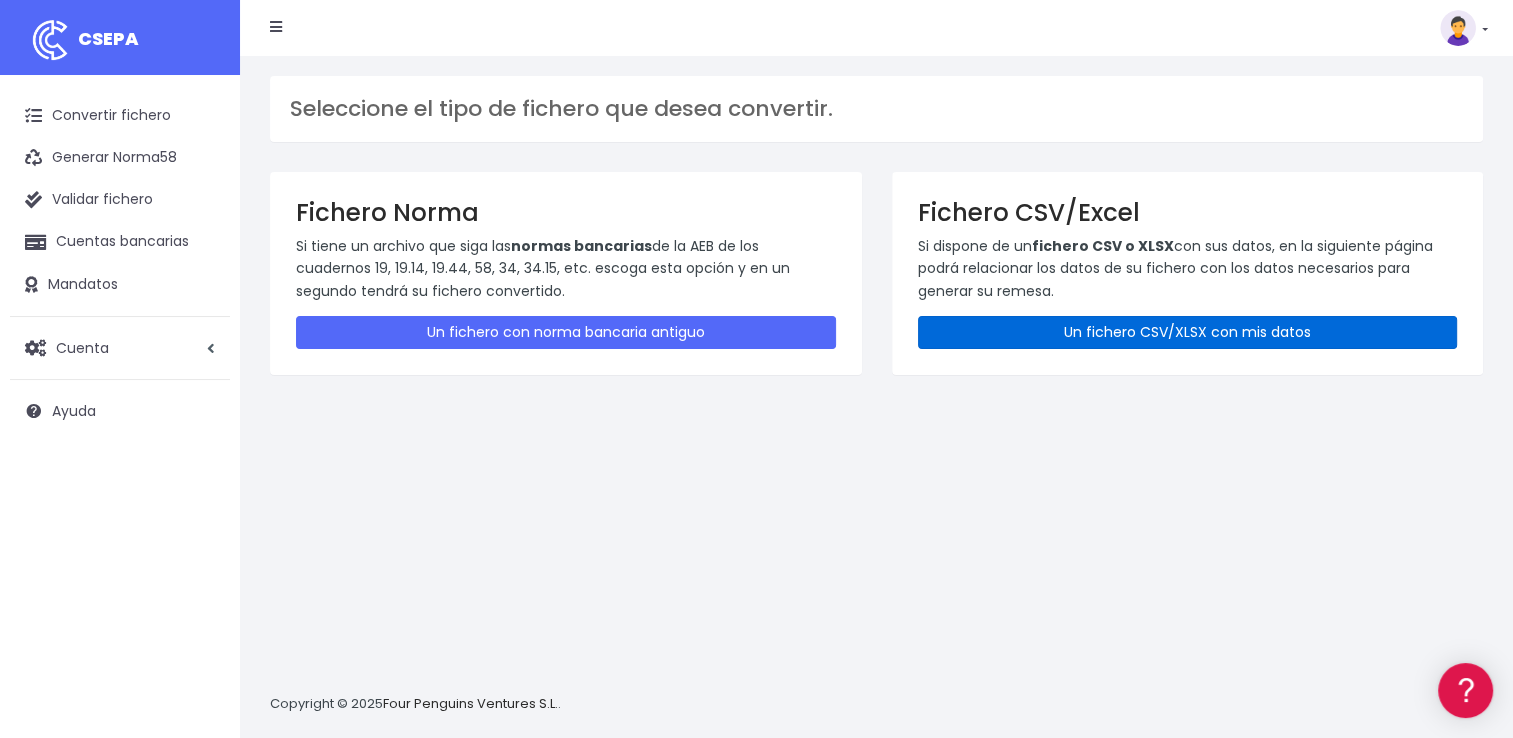 click on "Un fichero CSV/XLSX con mis datos" at bounding box center [1188, 332] 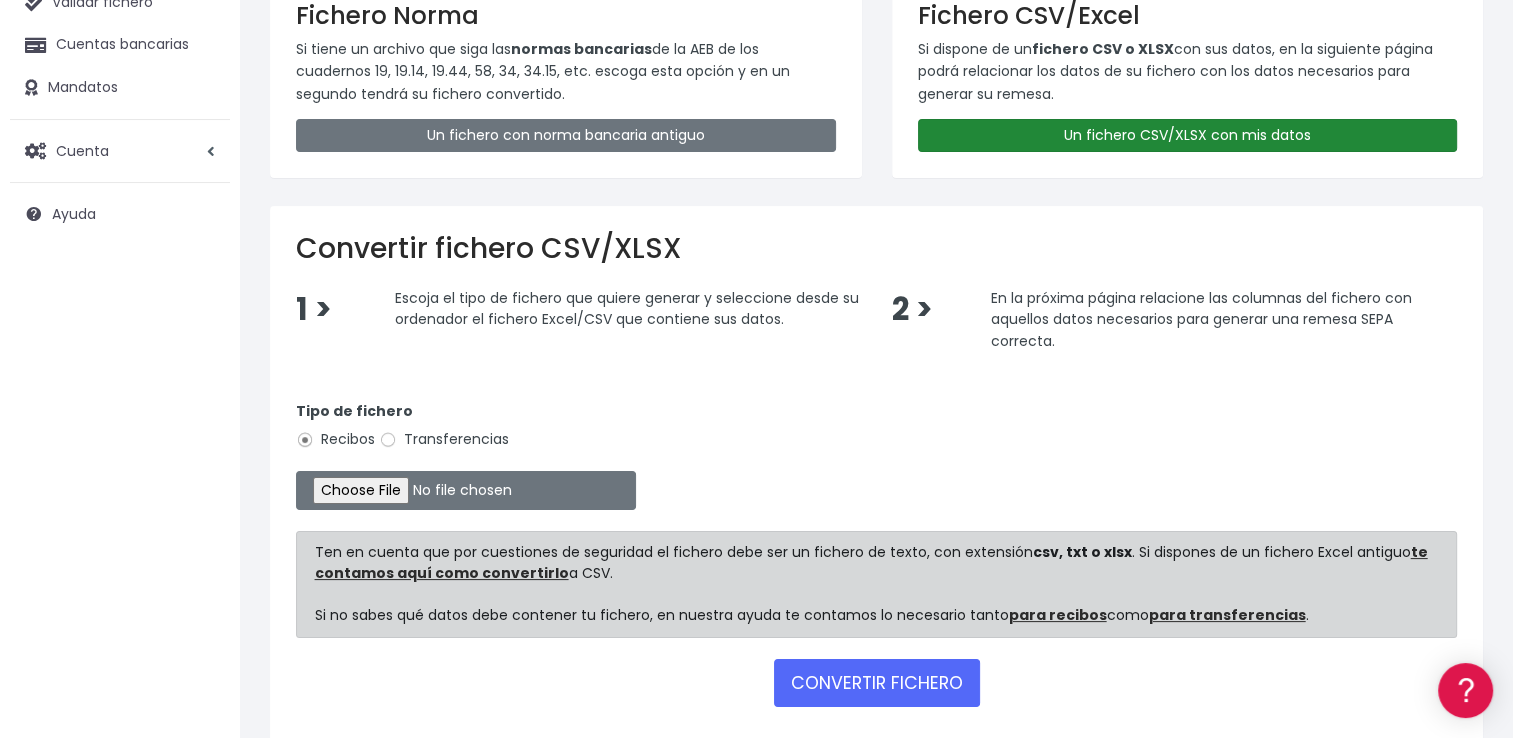 scroll, scrollTop: 200, scrollLeft: 0, axis: vertical 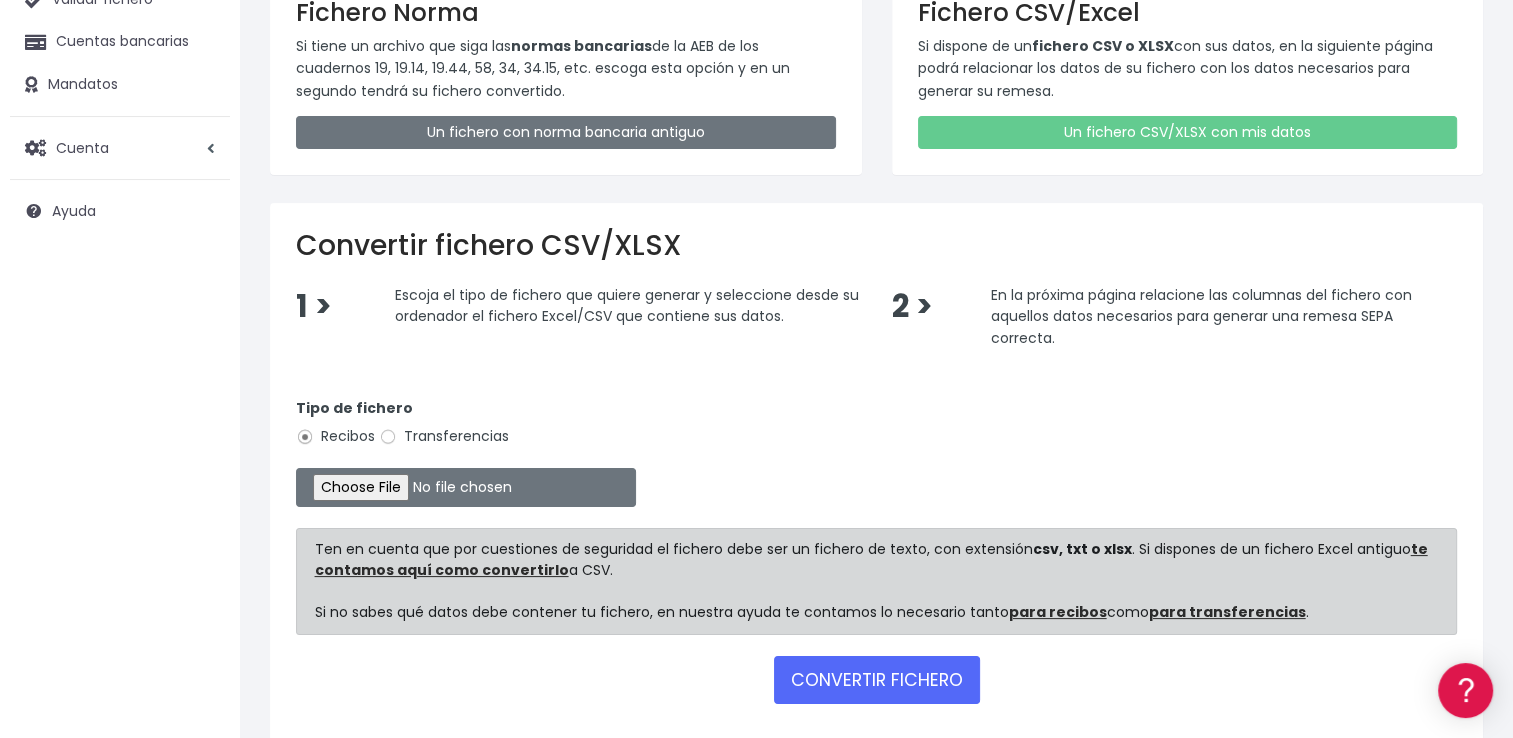 click on "Transferencias" at bounding box center [444, 436] 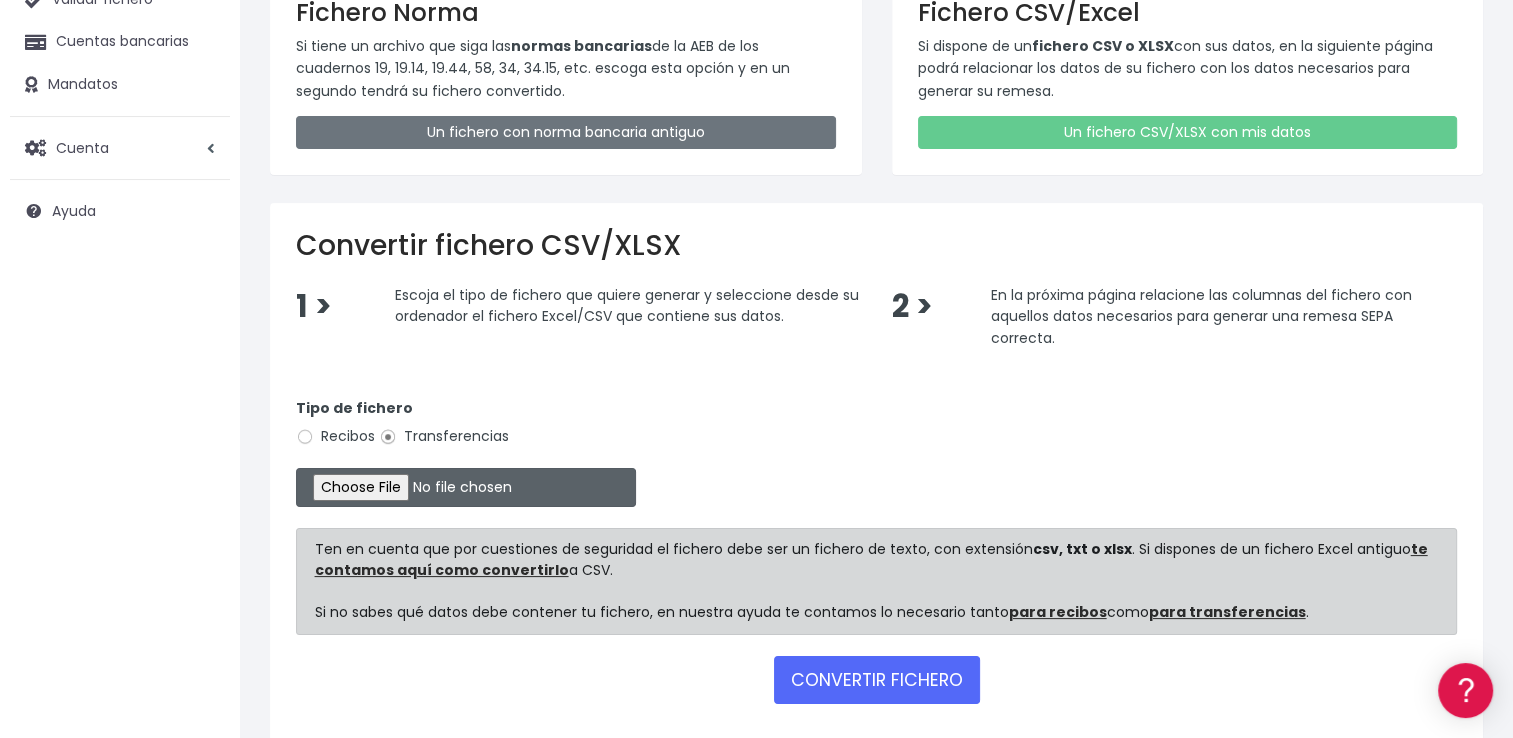 click at bounding box center [466, 487] 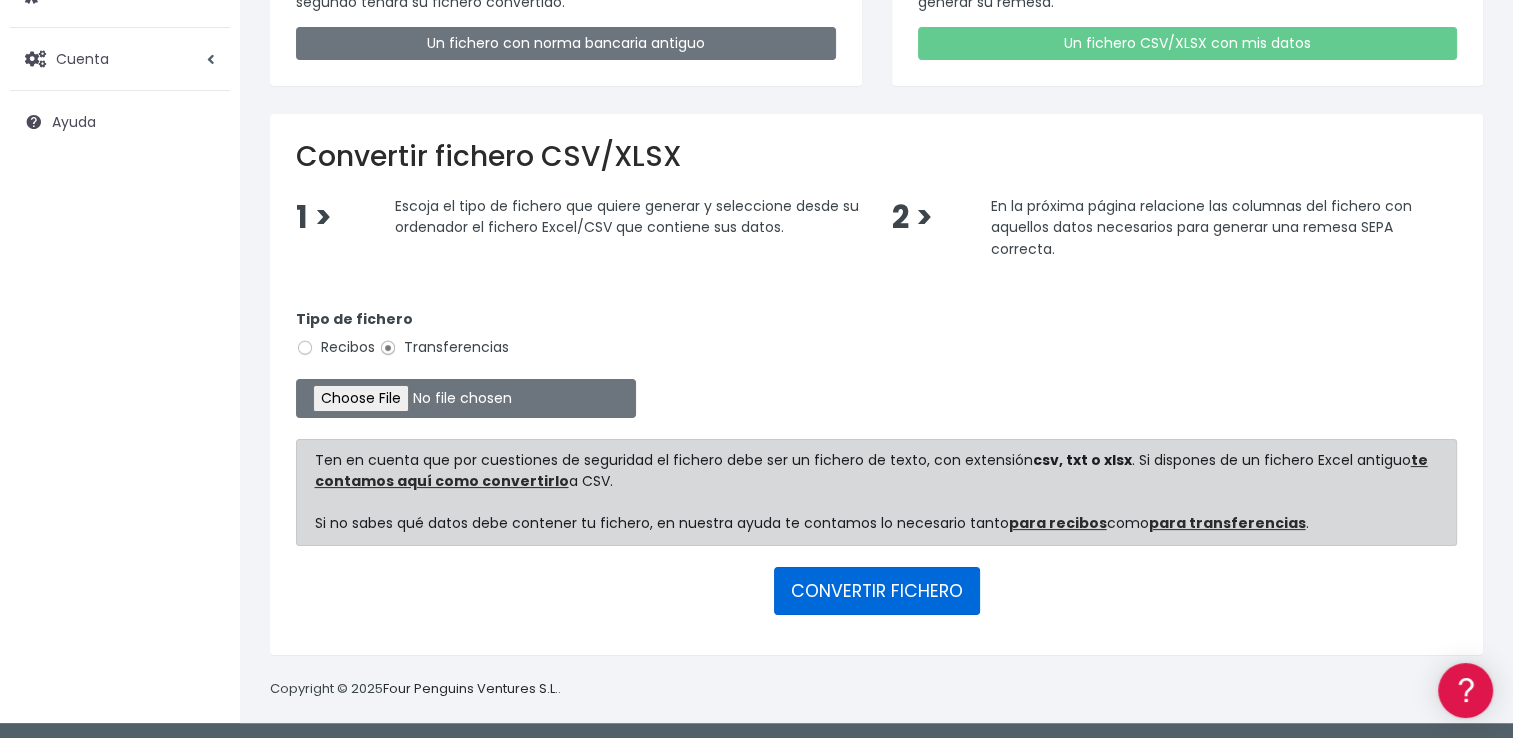 click on "CONVERTIR FICHERO" at bounding box center [877, 591] 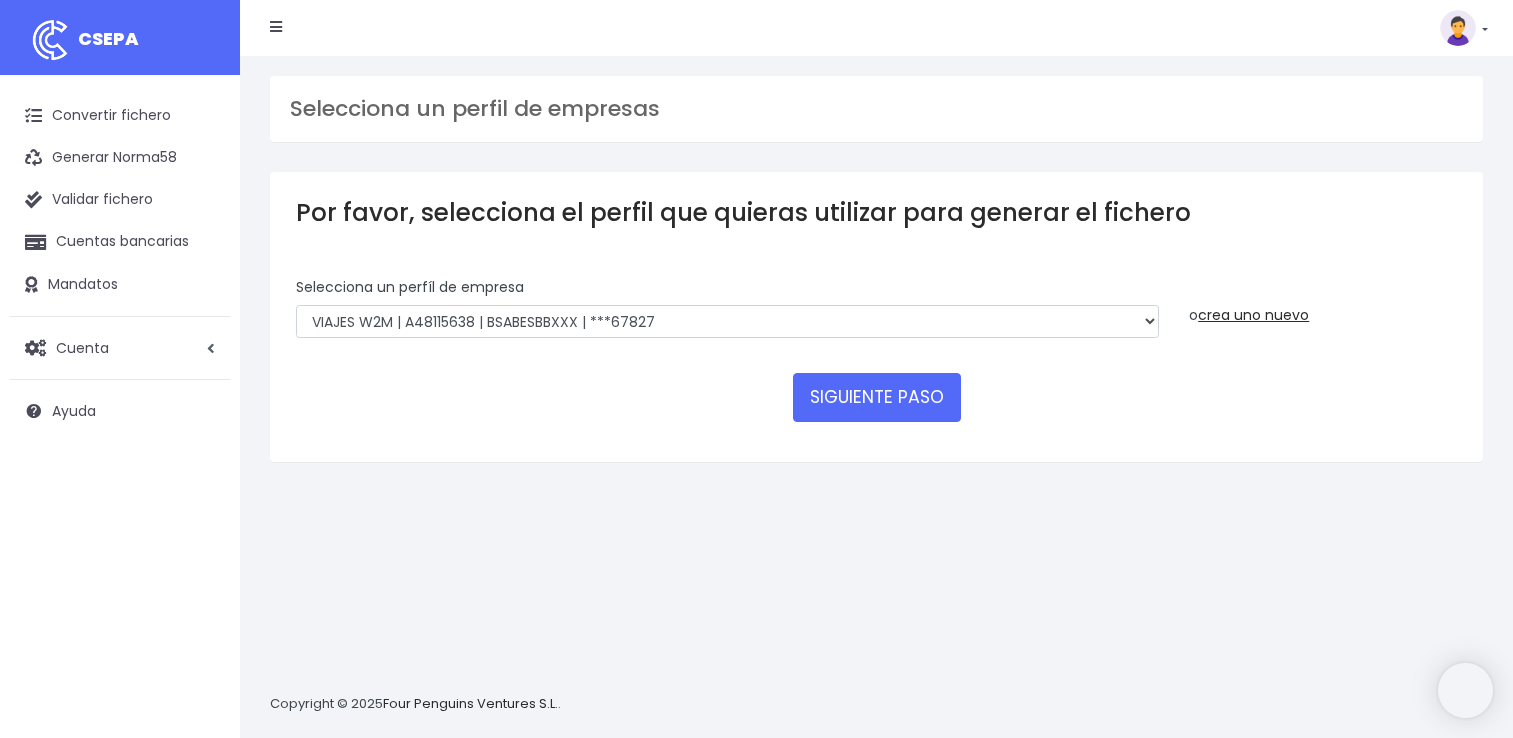 scroll, scrollTop: 0, scrollLeft: 0, axis: both 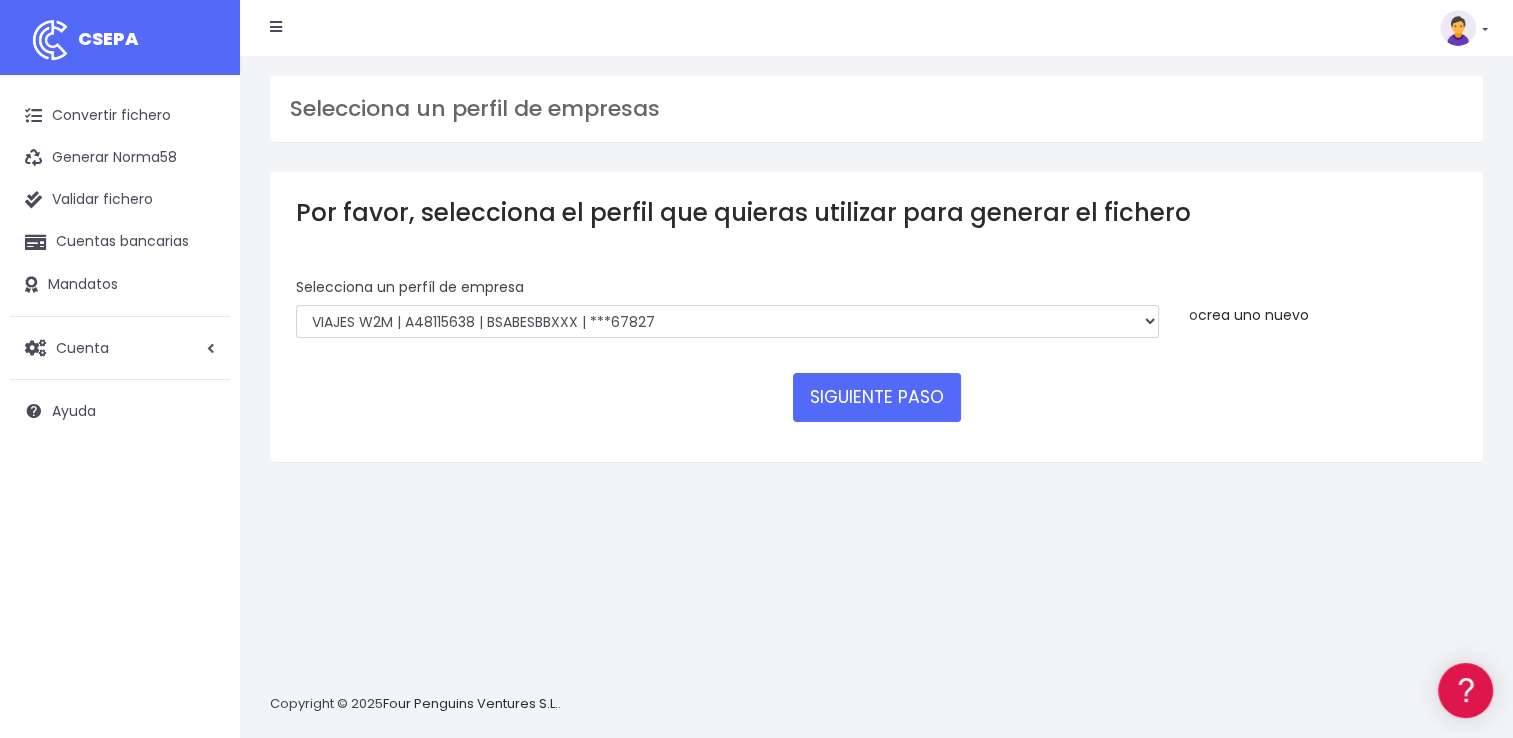 click on "crea uno nuevo" at bounding box center (1253, 315) 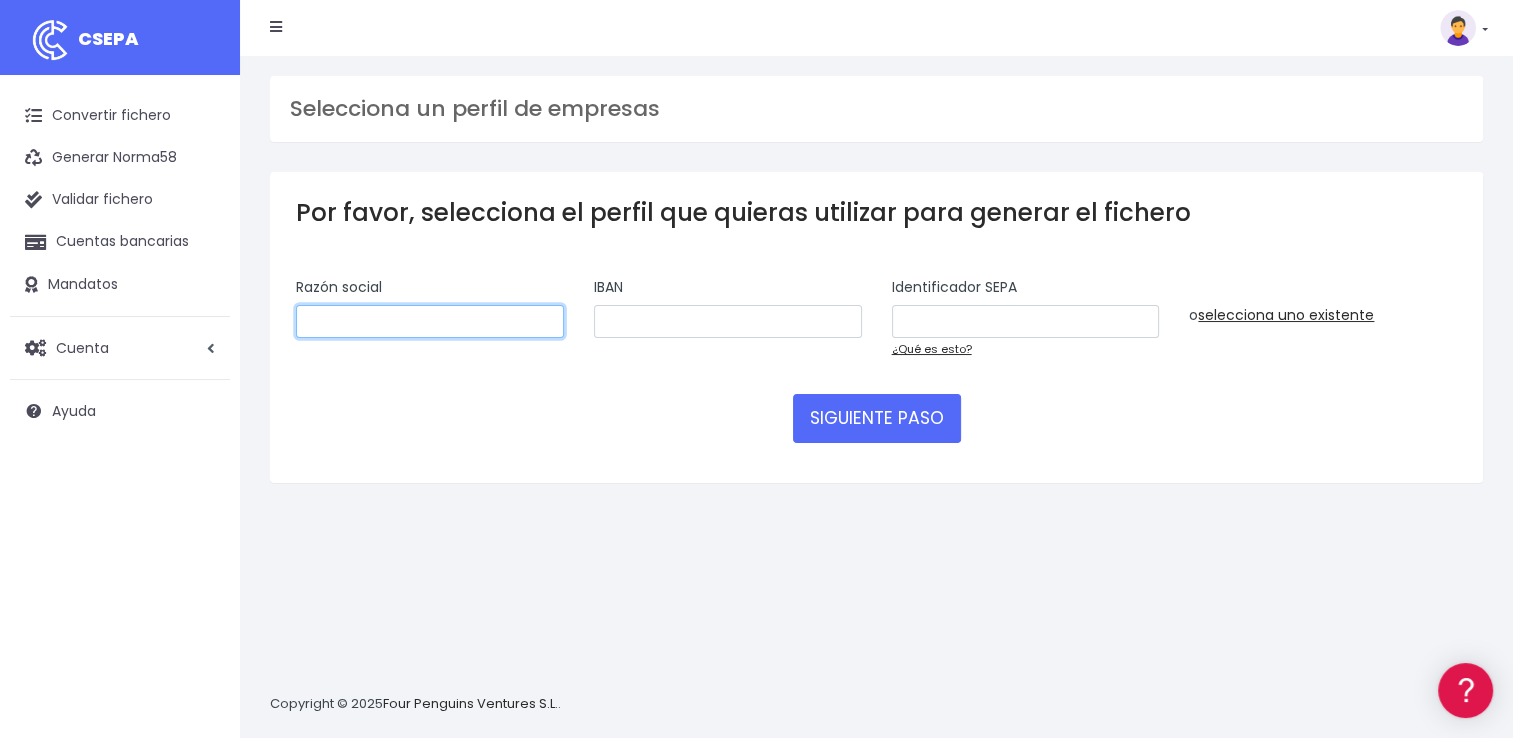 click at bounding box center (430, 322) 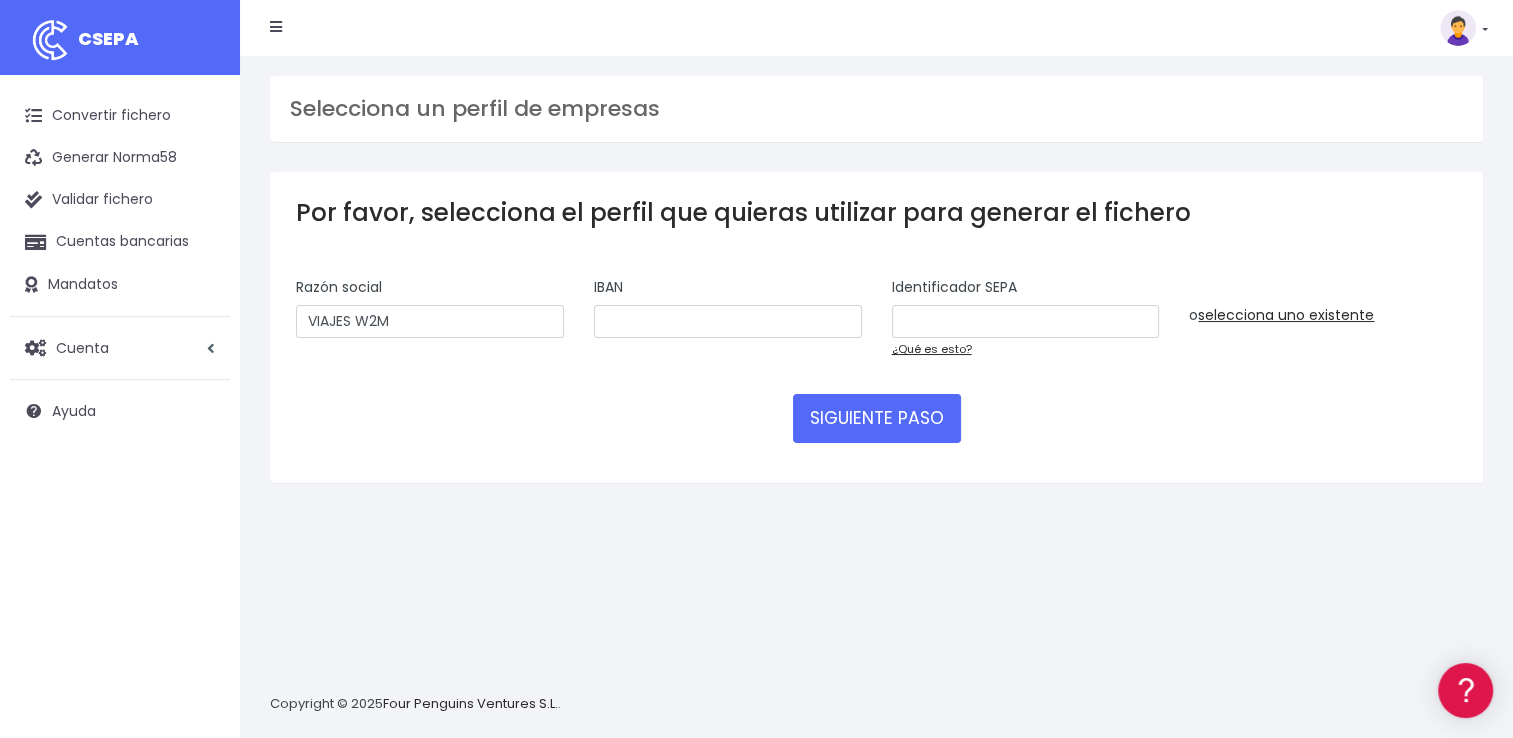 type on "ES9300815138680001267827" 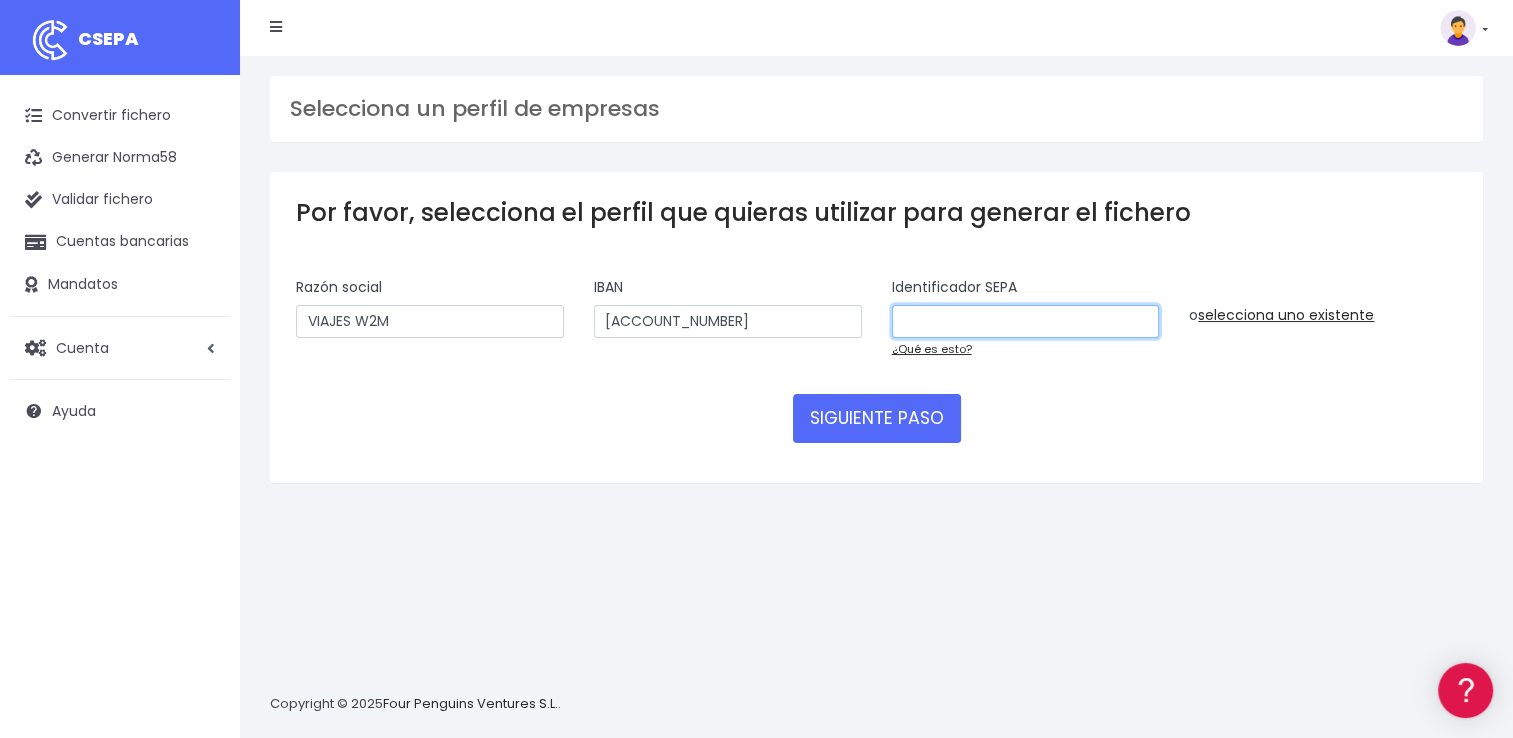 type on "A48115638" 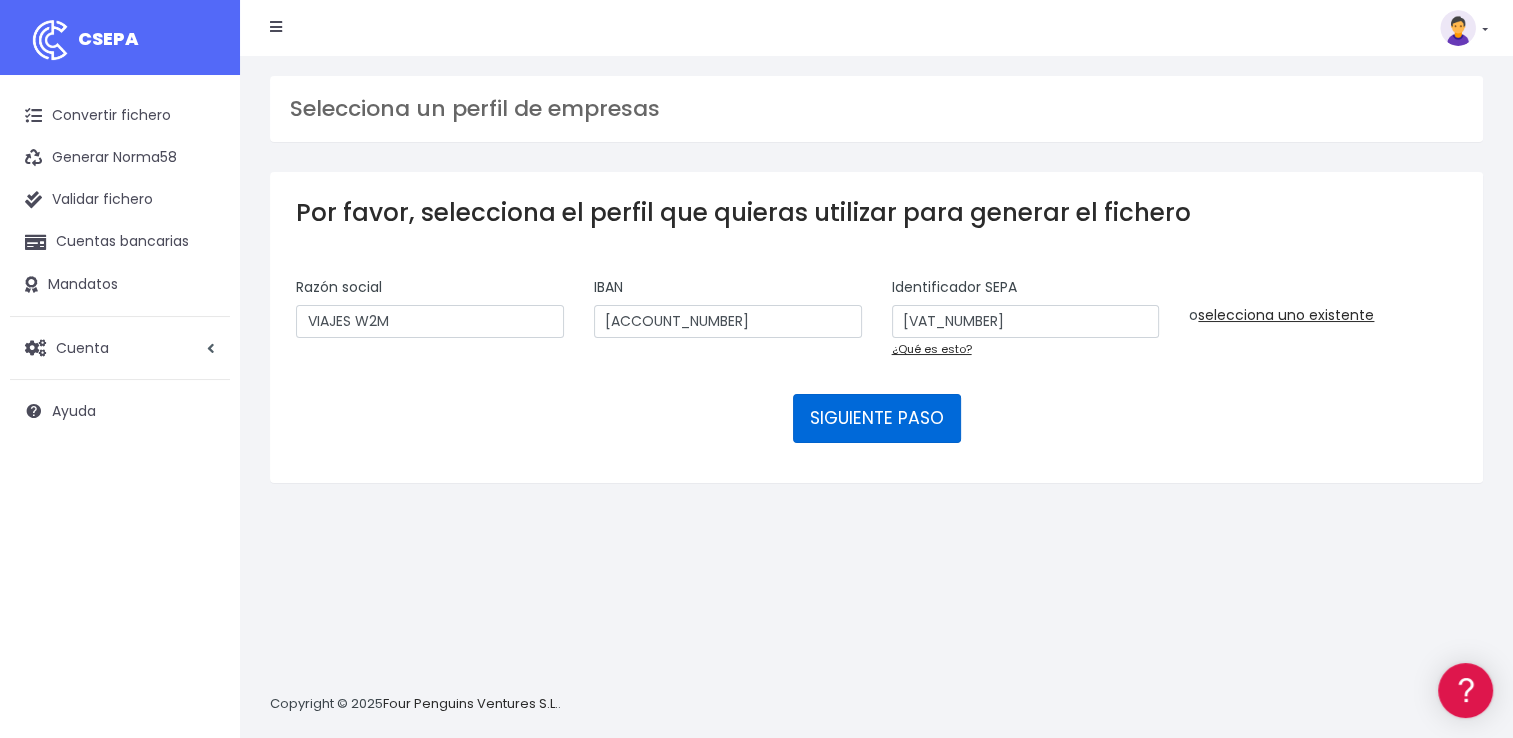 click on "SIGUIENTE PASO" at bounding box center [877, 418] 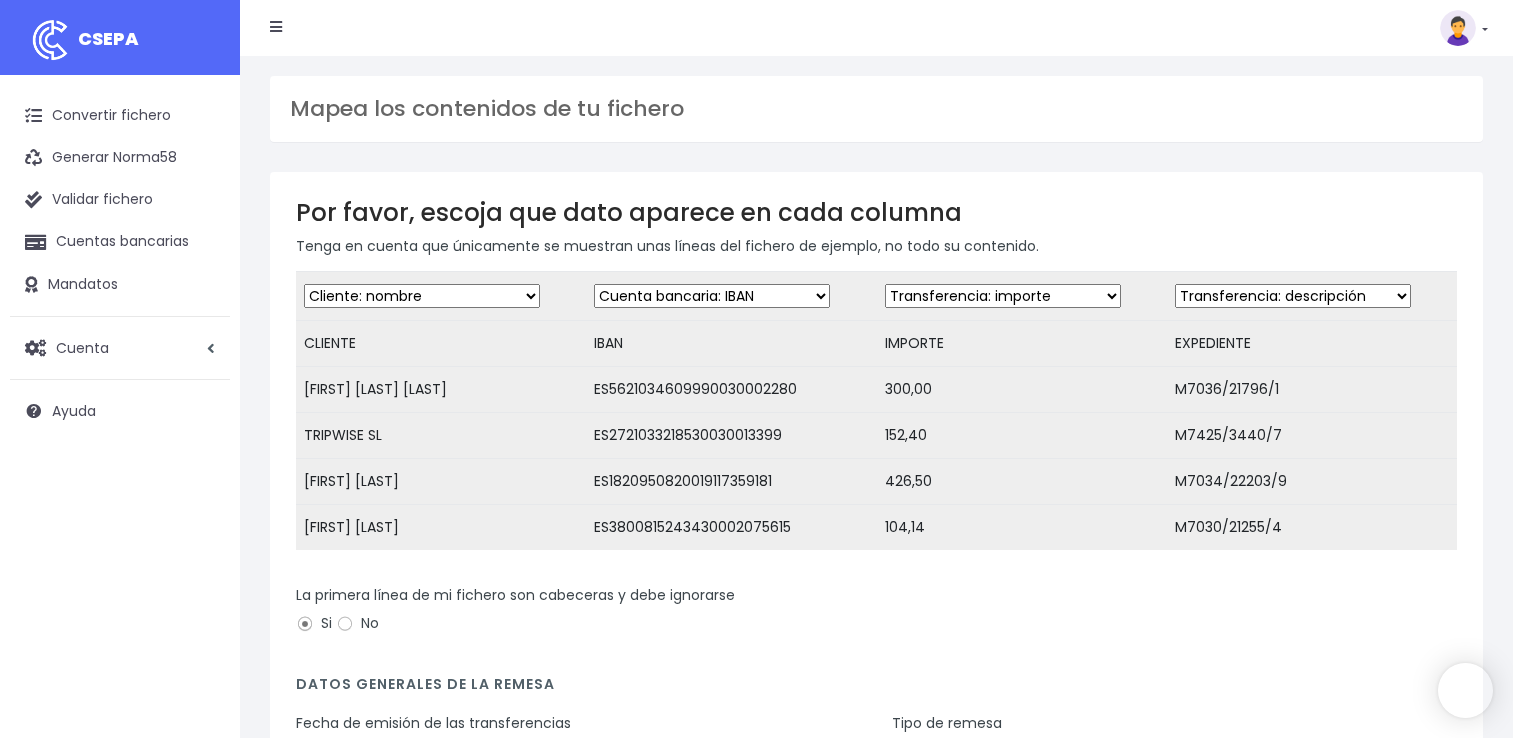scroll, scrollTop: 0, scrollLeft: 0, axis: both 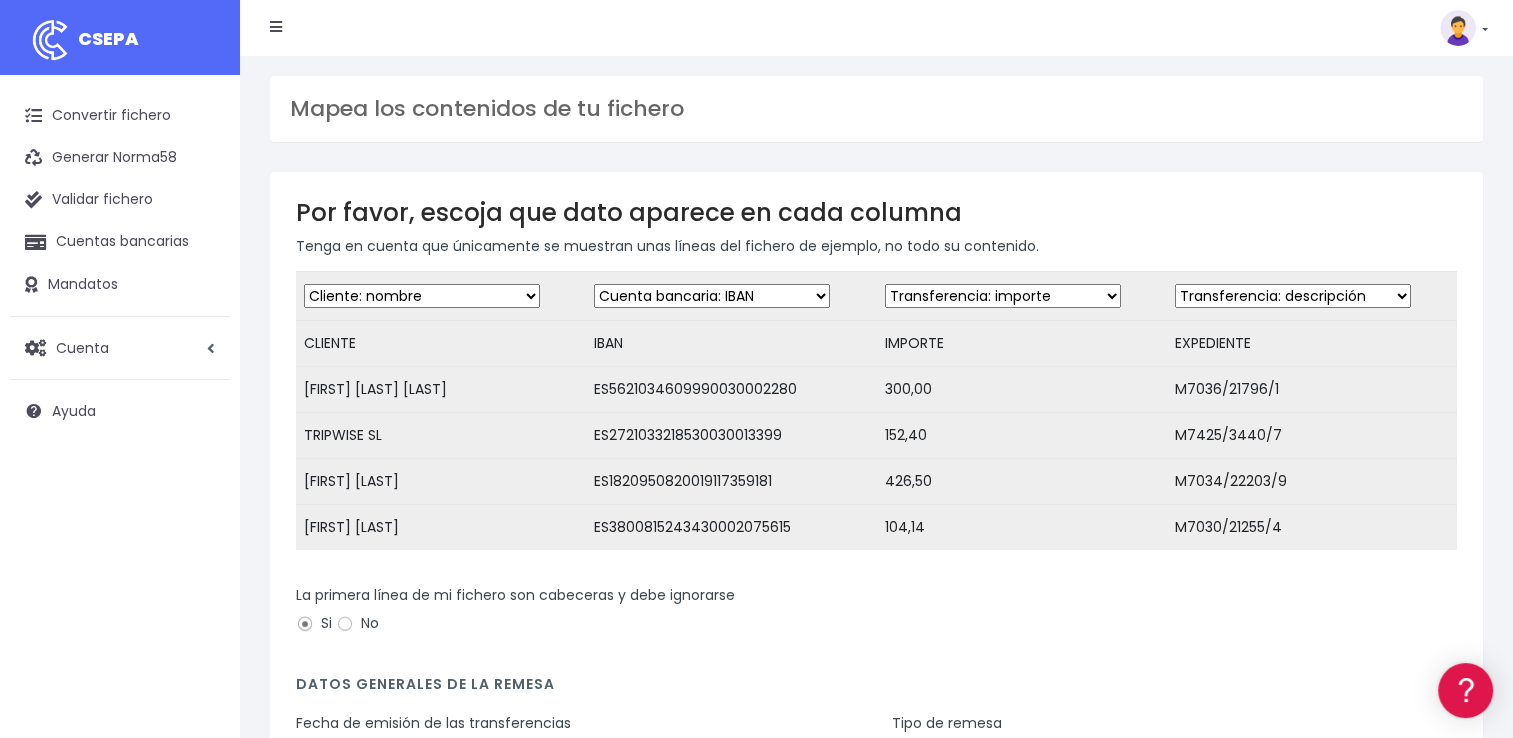 click on "Desechar campo
Cliente: nombre
Cliente: DNI
Cliente: Email
Cliente: referencia
Cuenta bancaria: BIC
Cuenta bancaria: IBAN
Cuenta bancaria: CC
Transferencia: importe
Transferencia: fecha de cargo
Transferencia: descripción
Transferencia: identificador" at bounding box center [1293, 296] 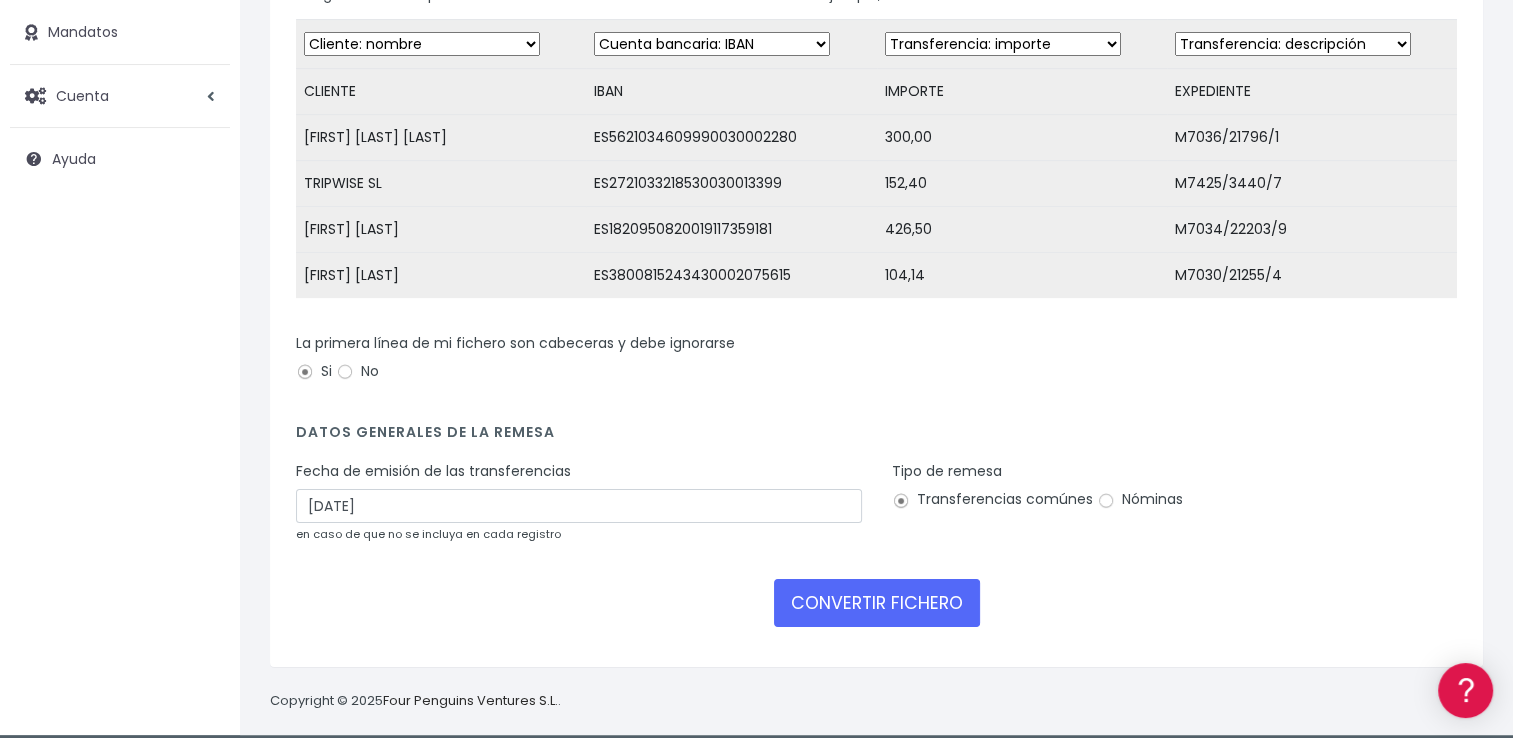 scroll, scrollTop: 279, scrollLeft: 0, axis: vertical 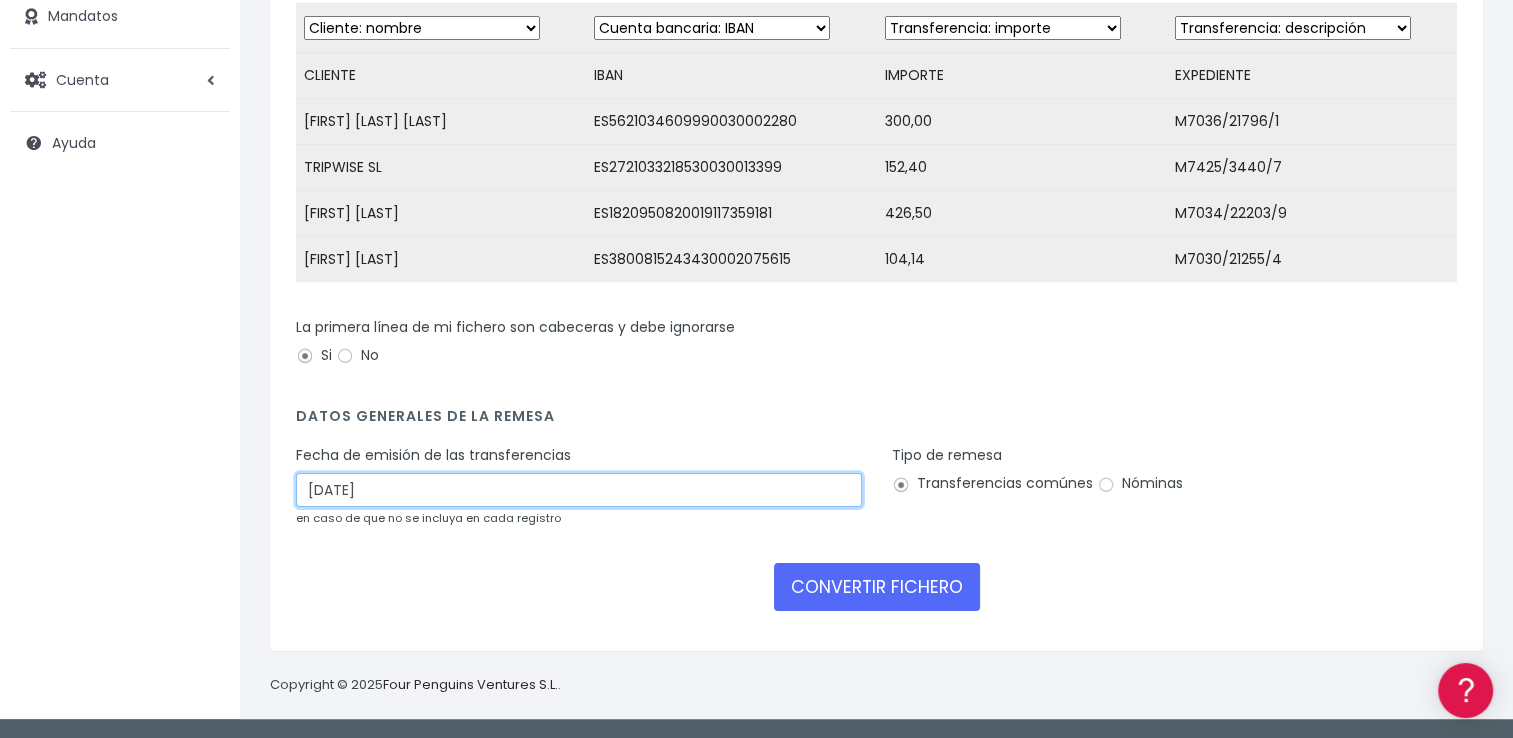 click on "[DATE]" at bounding box center [579, 490] 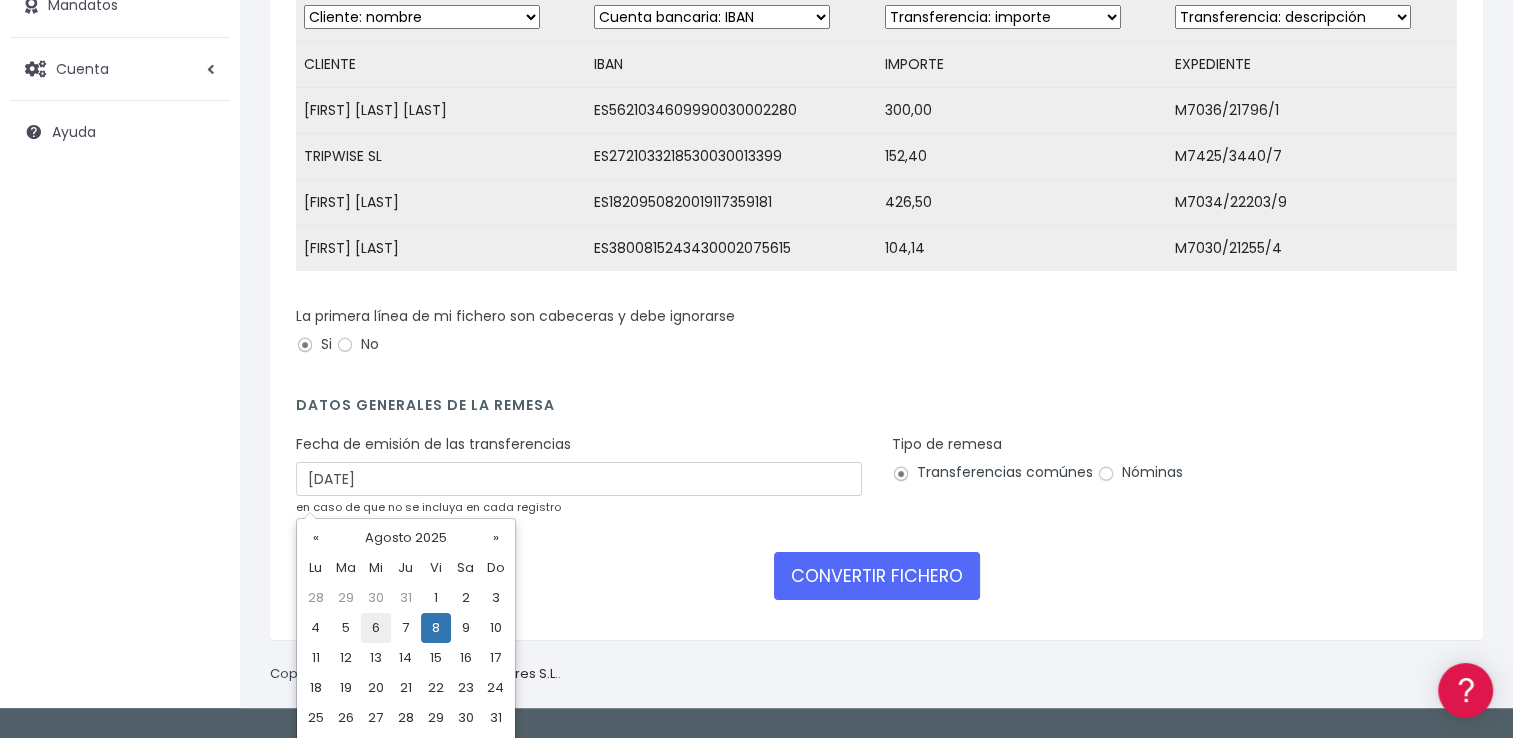 click on "6" at bounding box center [376, 628] 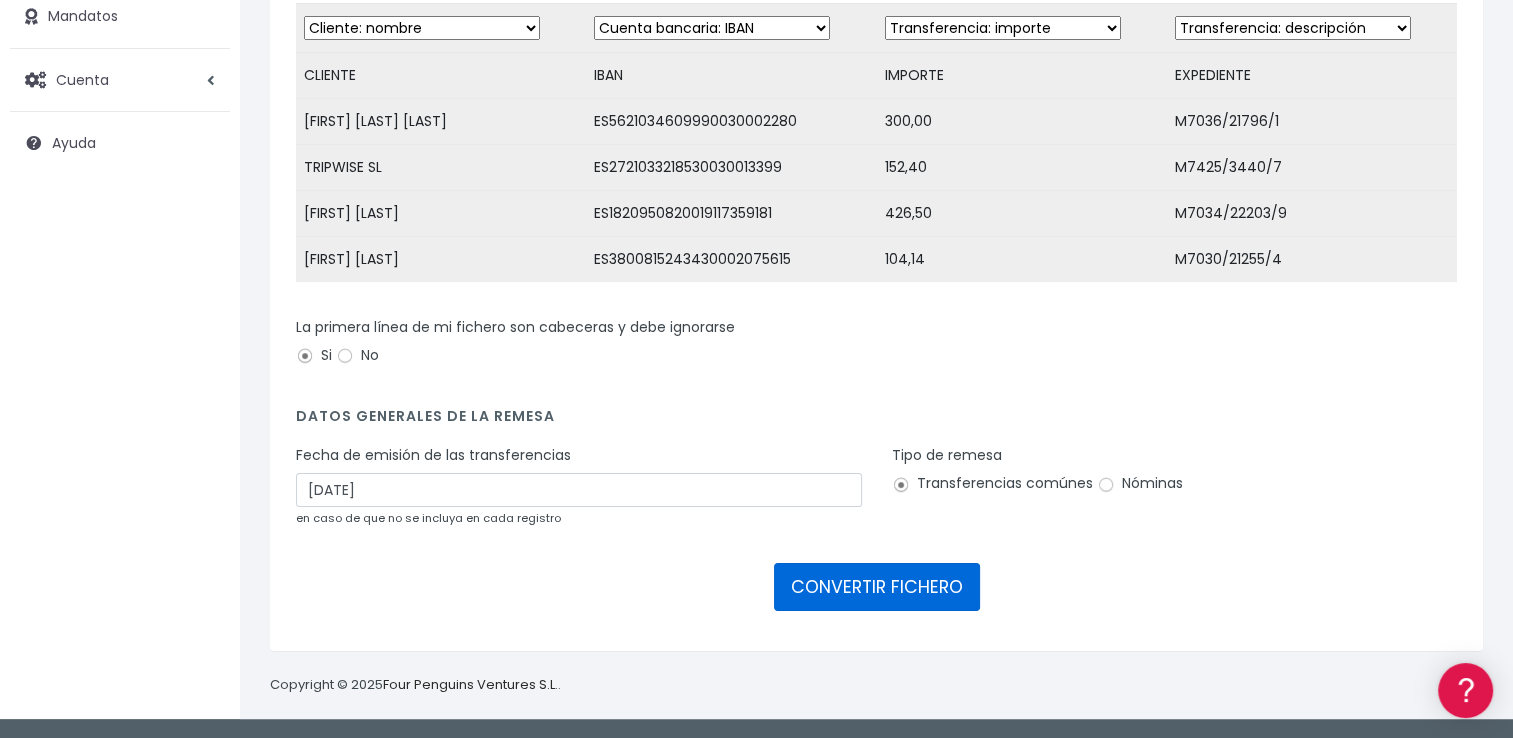 click on "CONVERTIR FICHERO" at bounding box center (877, 587) 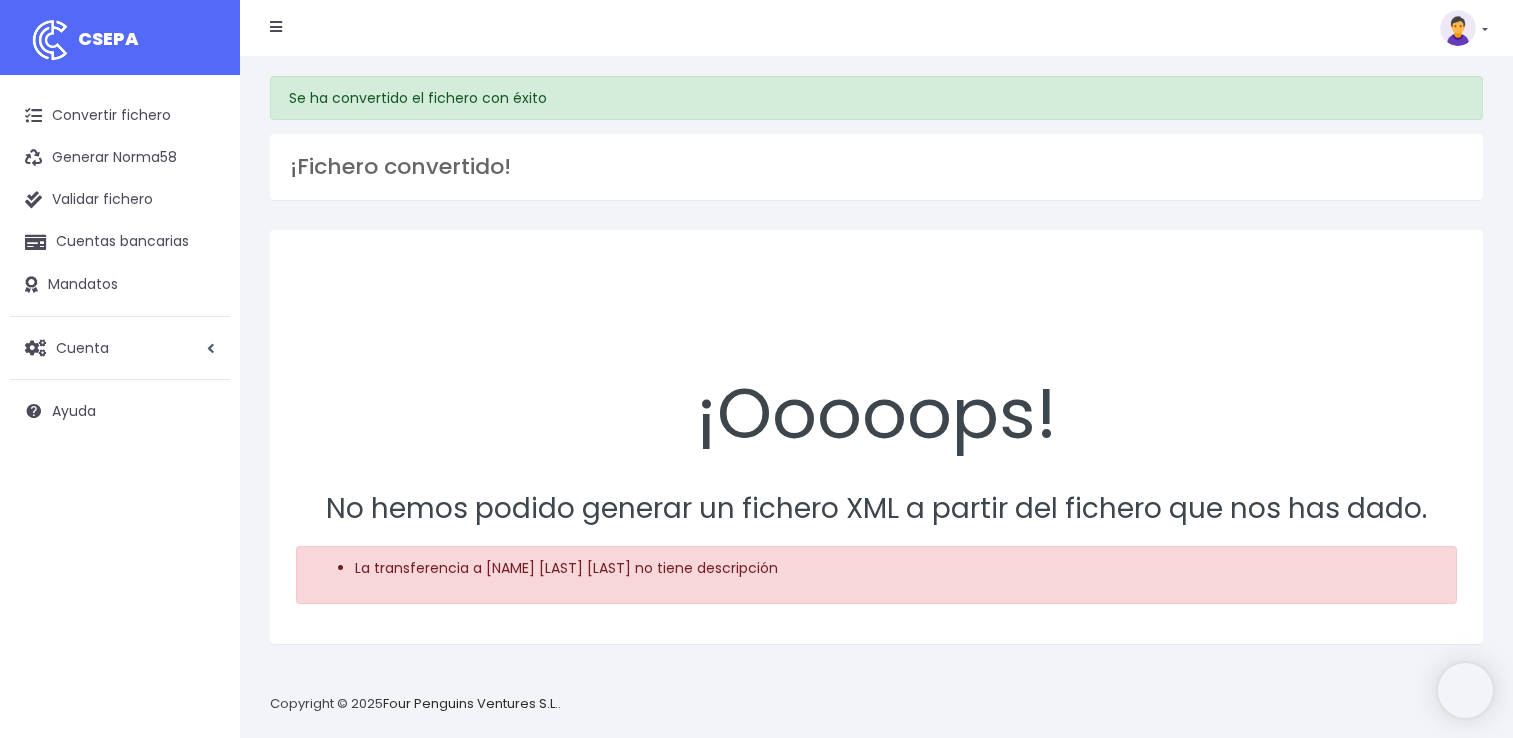 scroll, scrollTop: 0, scrollLeft: 0, axis: both 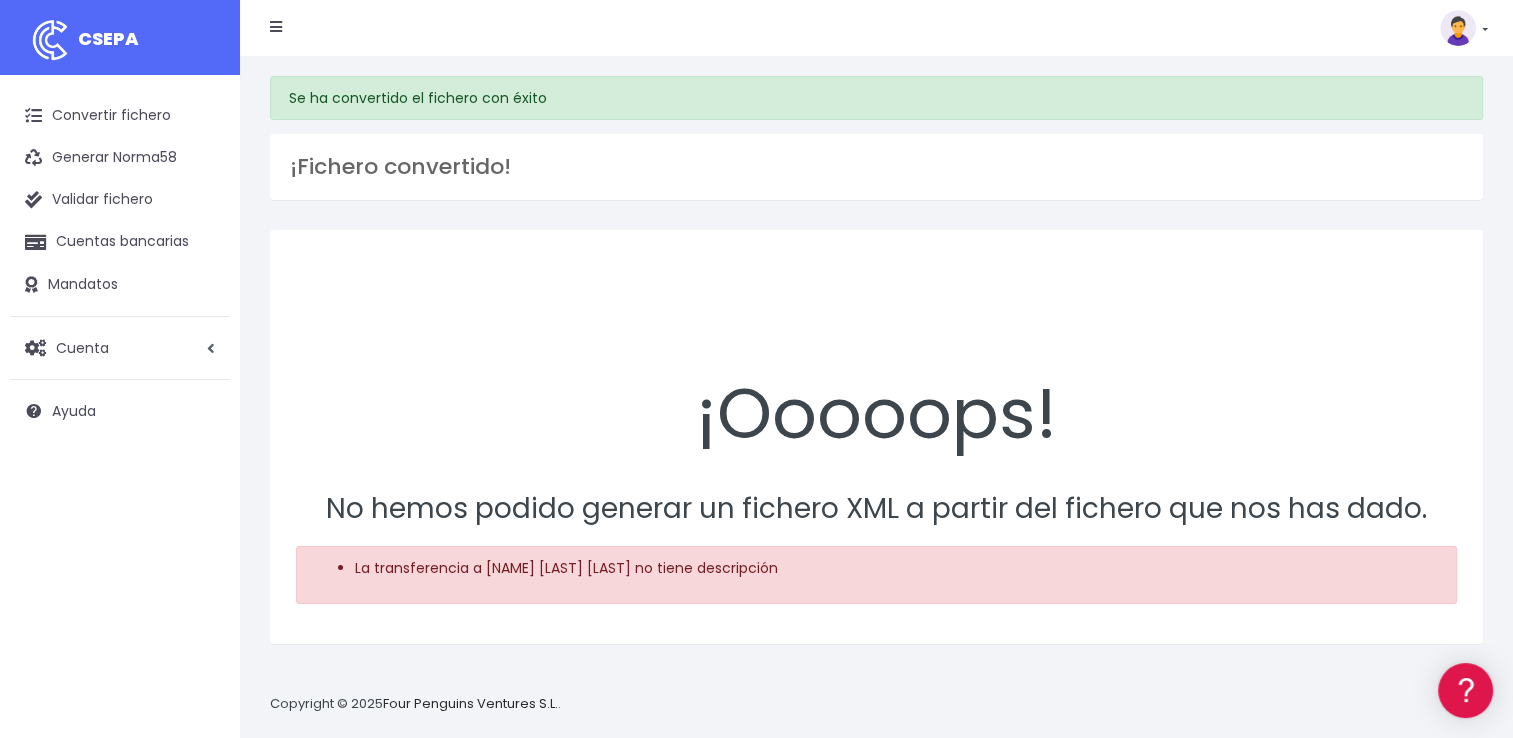 click on "¡Ooooops!
No hemos podido generar un fichero XML a partir del fichero que nos has dado.
La transferencia  a [NAME] [LAST] [LAST] no tiene descripción" at bounding box center [876, 437] 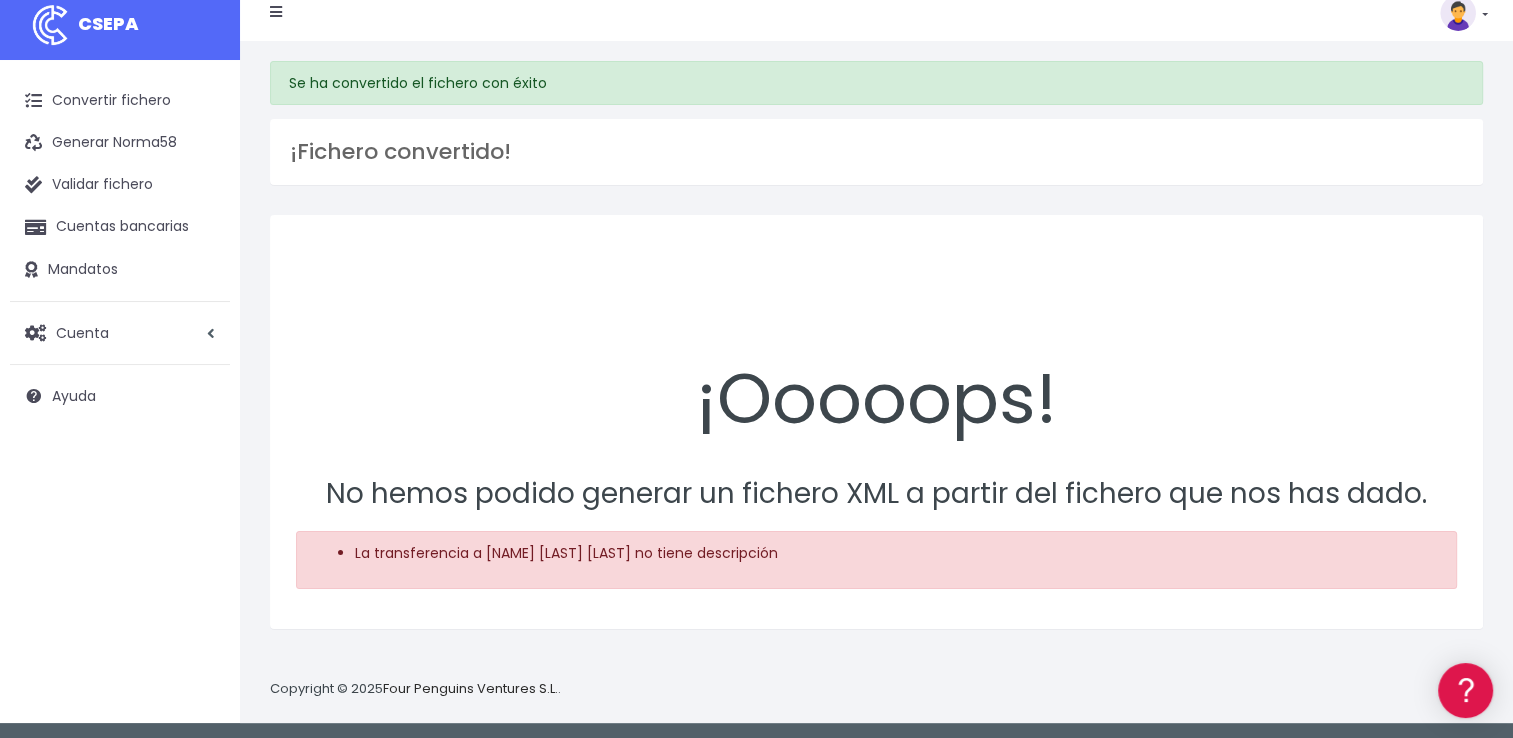 scroll, scrollTop: 19, scrollLeft: 0, axis: vertical 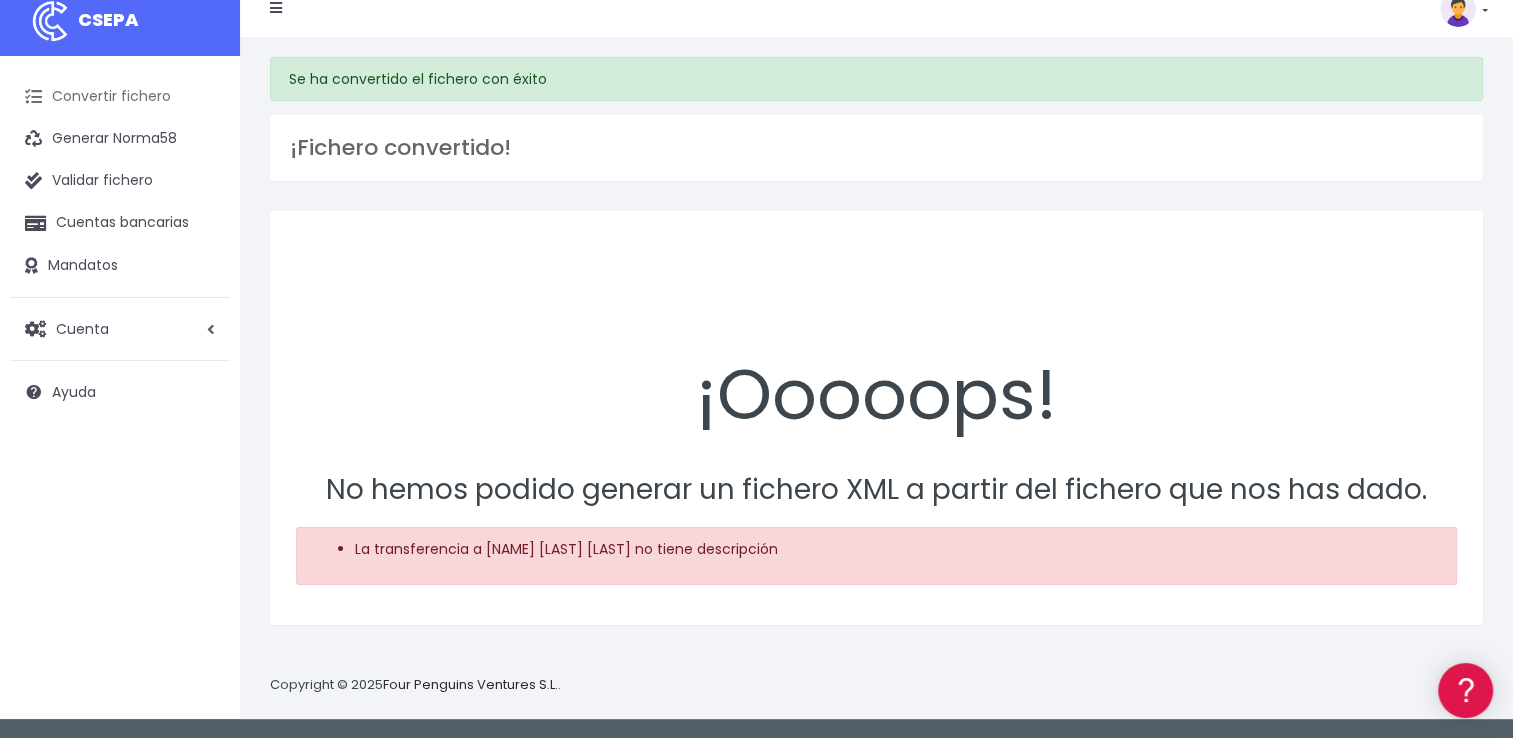 click on "Convertir fichero" at bounding box center (120, 97) 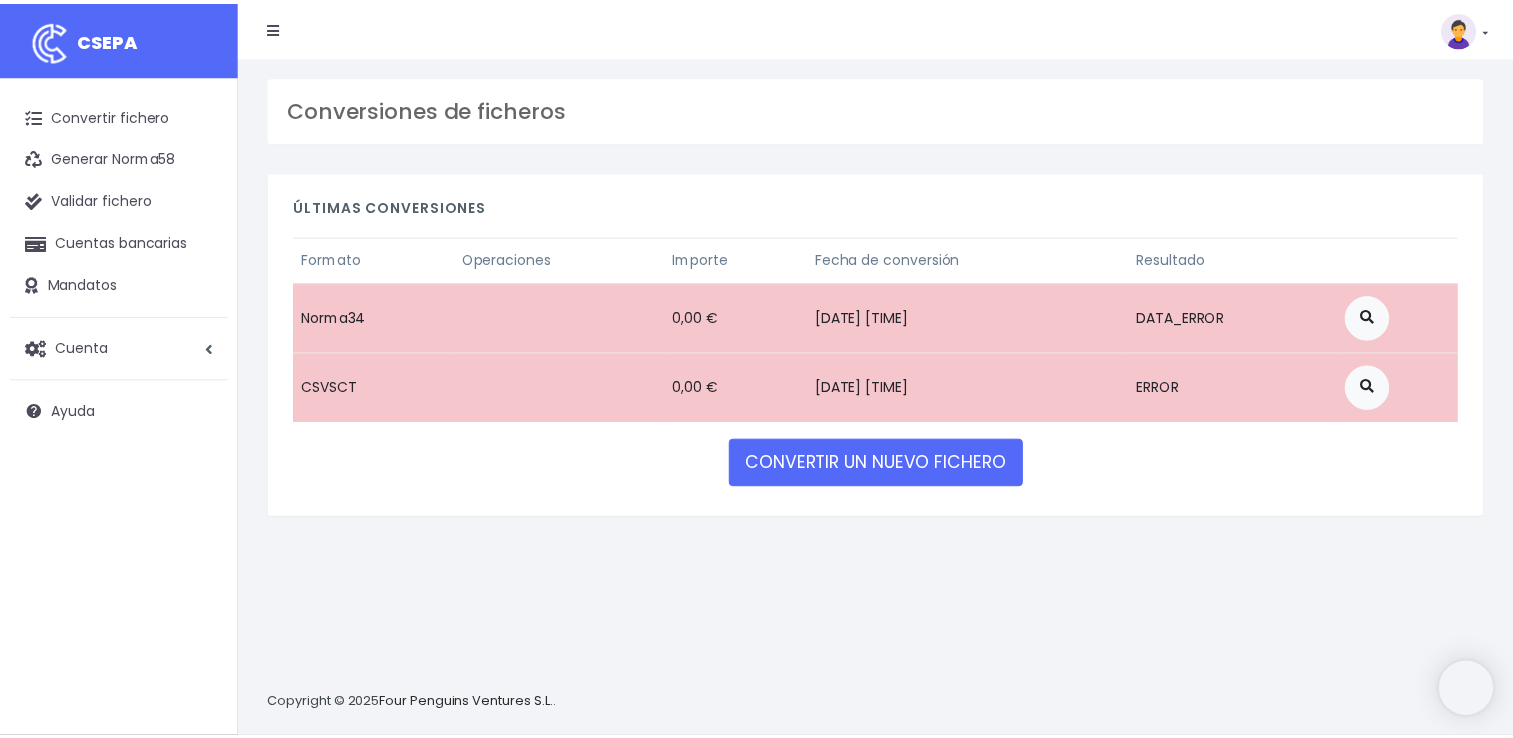 scroll, scrollTop: 0, scrollLeft: 0, axis: both 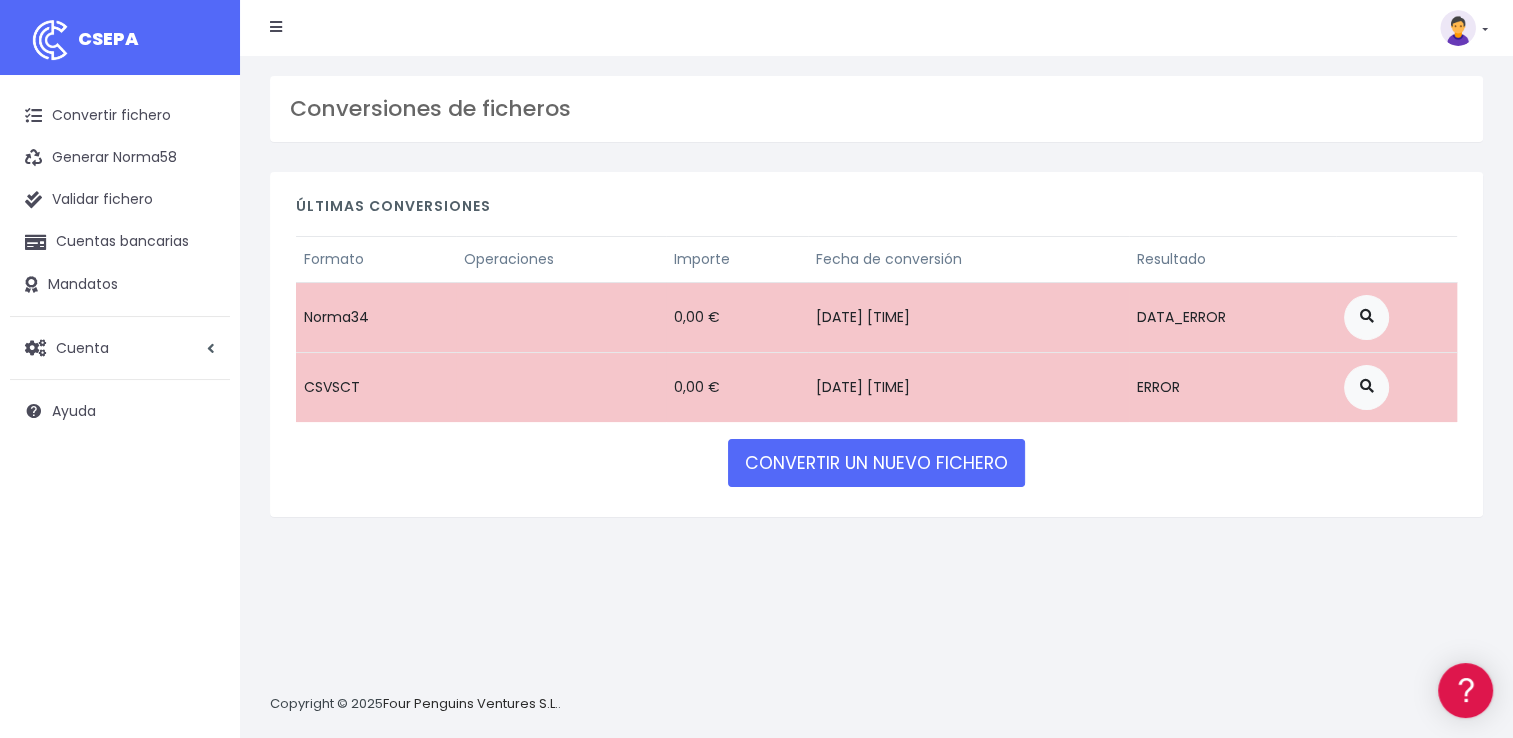 click on "[DATE] [TIME]" at bounding box center (968, 317) 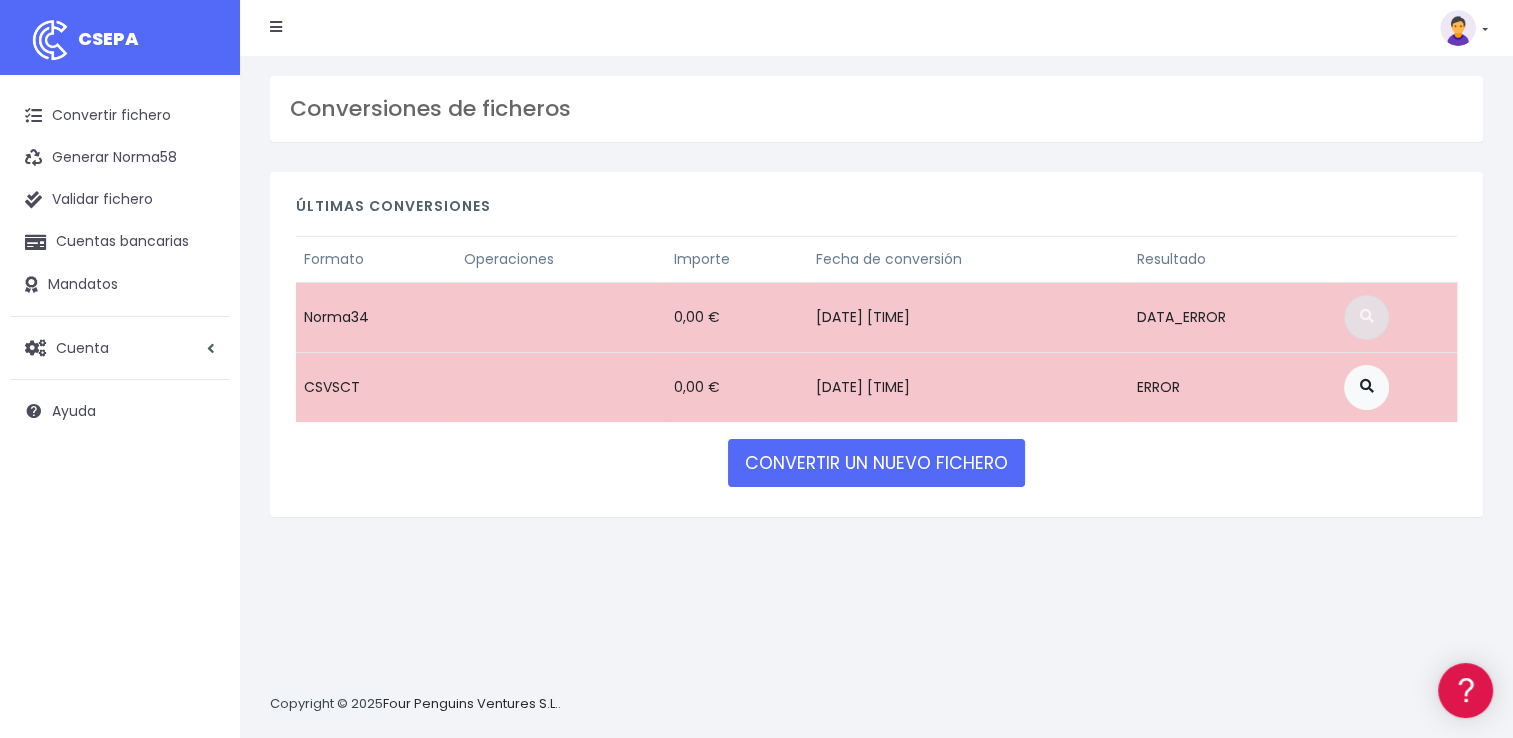 click at bounding box center (1366, 317) 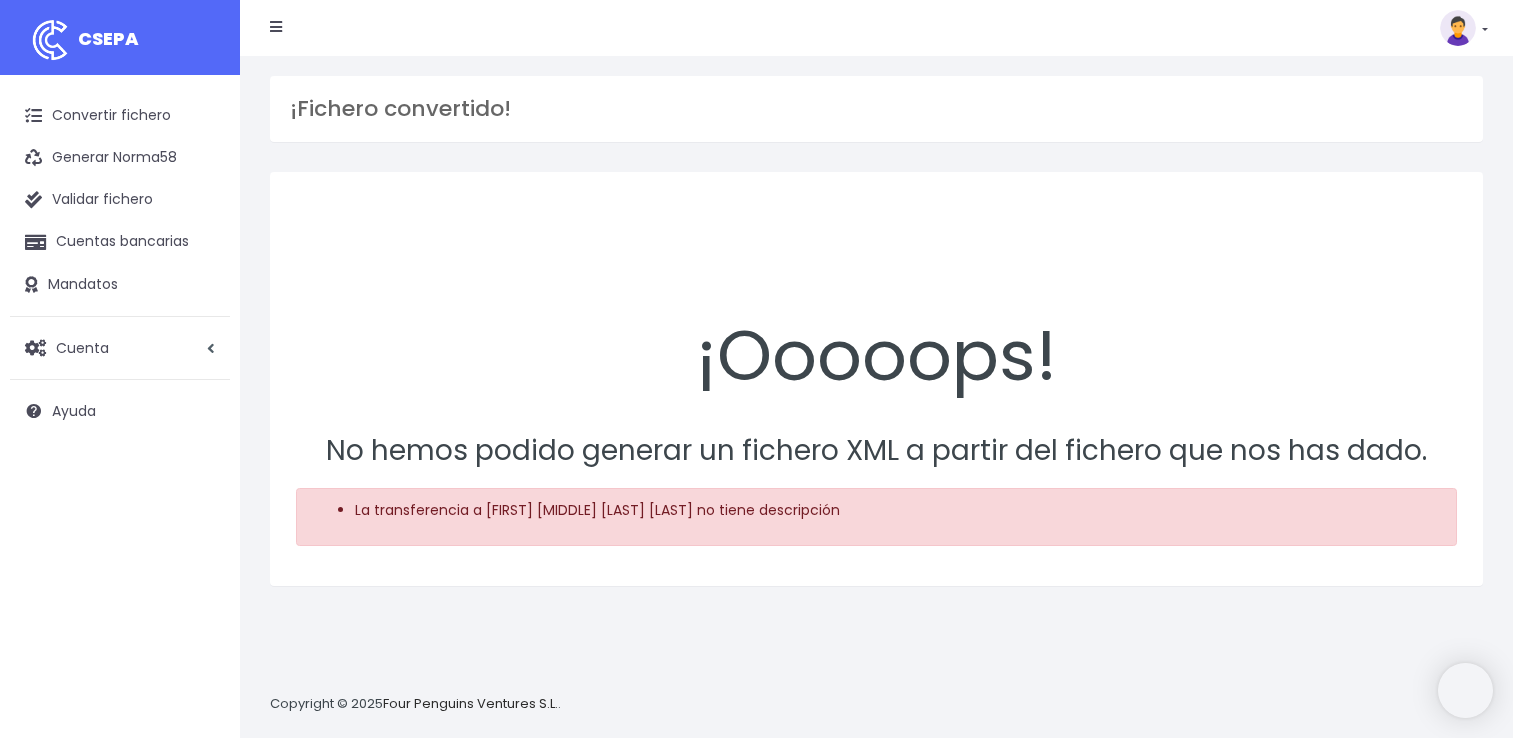scroll, scrollTop: 0, scrollLeft: 0, axis: both 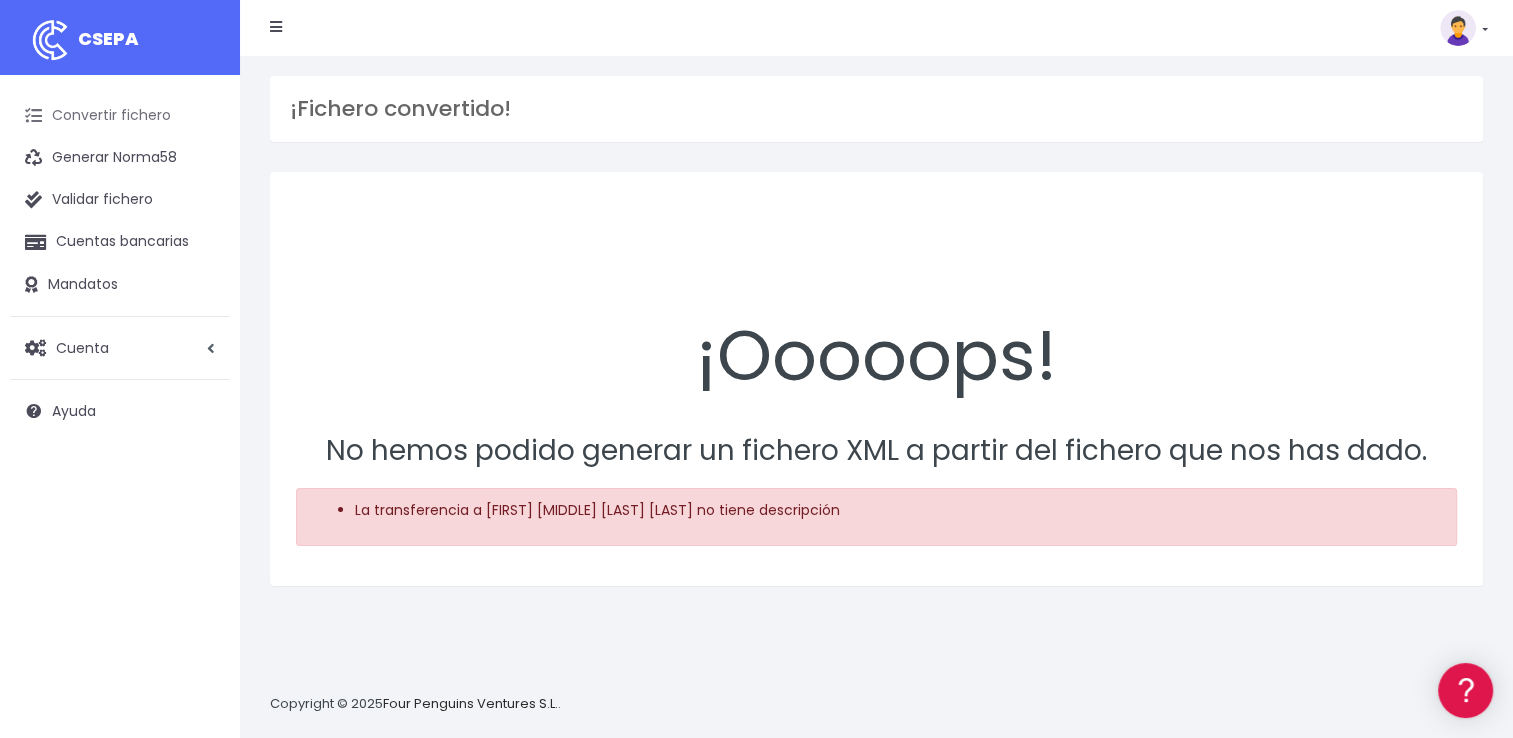 click on "Convertir fichero" at bounding box center [120, 116] 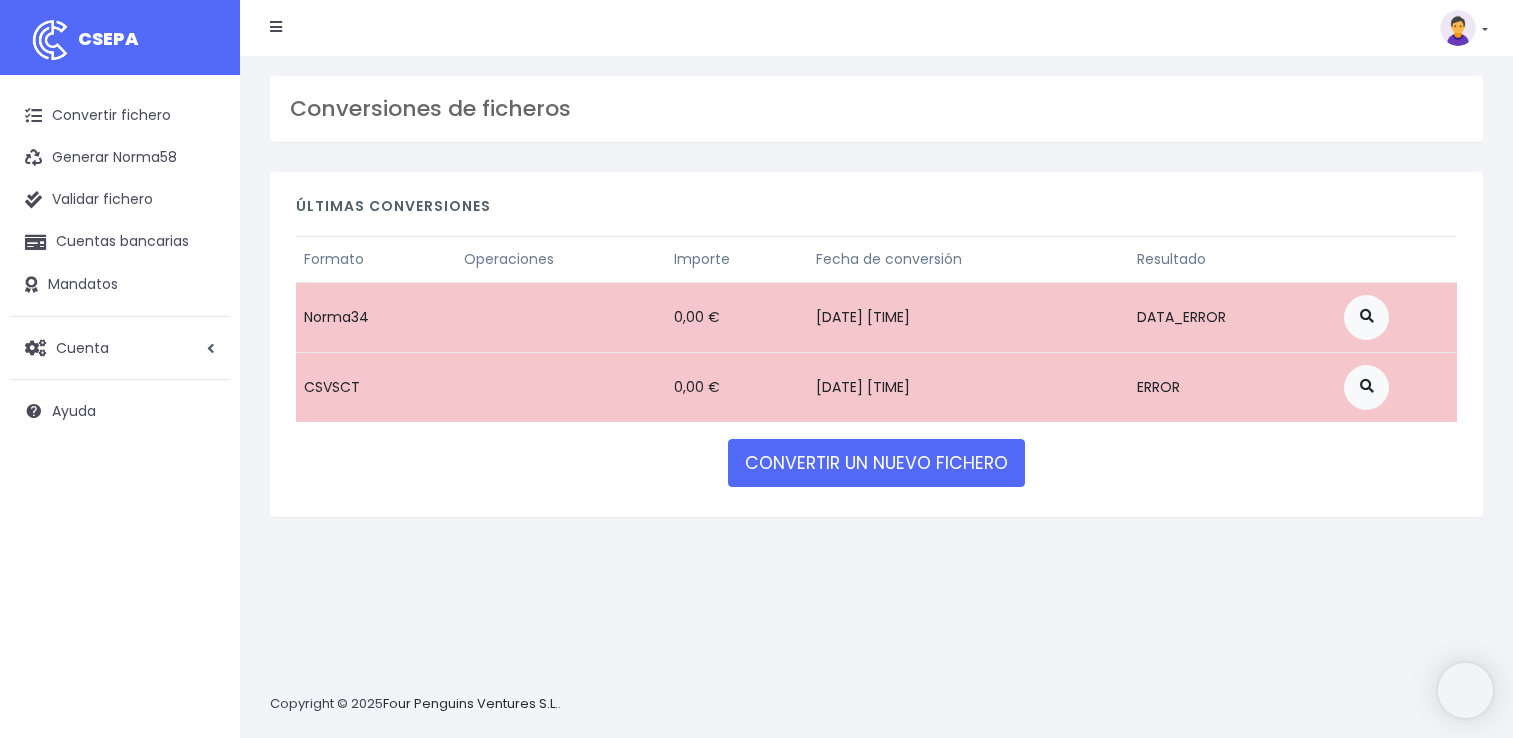 scroll, scrollTop: 0, scrollLeft: 0, axis: both 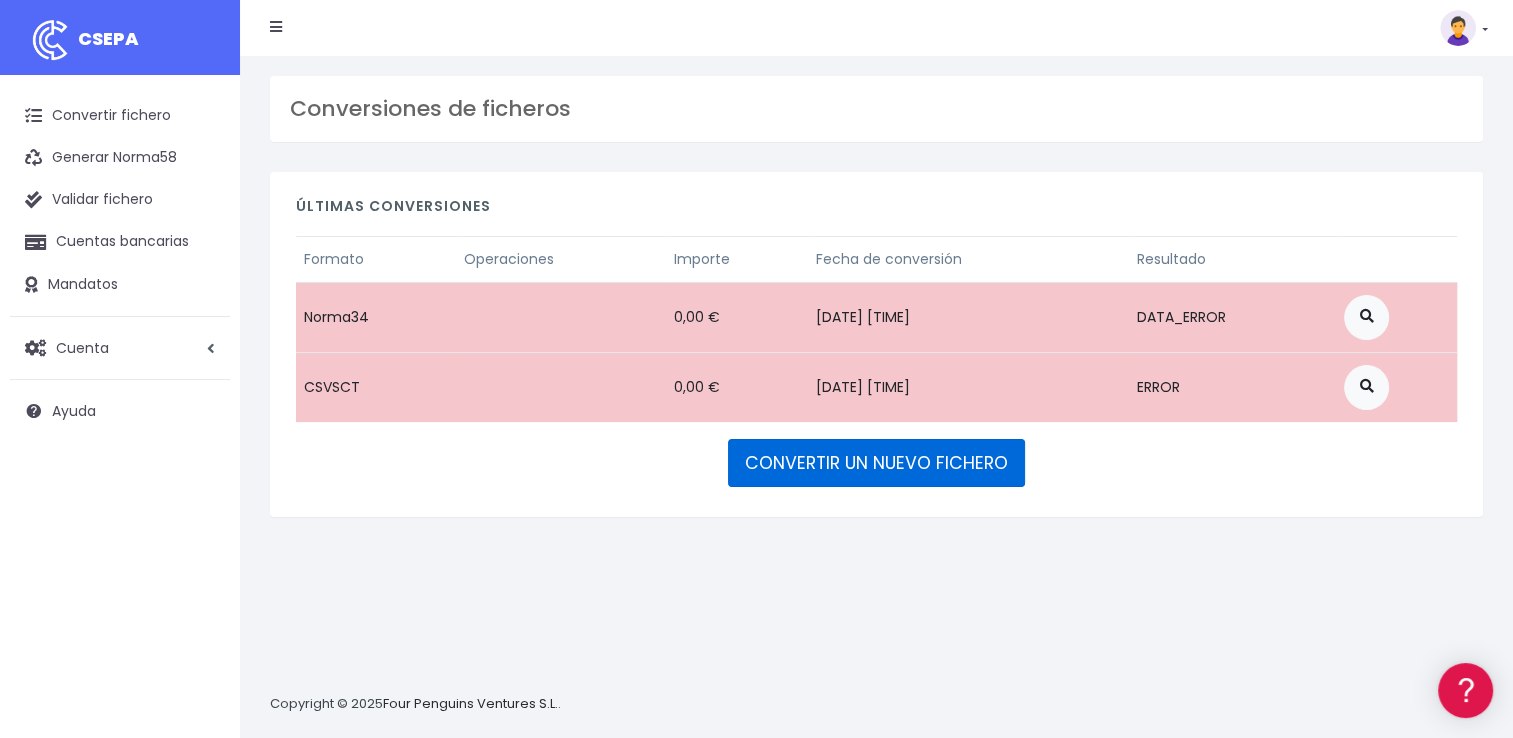 click on "CONVERTIR UN NUEVO FICHERO" at bounding box center (876, 463) 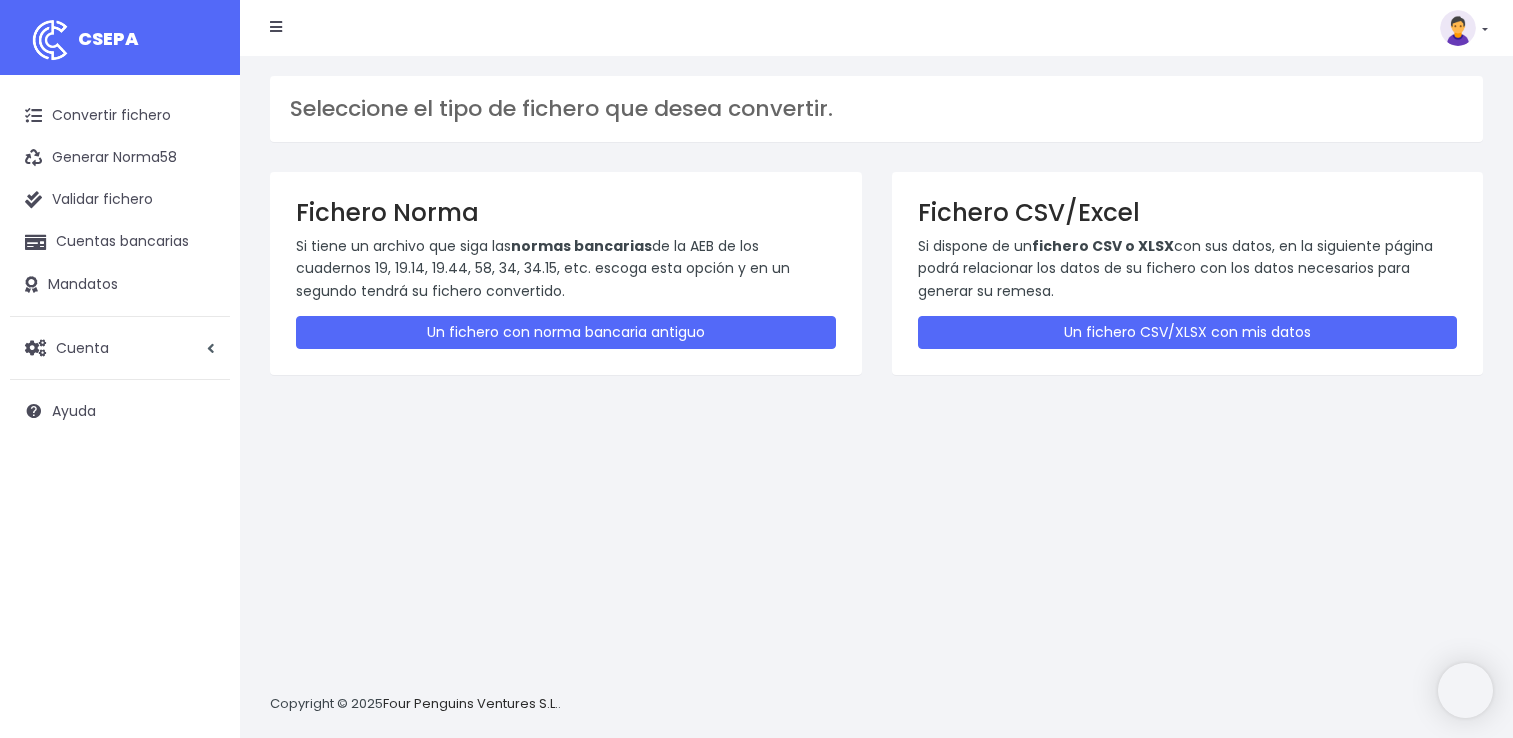 scroll, scrollTop: 0, scrollLeft: 0, axis: both 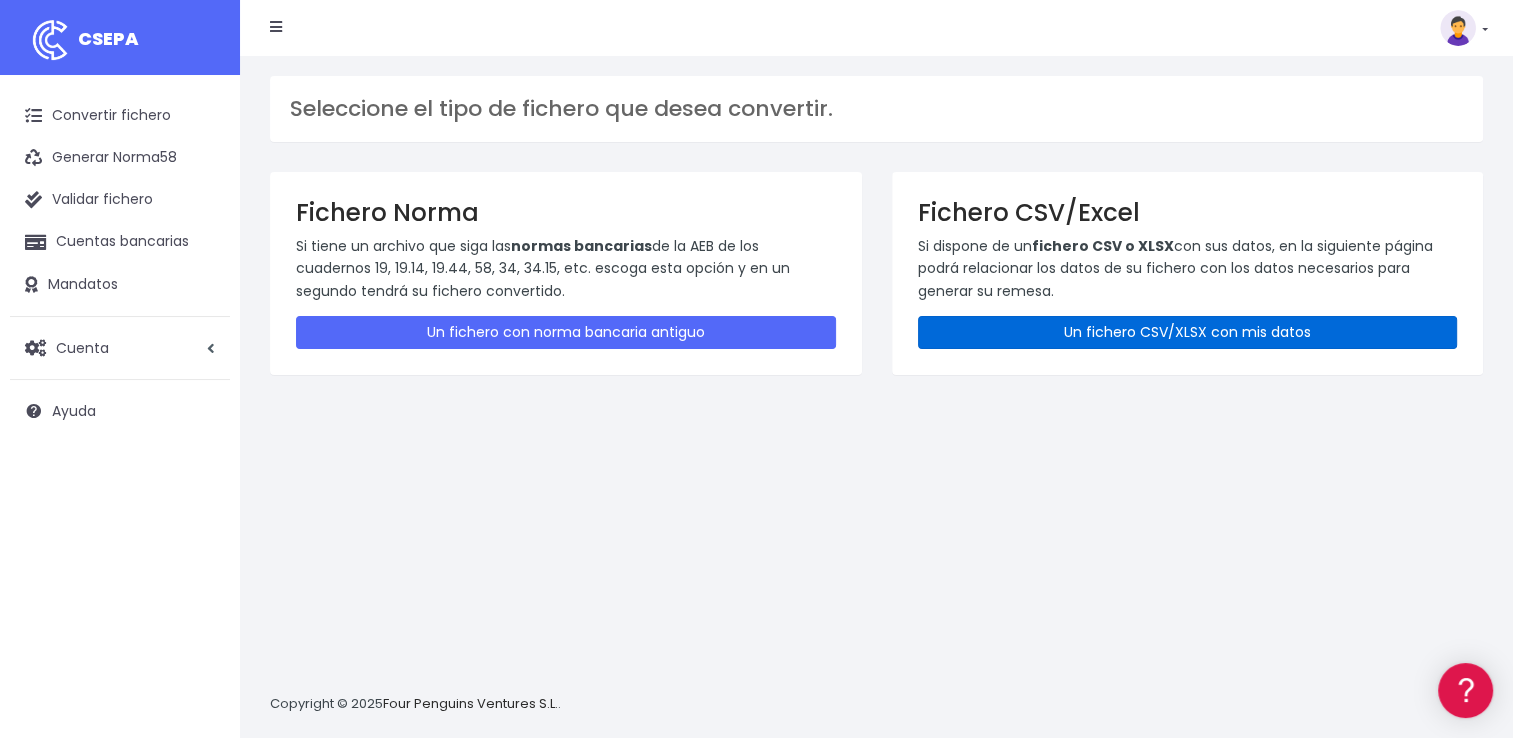 click on "Un fichero CSV/XLSX con mis datos" at bounding box center (1188, 332) 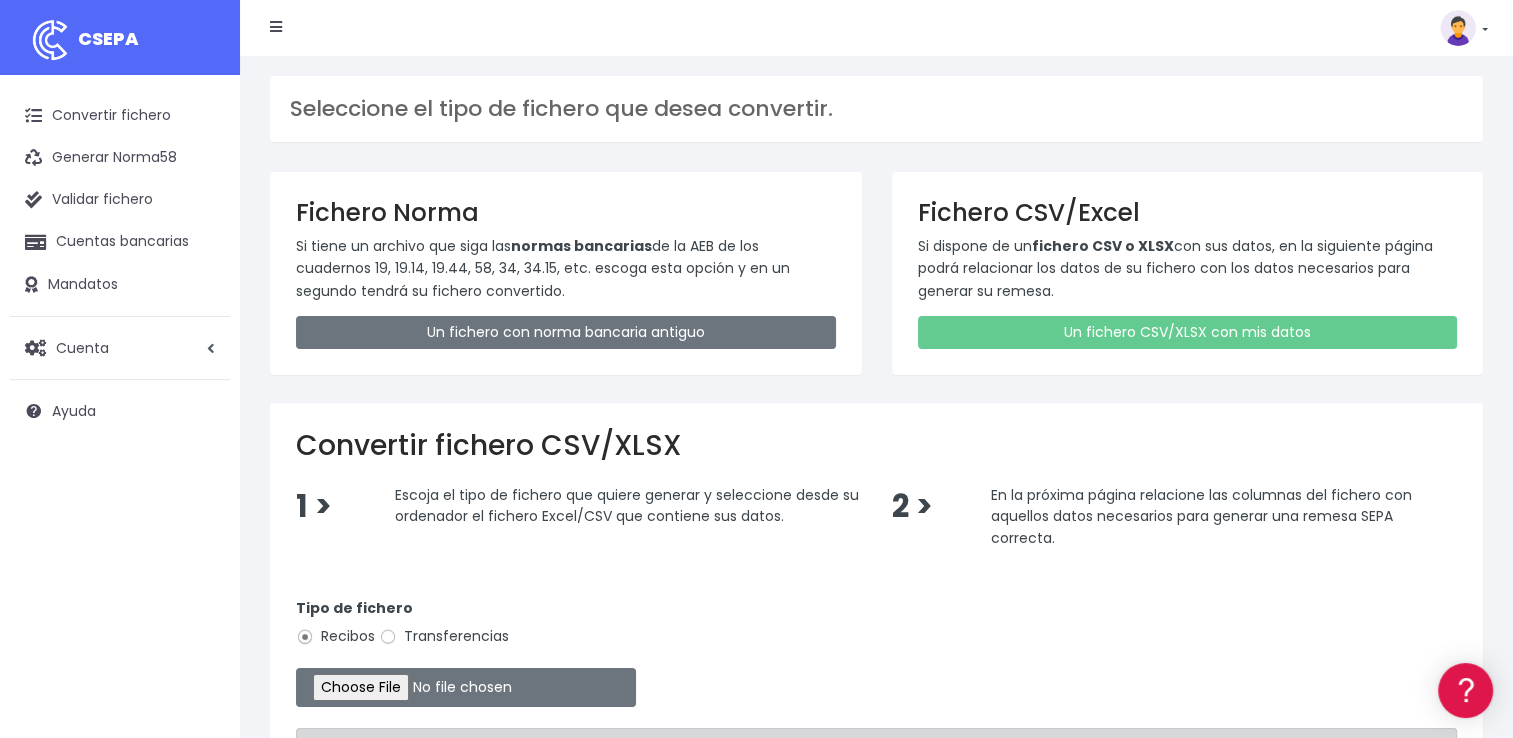 click on "Transferencias" at bounding box center [444, 636] 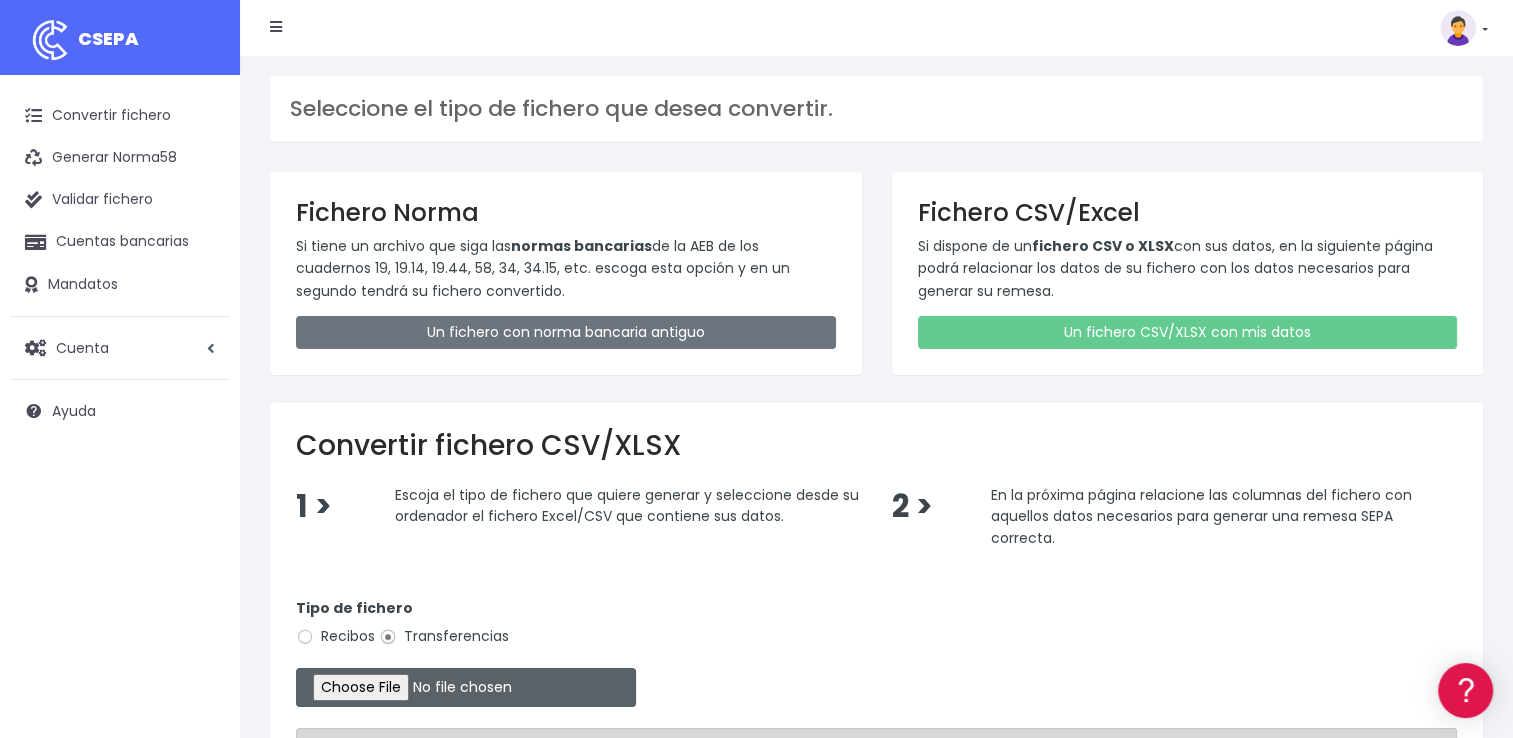 click at bounding box center [466, 687] 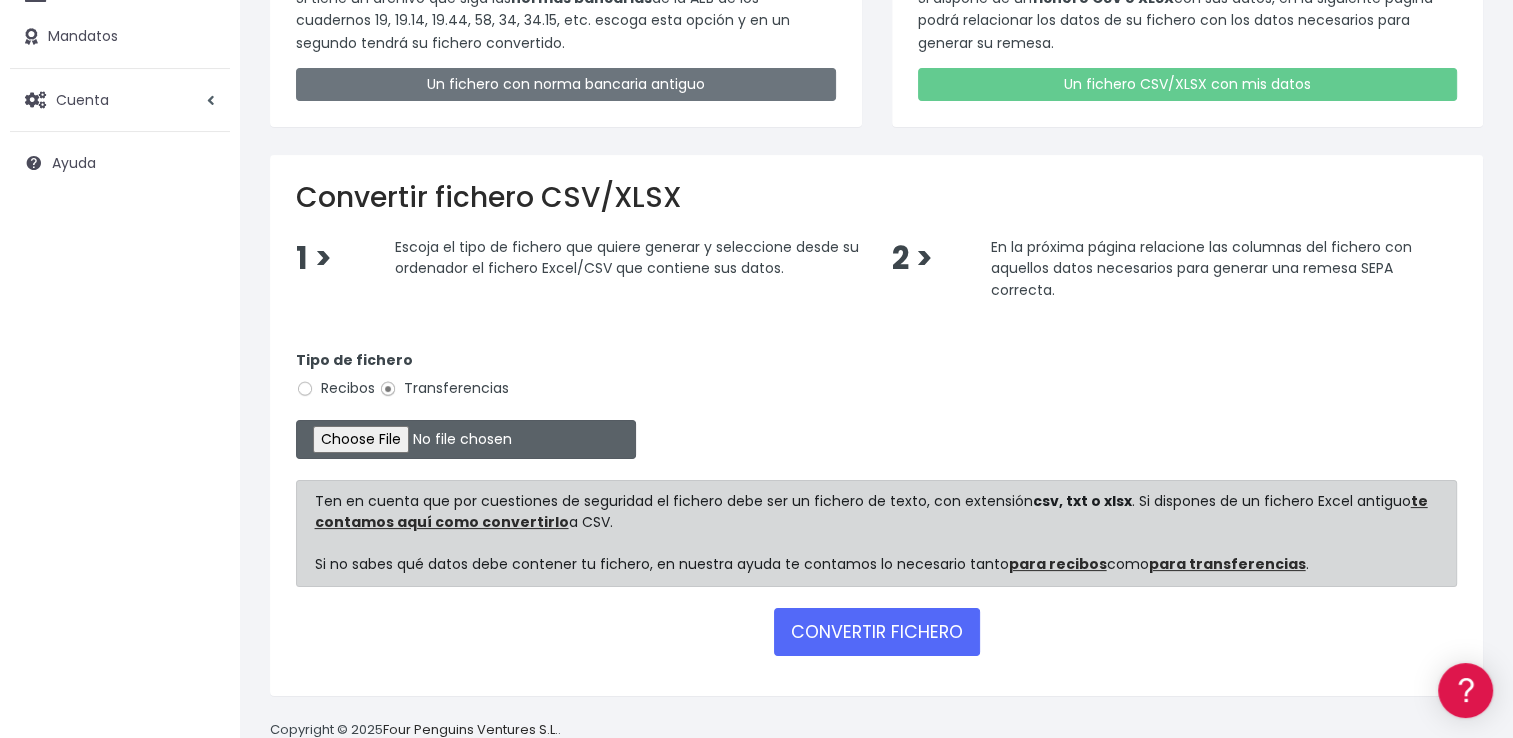 scroll, scrollTop: 289, scrollLeft: 0, axis: vertical 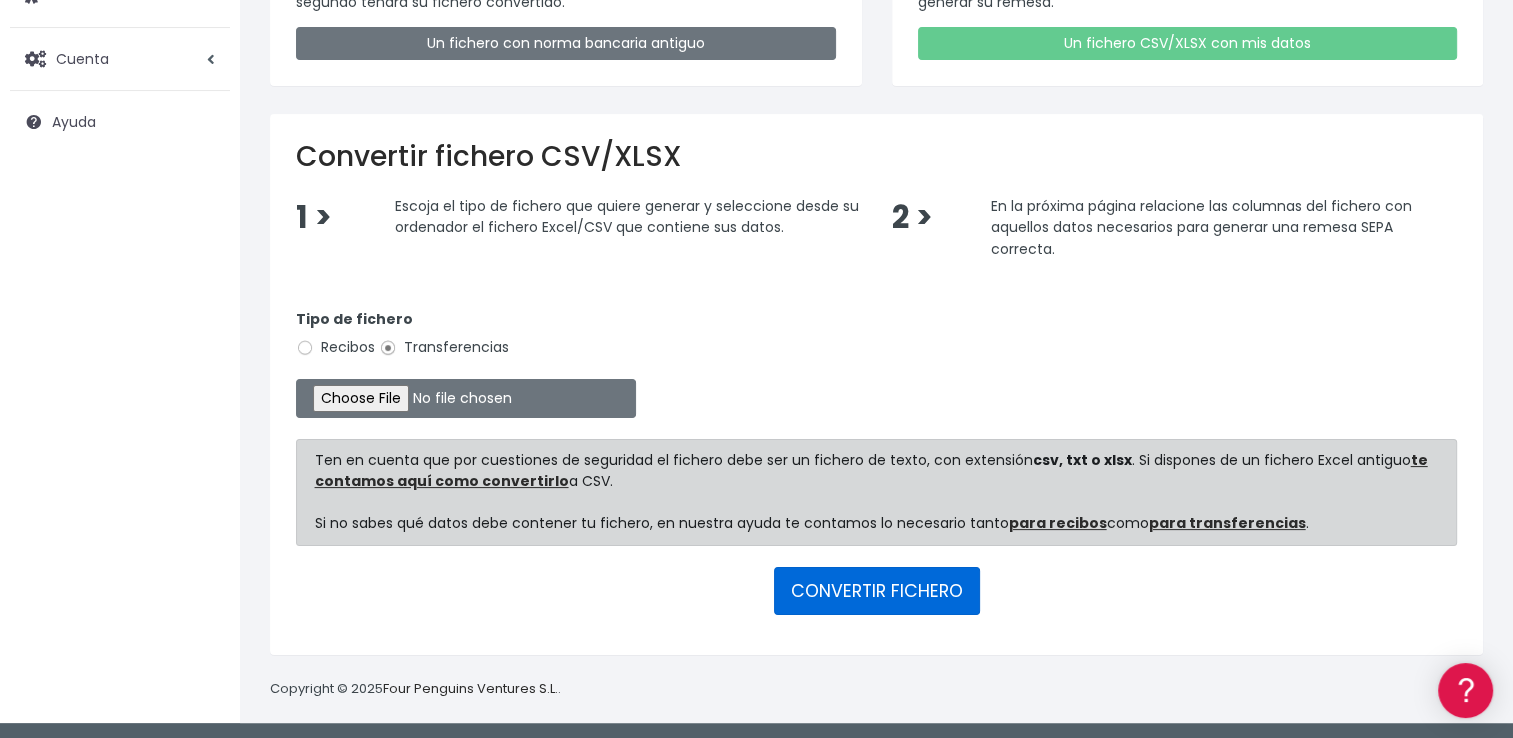 click on "CONVERTIR FICHERO" at bounding box center [877, 591] 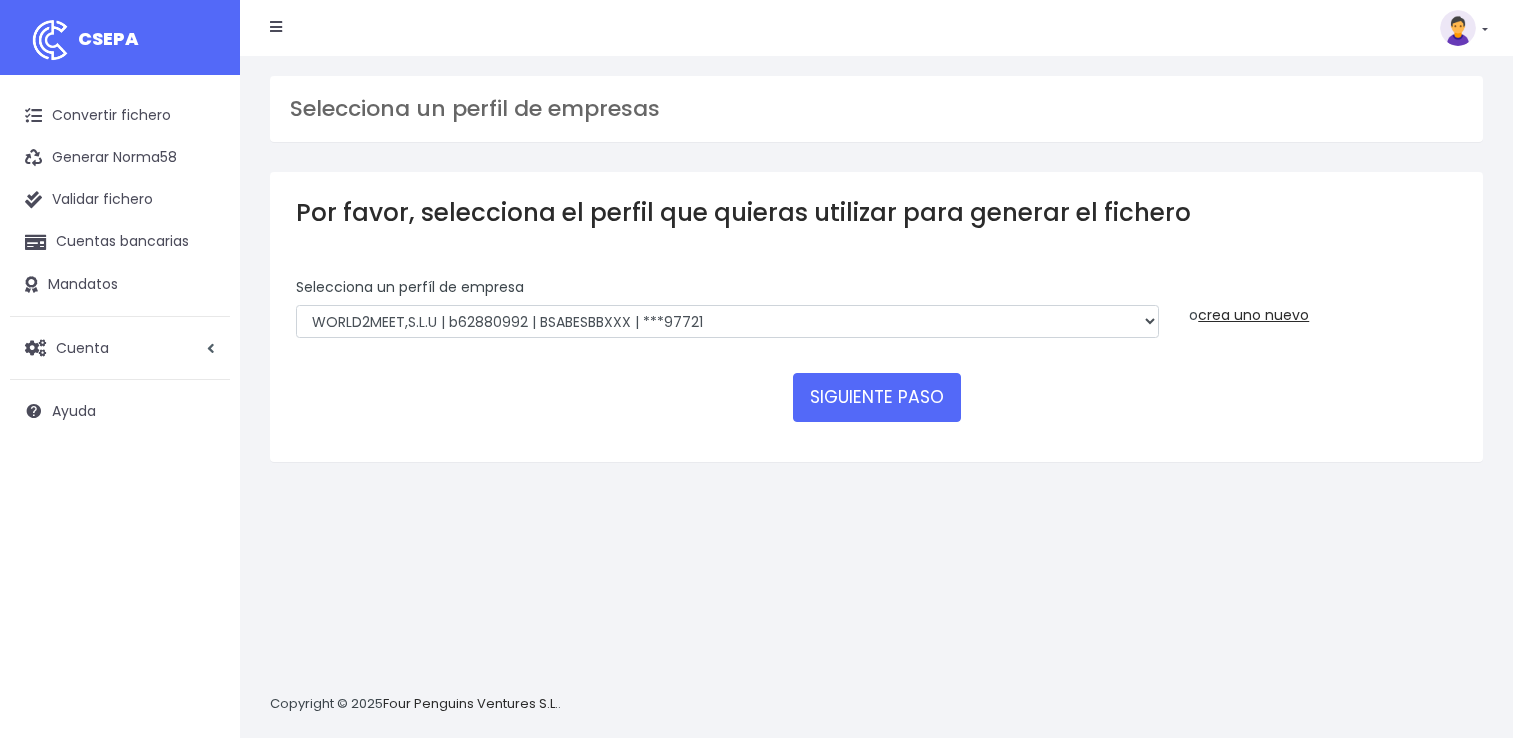 scroll, scrollTop: 0, scrollLeft: 0, axis: both 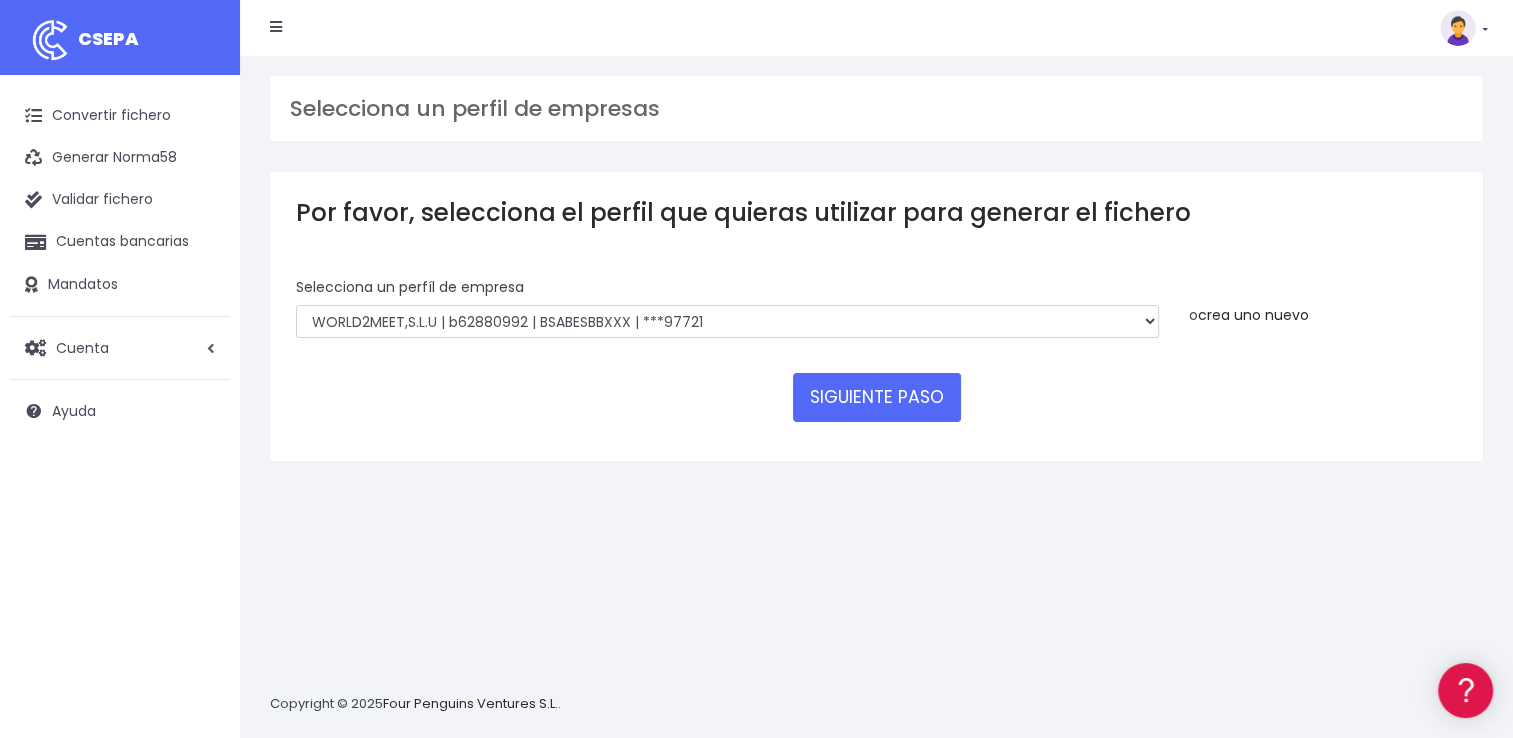 click on "crea uno nuevo" at bounding box center [1253, 315] 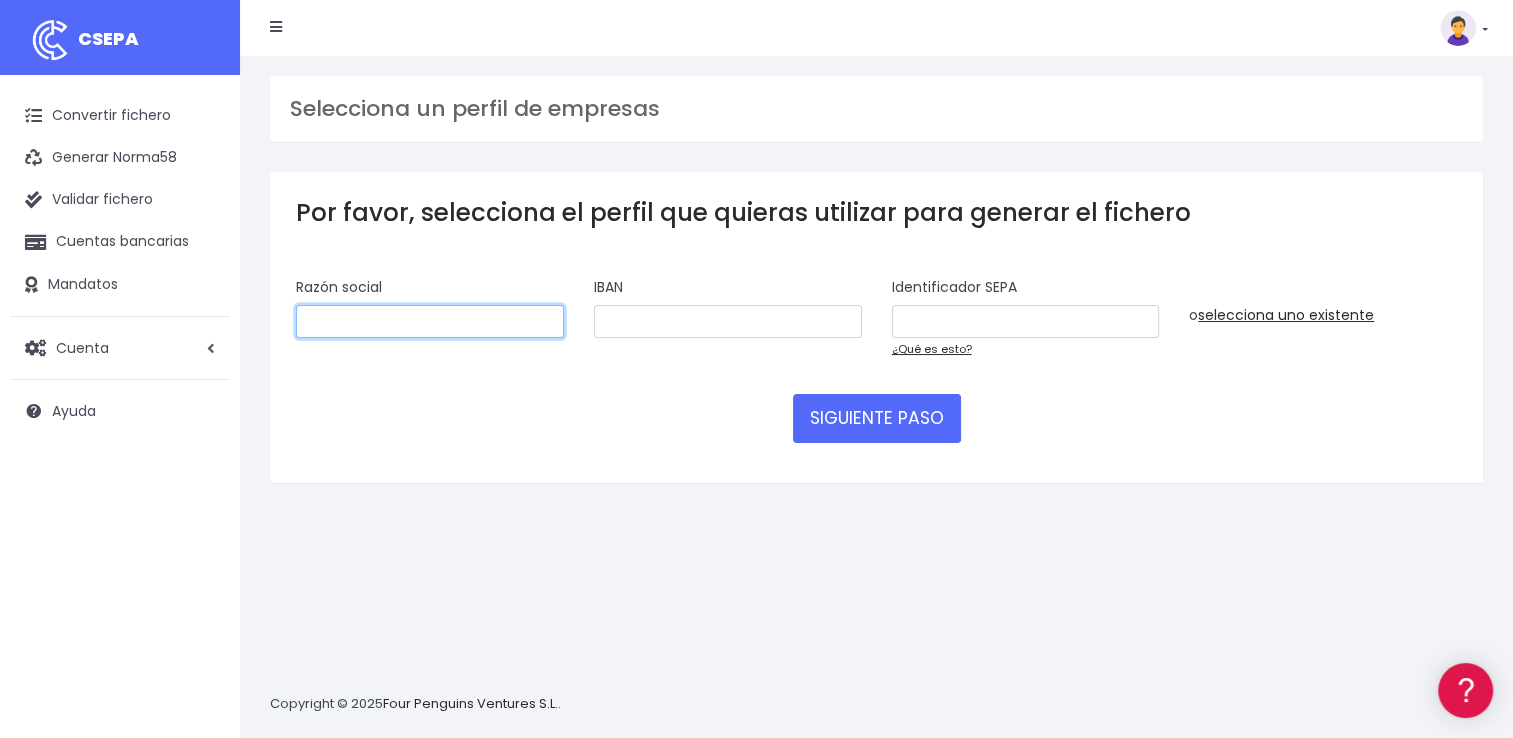 click at bounding box center (430, 322) 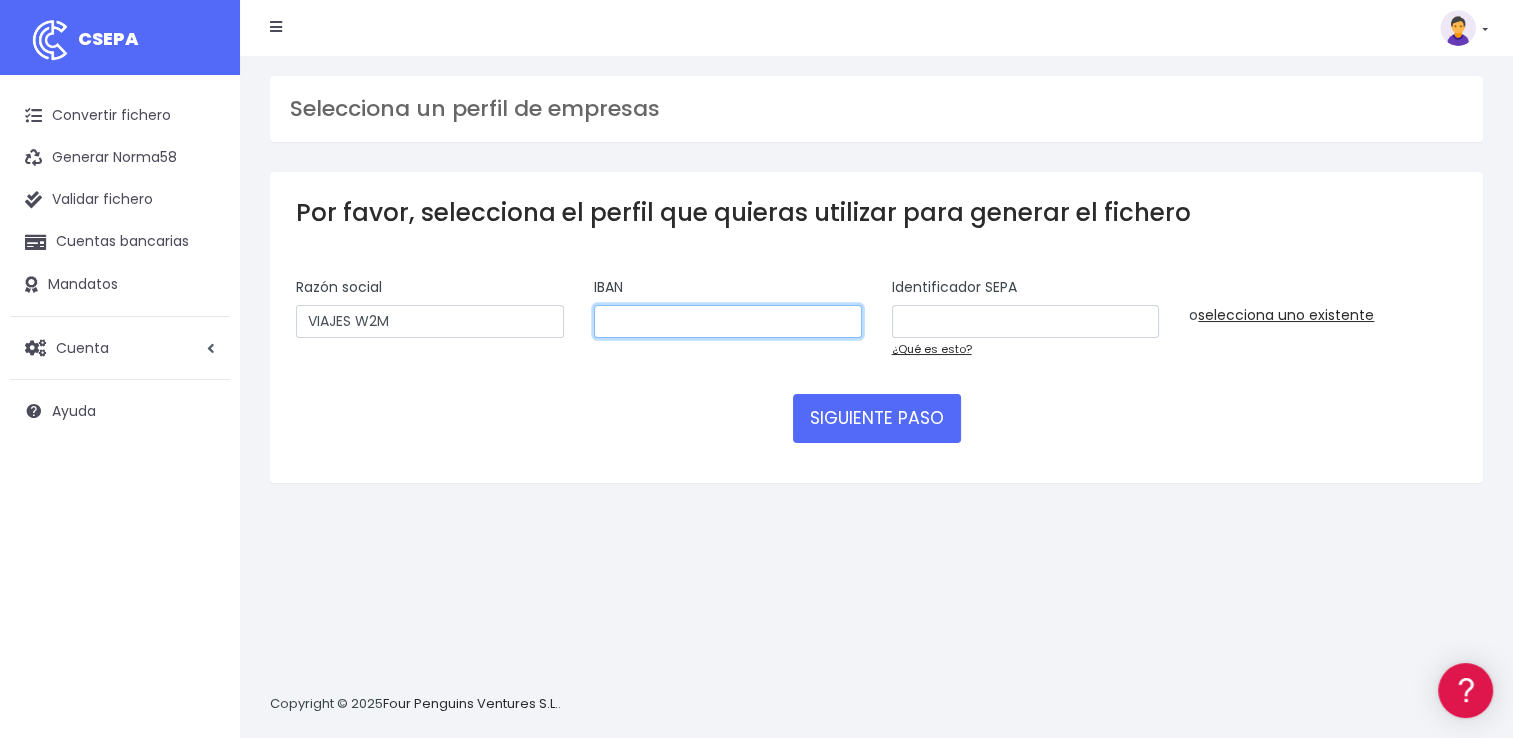 type on "ES9300815138680001267827" 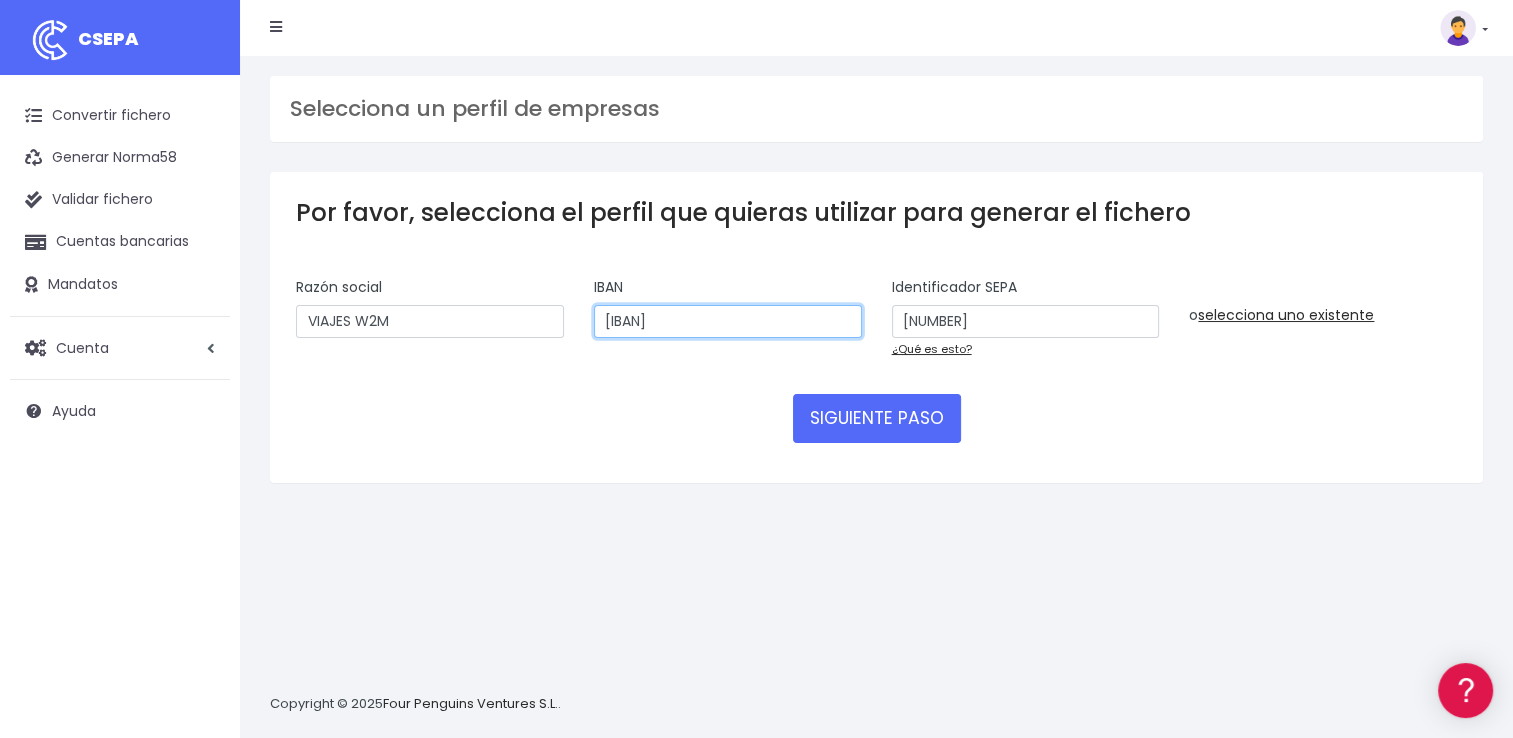 click on "ES9300815138680001267827" at bounding box center (728, 322) 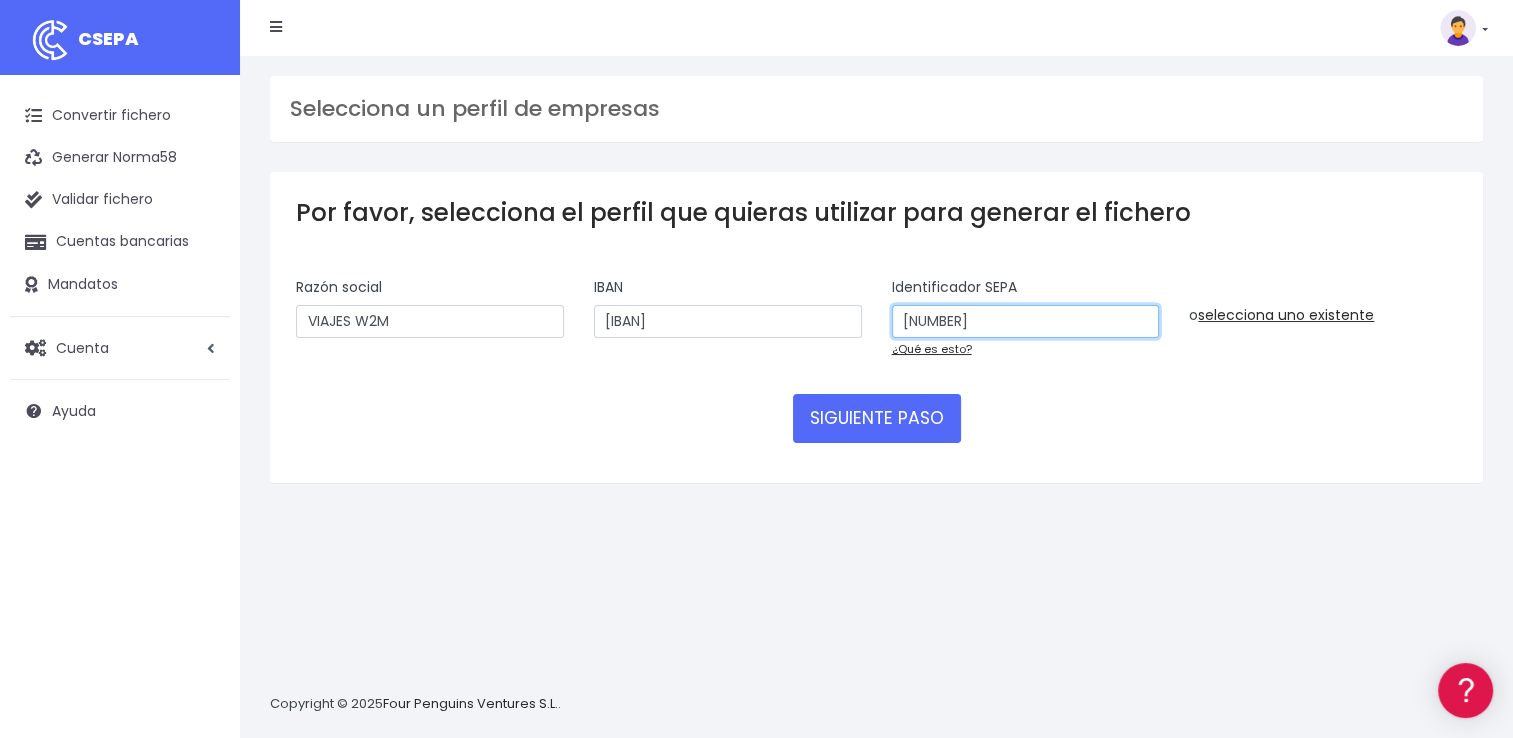 click on "A48115638" at bounding box center (1026, 322) 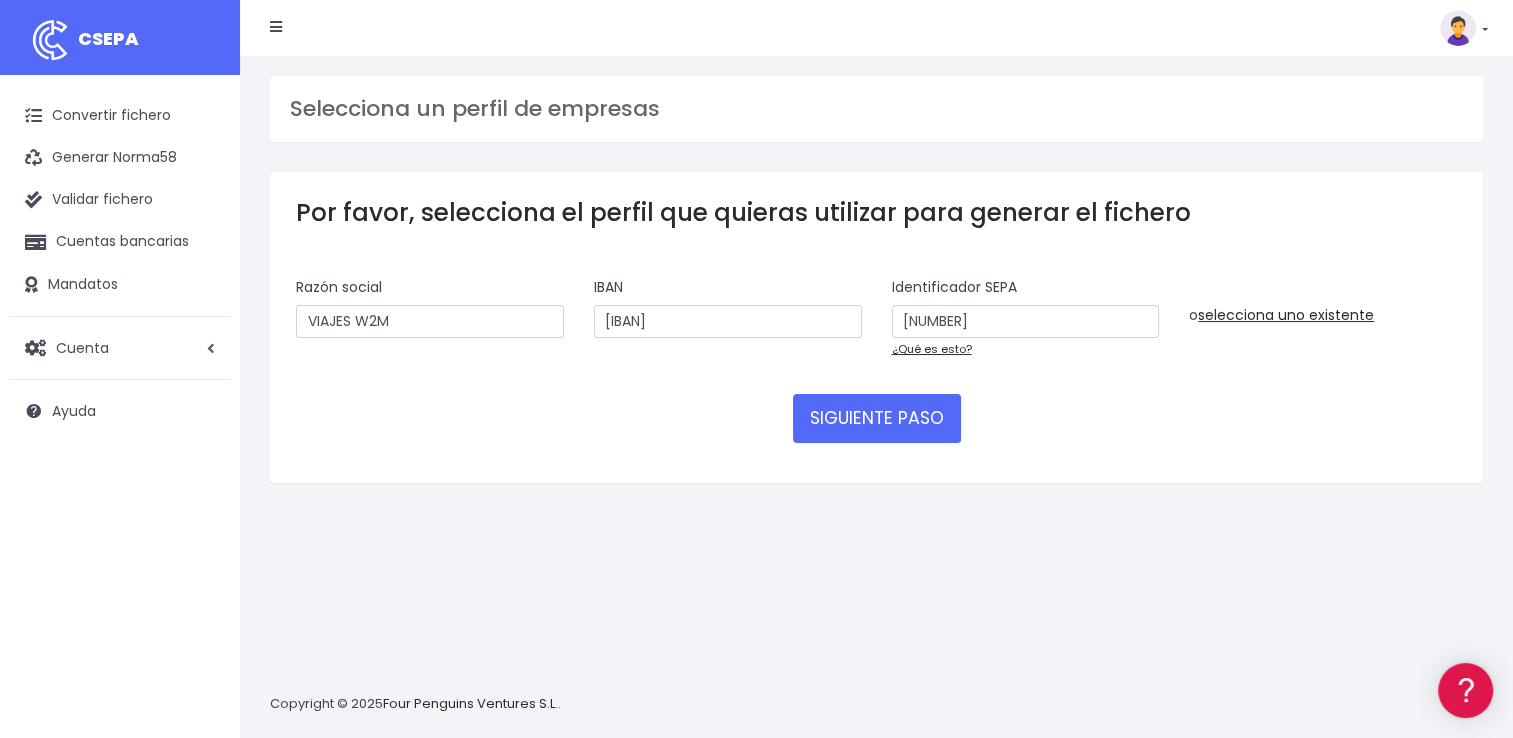 click on "Selecciona un perfíl de empresa
WORLD2MEET,S.L.U | b62880992 | BSABESBBXXX | ***97721
World 2 Meet SLU | B62880992001 | BSABESBBXXX | ***97721
WORLD2MEET,S.L.U | B62880992000 | BSABESBBXXX | ***97721
World 2 Meet SLU | B62880992001 | BSABESBBXXX | ***07931
WORLD 2 MEET SL | B62880992001 | BCOMPTPL | ***55605
WORLD 2 MEET SLU | B62880992 | BCOMPTPL | ***60505
WORLD 2 MEET SLU | ESB62880992 | BCOMPTPL | ***60505
WORLD 2 MEET SLU | 980489377 | BCOMPTPL | ***60505
WORLD2MEET,S.L.U | B62880992001 | BSABESBBXXX | ***07029
WORLD 2 MEET SLU | B62880992000 | BSABESBBXXX | ***10330
WORLD2MEET S.L.U | B62880992 | BSABESBBXXX | ***07931
WORLD 2 MEET ANDORRA SL | AD46000L703537T | CASBADAD | ***83220
World 2 Meet SLU | B62880992001 | BSABESBBXXX | ***10330
W2M DTP - Portugal, LDA | 503478490 | BCOMPTPL | ***55605
WORLD 2 MEET, SLU | B62880992000 | BSABESBBXXX | ***10330" at bounding box center (876, 367) 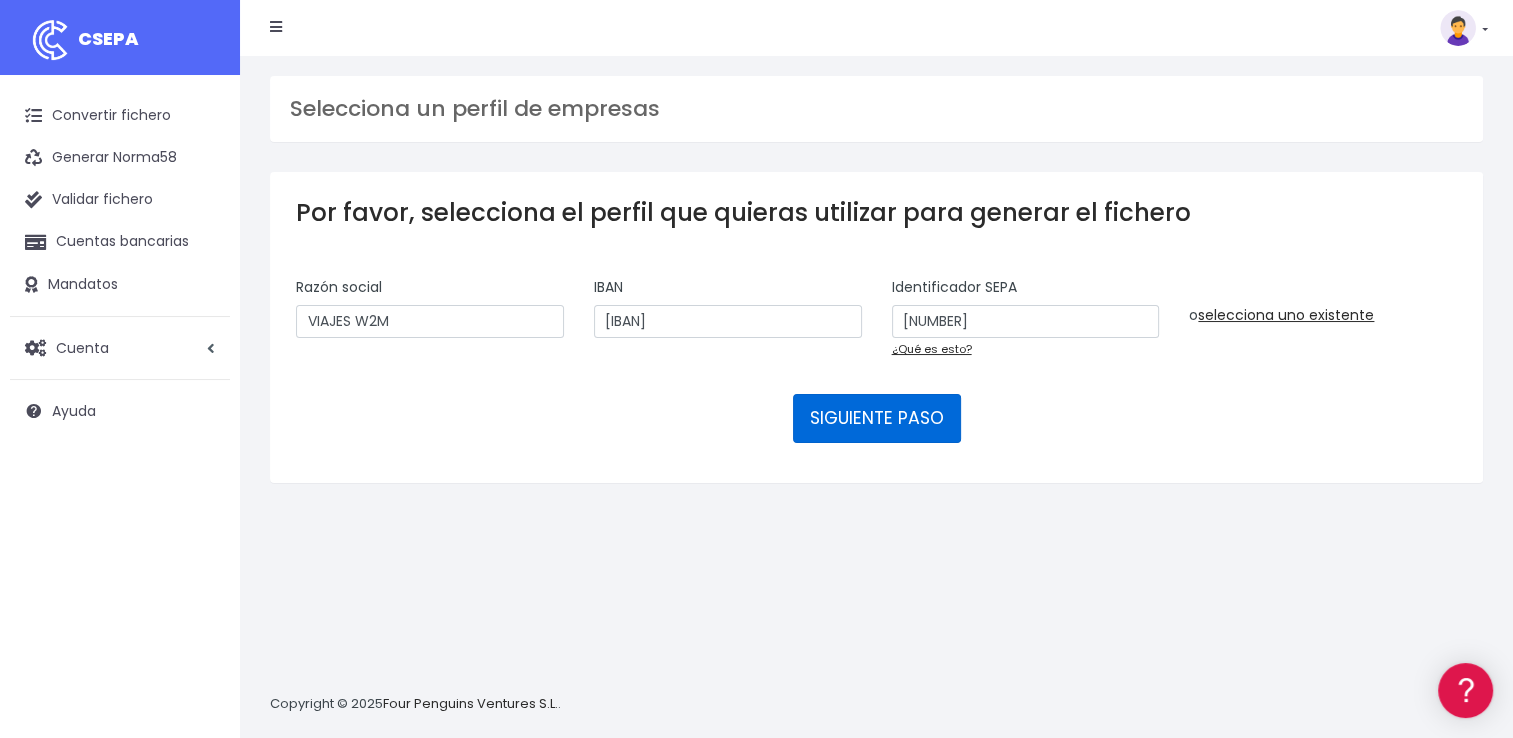 click on "SIGUIENTE PASO" at bounding box center [877, 418] 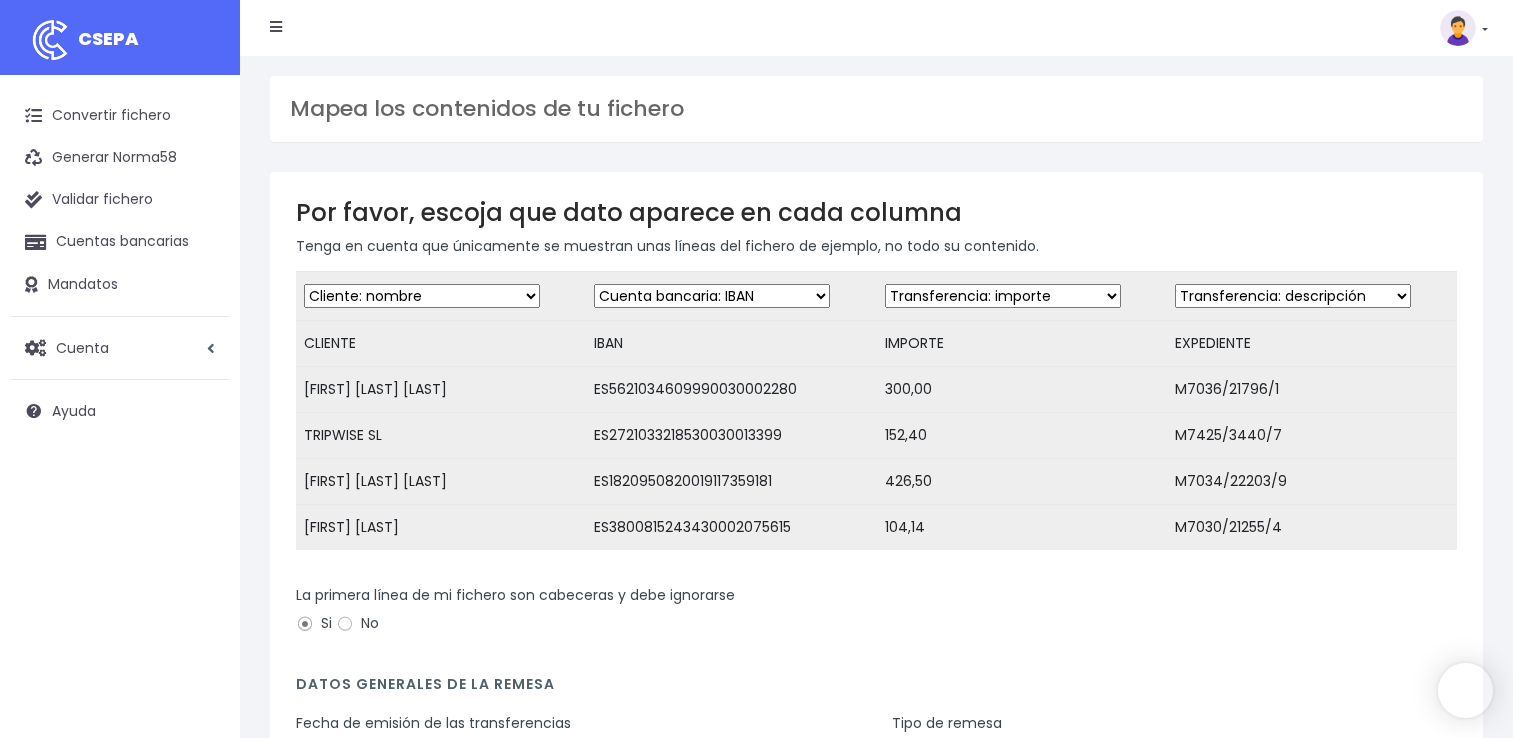 scroll, scrollTop: 0, scrollLeft: 0, axis: both 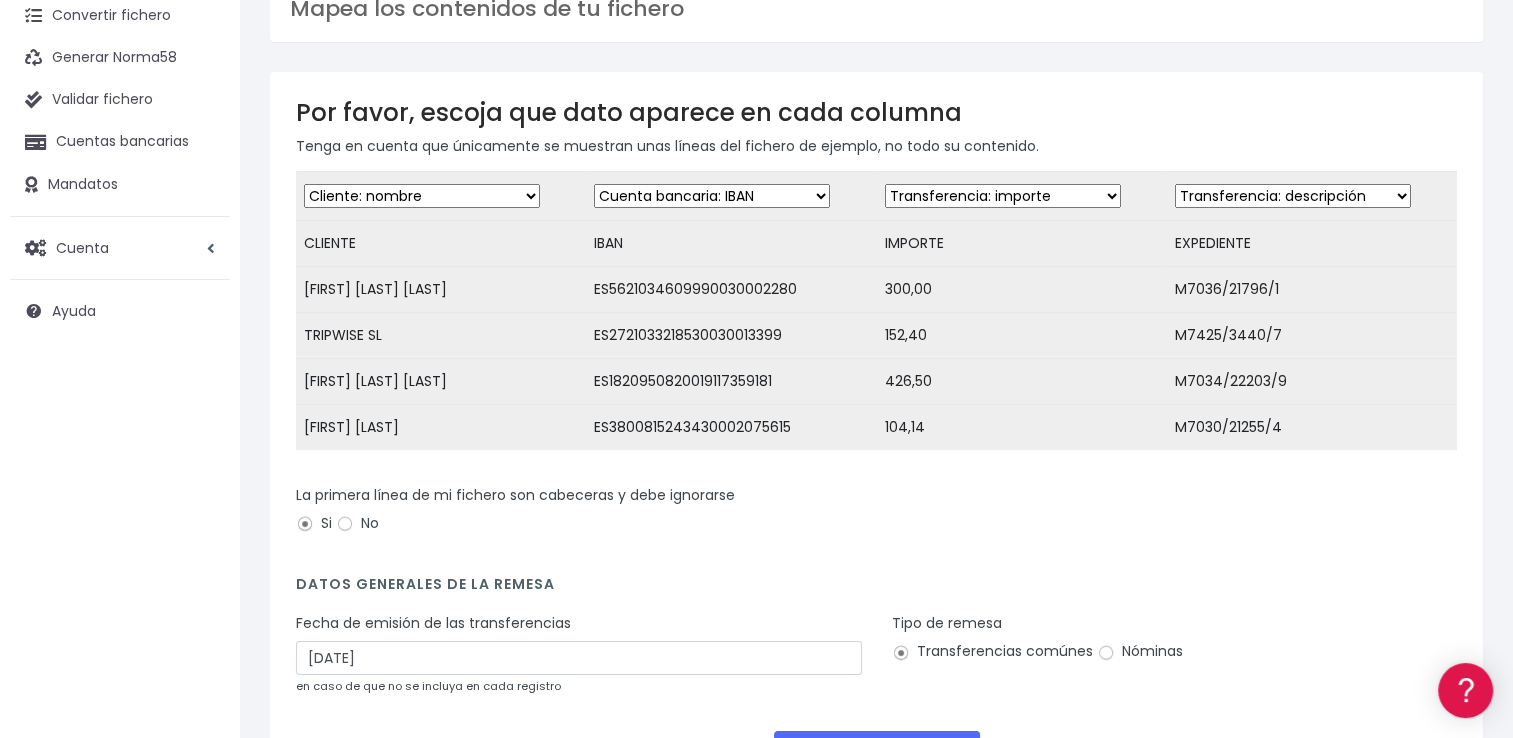 click on "M7034/22203/9" at bounding box center [1312, 382] 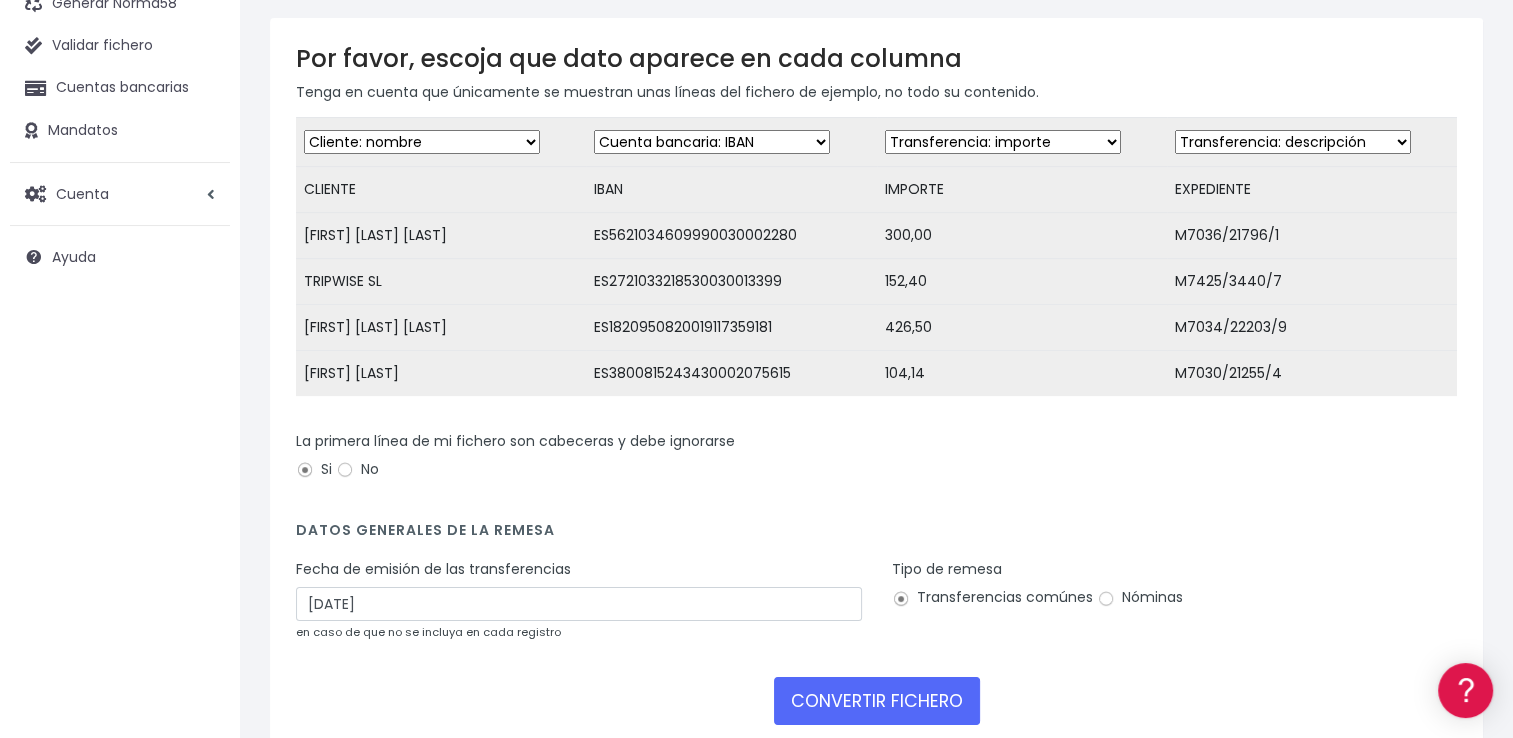 scroll, scrollTop: 200, scrollLeft: 0, axis: vertical 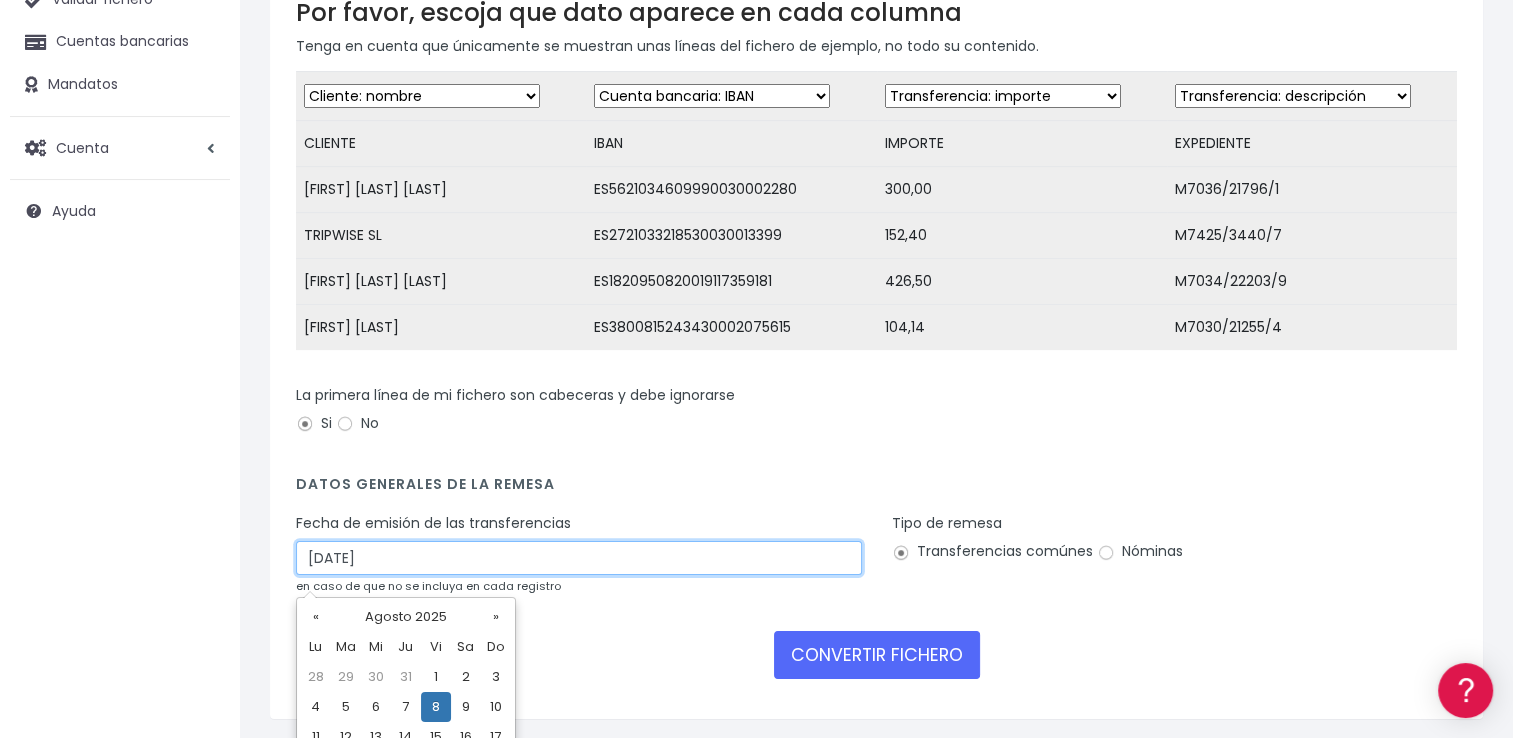 click on "08/08/2025" at bounding box center [579, 558] 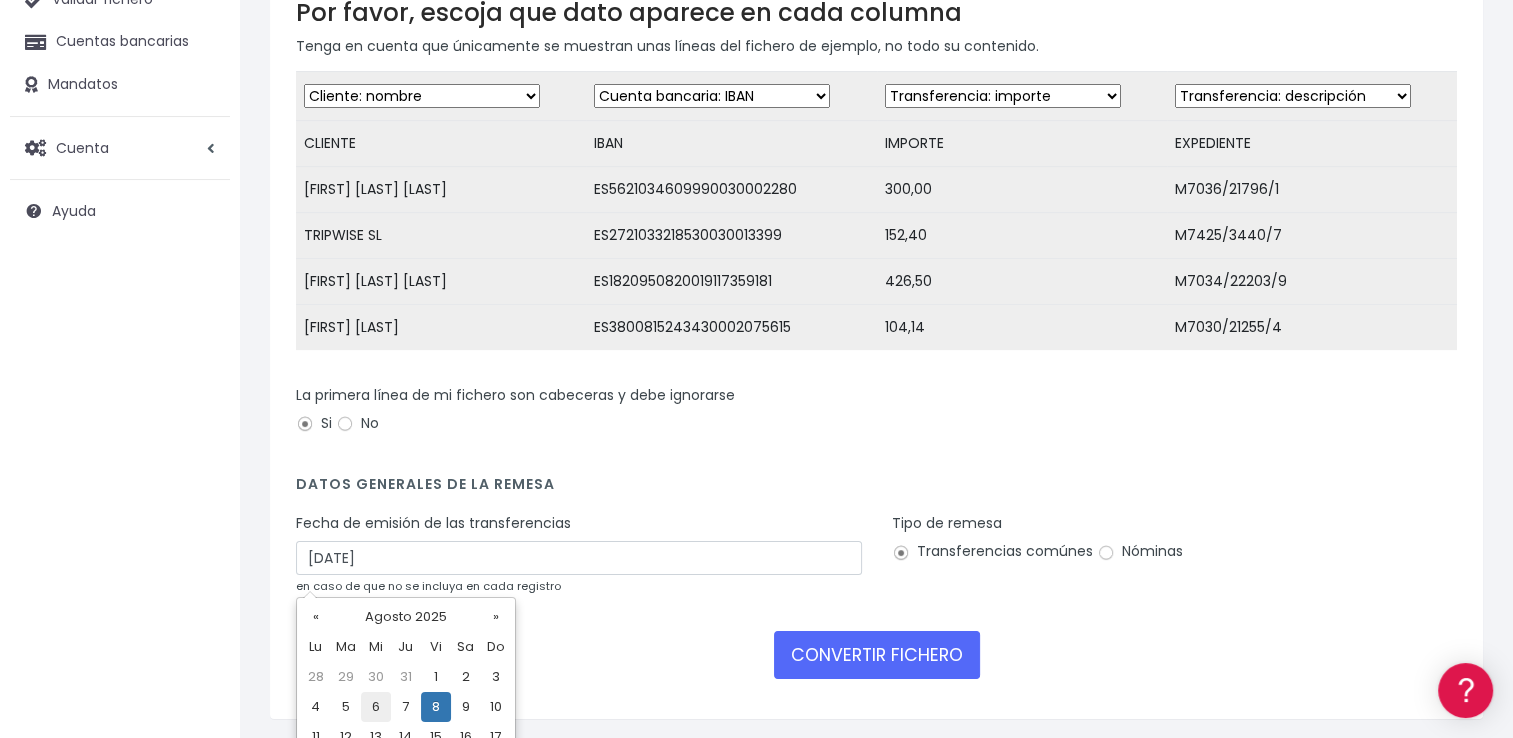 click on "6" at bounding box center (376, 707) 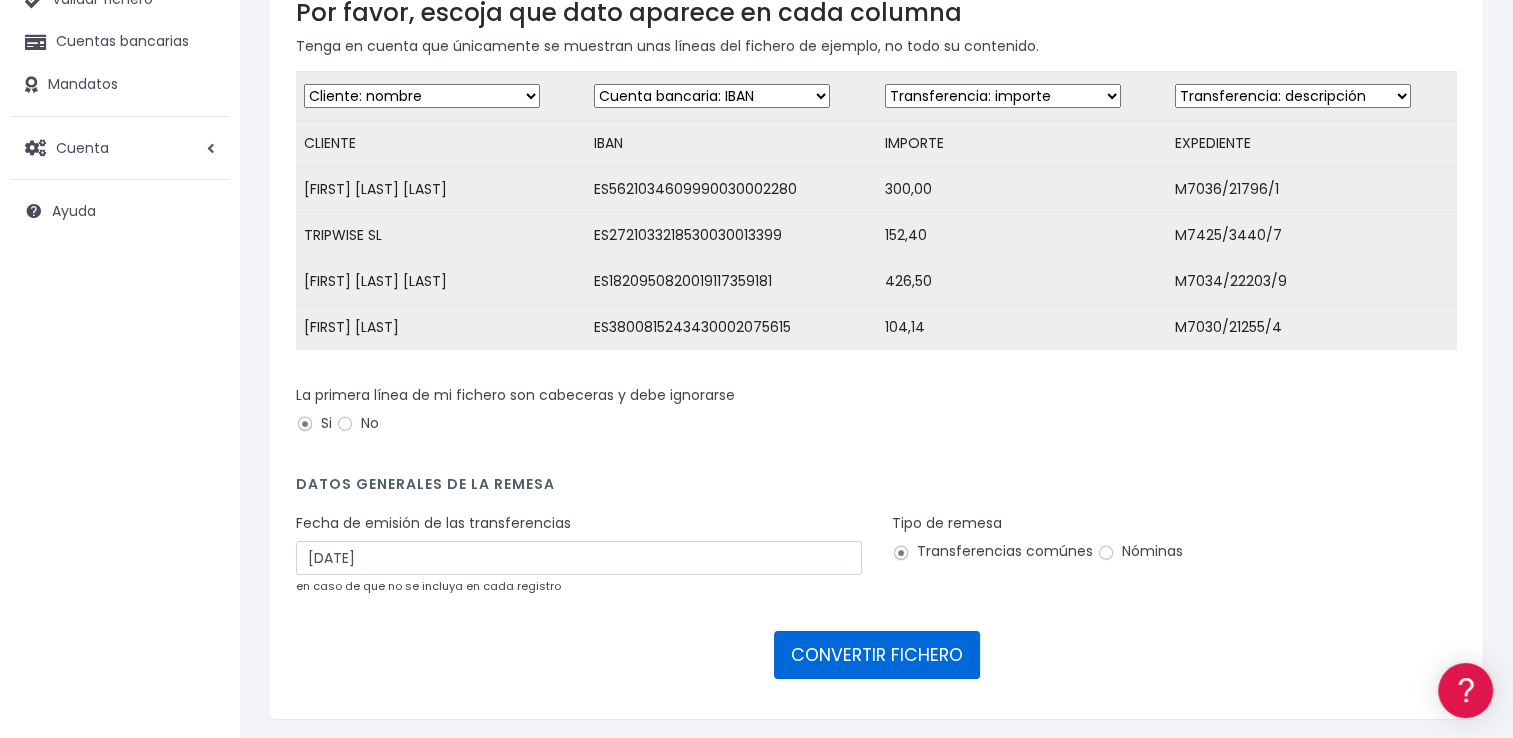 click on "CONVERTIR FICHERO" at bounding box center (877, 655) 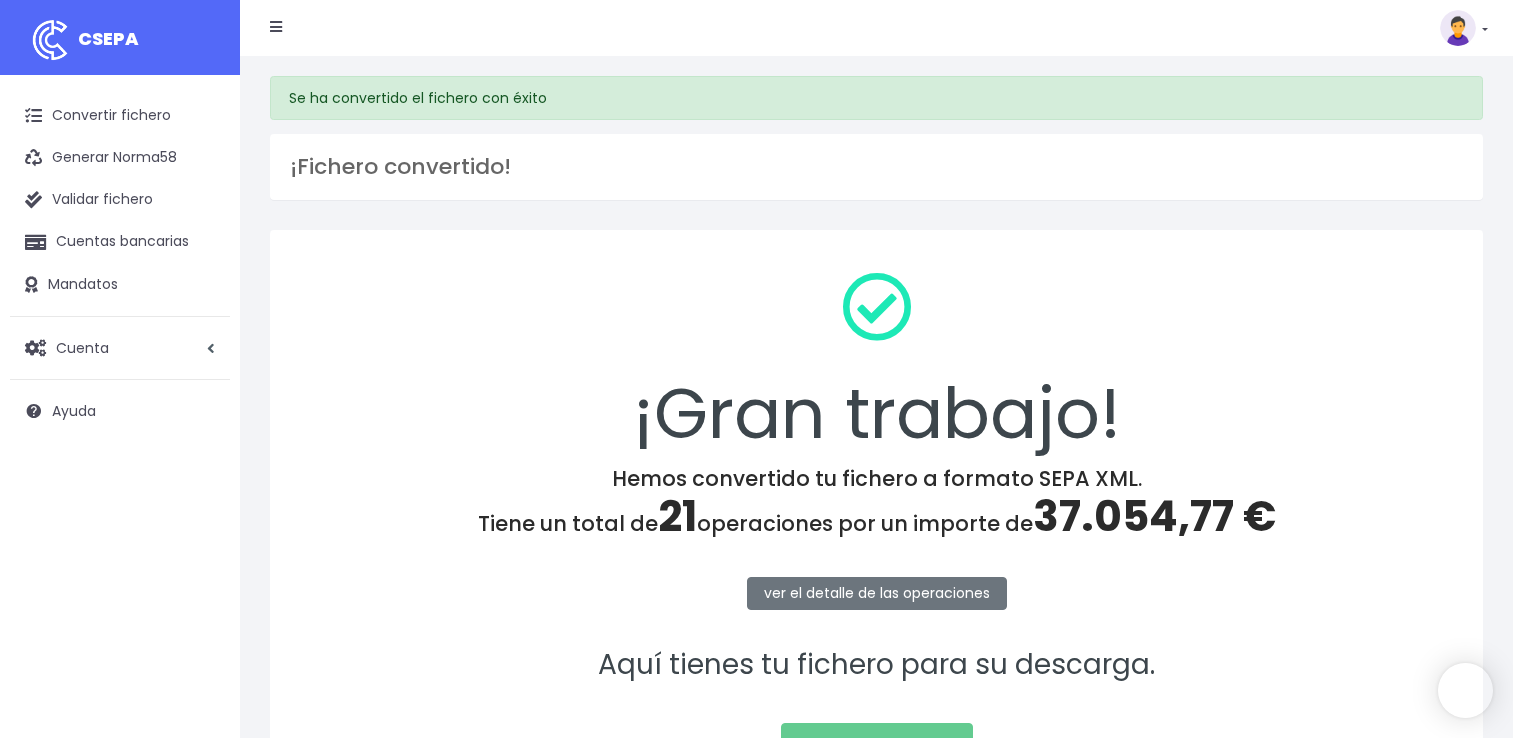 scroll, scrollTop: 0, scrollLeft: 0, axis: both 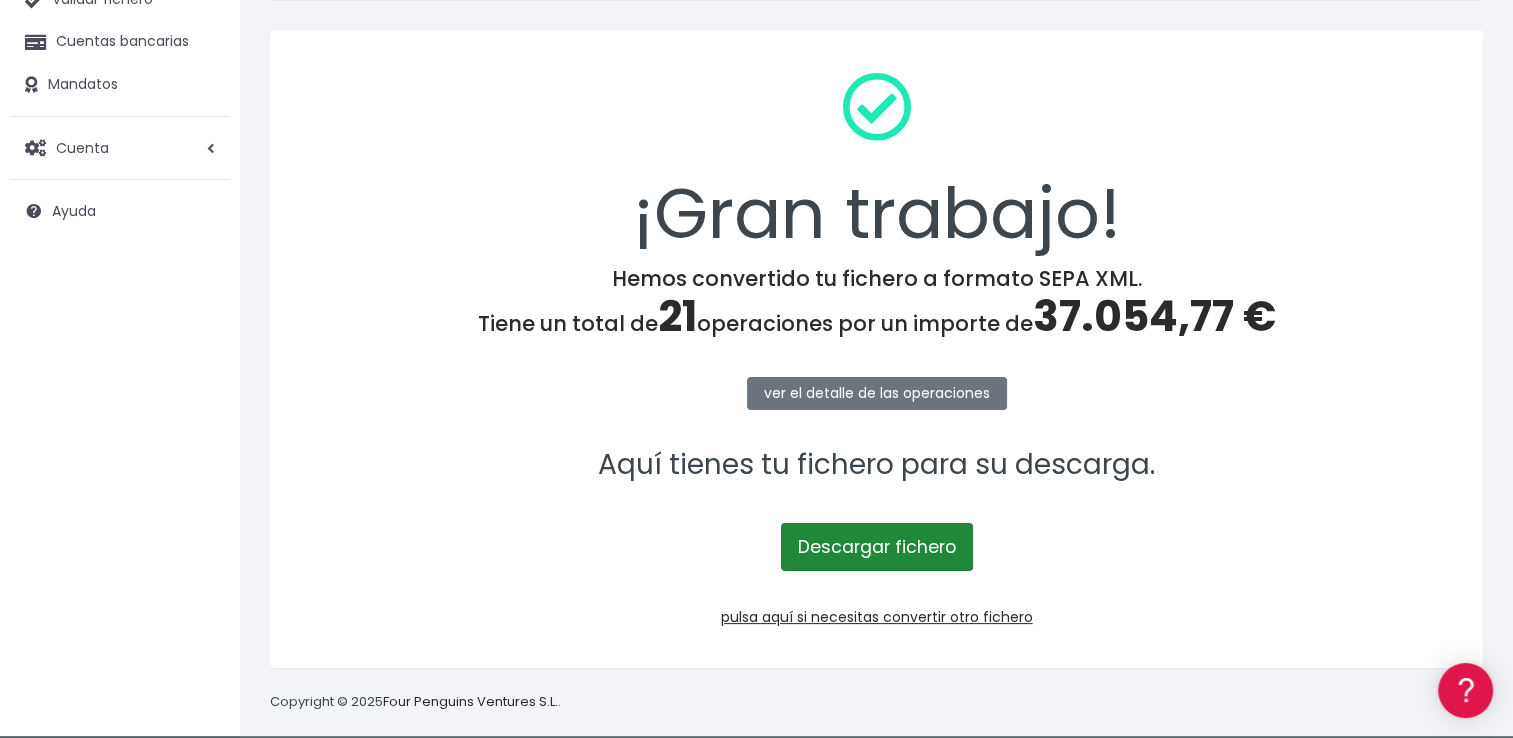 click on "Descargar fichero" at bounding box center [877, 547] 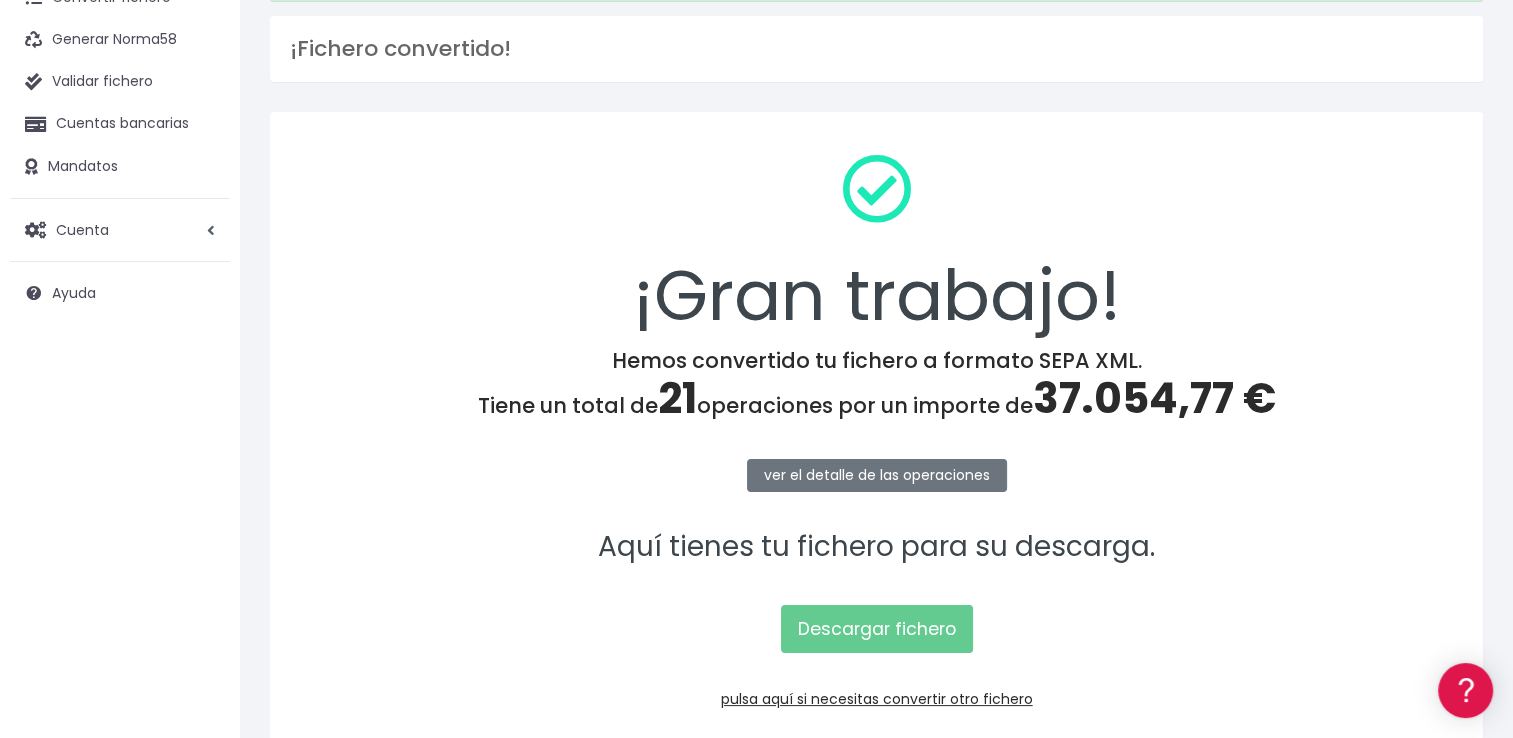 scroll, scrollTop: 0, scrollLeft: 0, axis: both 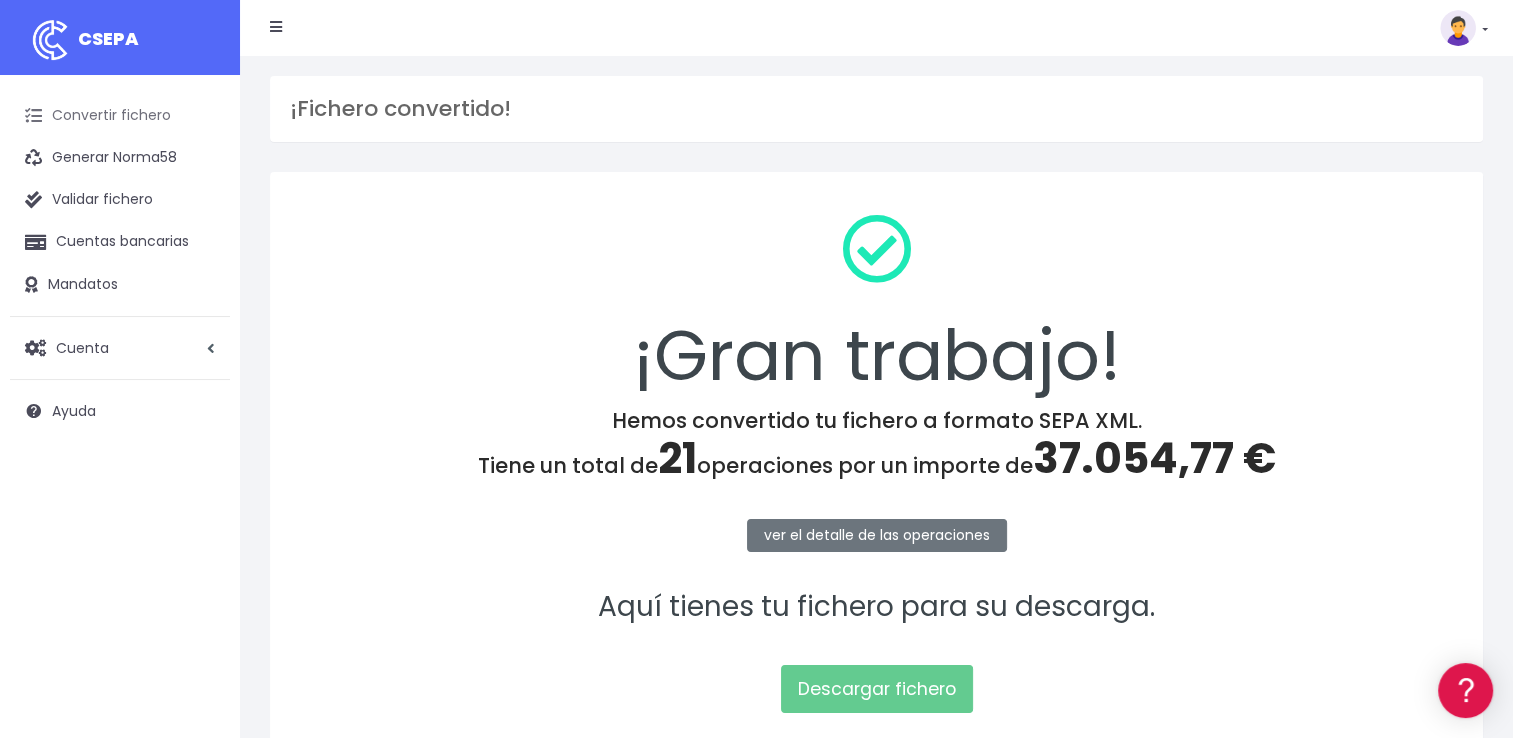 click on "Convertir fichero" at bounding box center [120, 116] 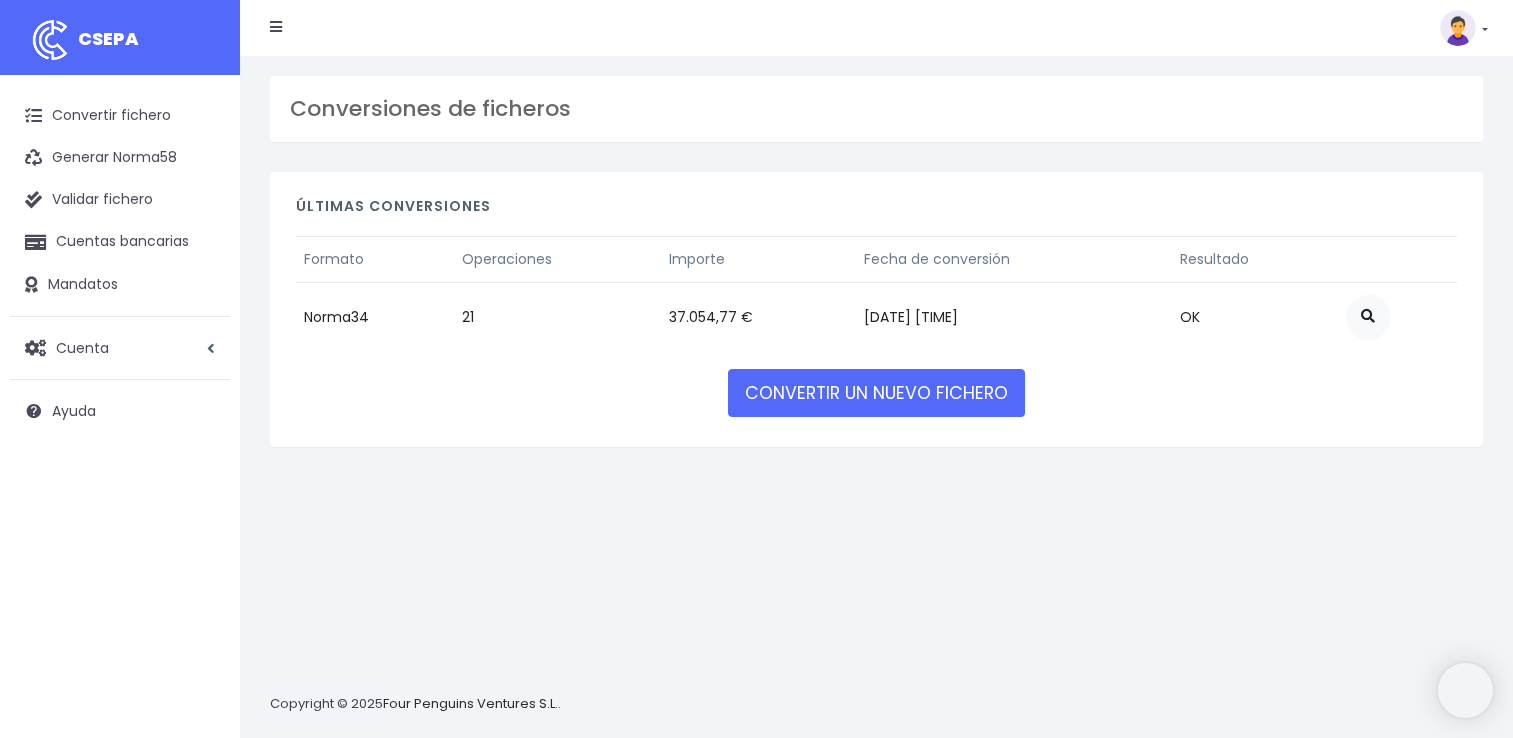 scroll, scrollTop: 0, scrollLeft: 0, axis: both 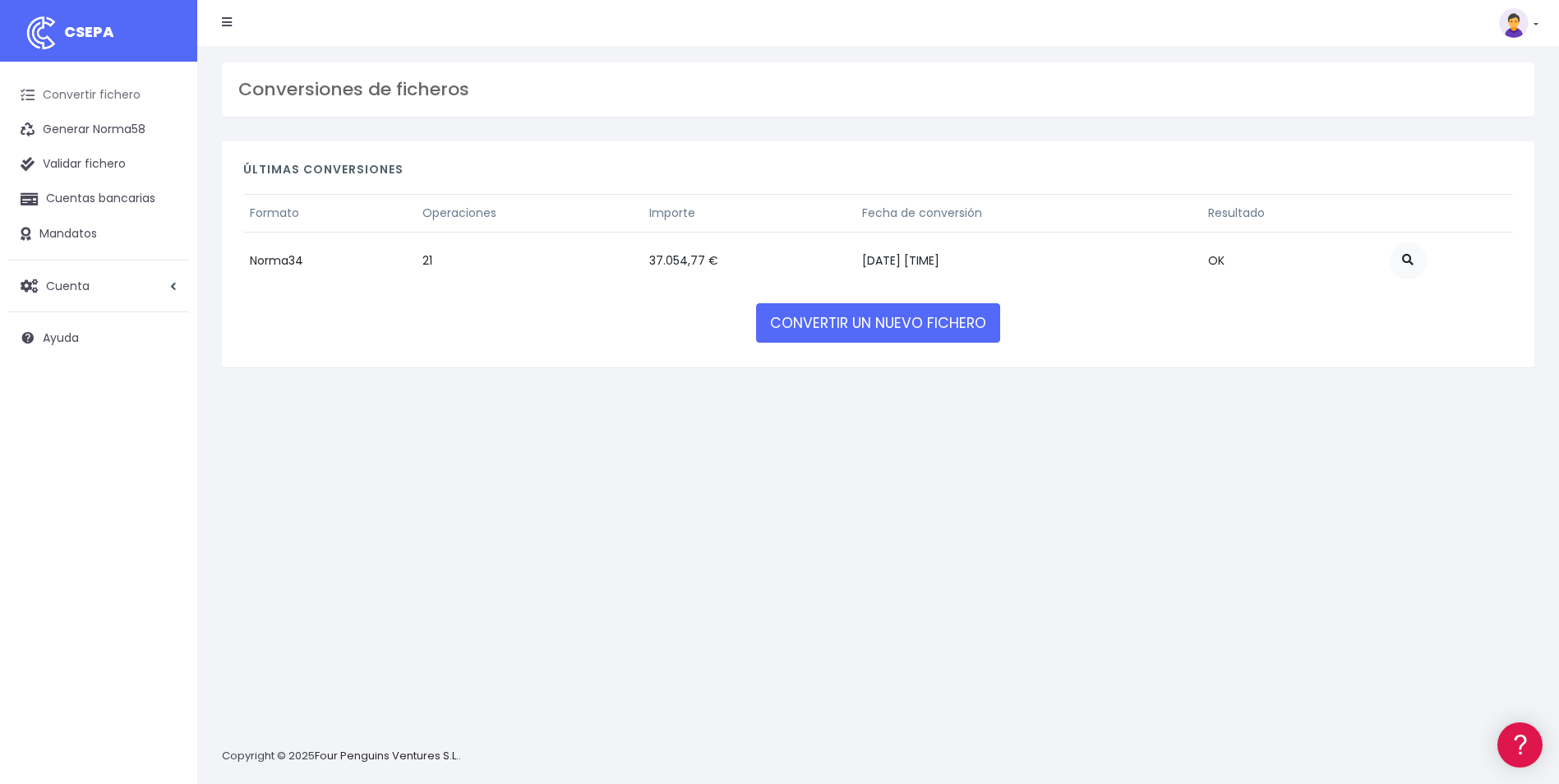 click on "Convertir fichero" at bounding box center (99, 95) 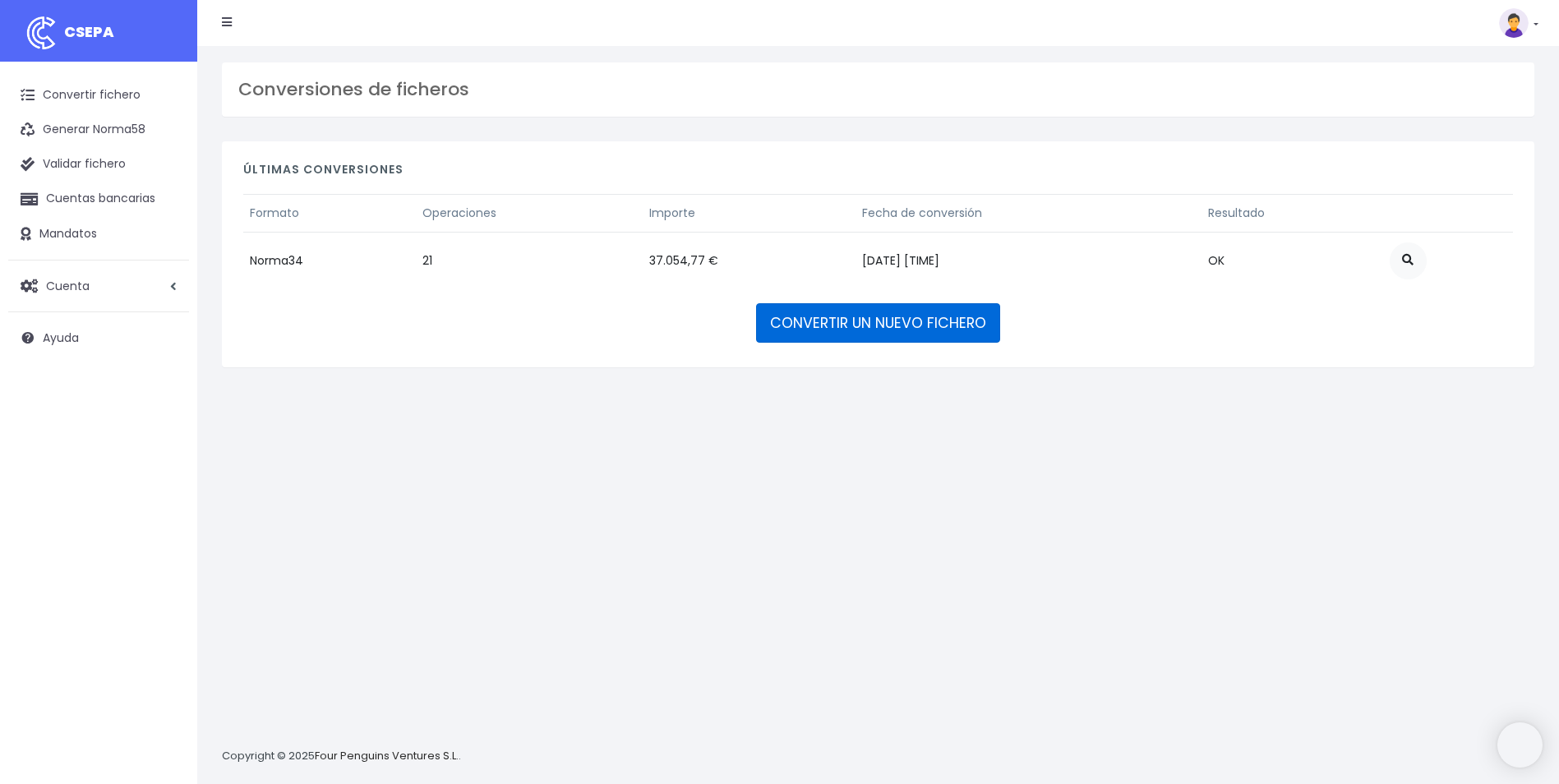 scroll, scrollTop: 0, scrollLeft: 0, axis: both 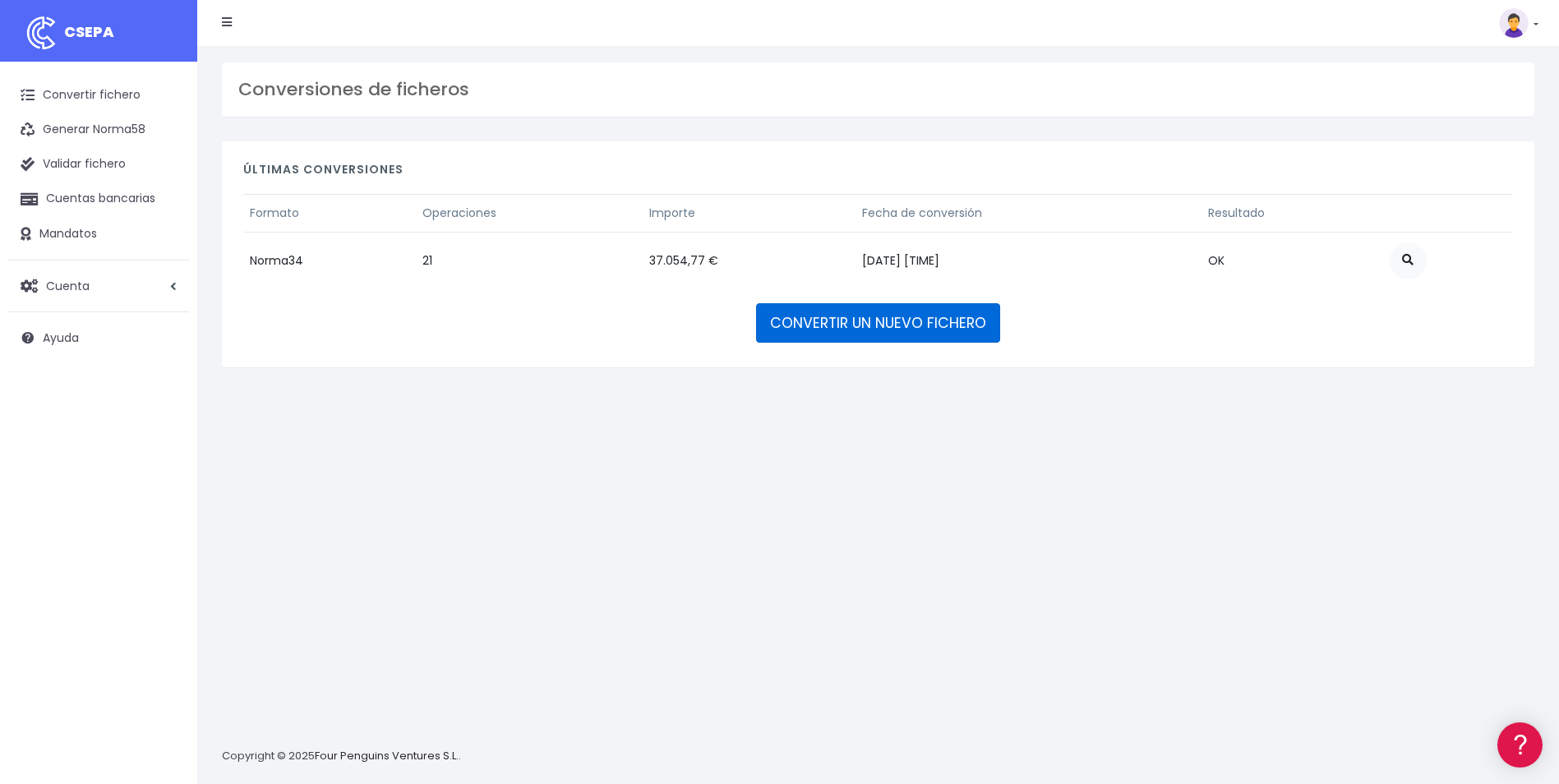 click on "CONVERTIR UN NUEVO FICHERO" at bounding box center (878, 323) 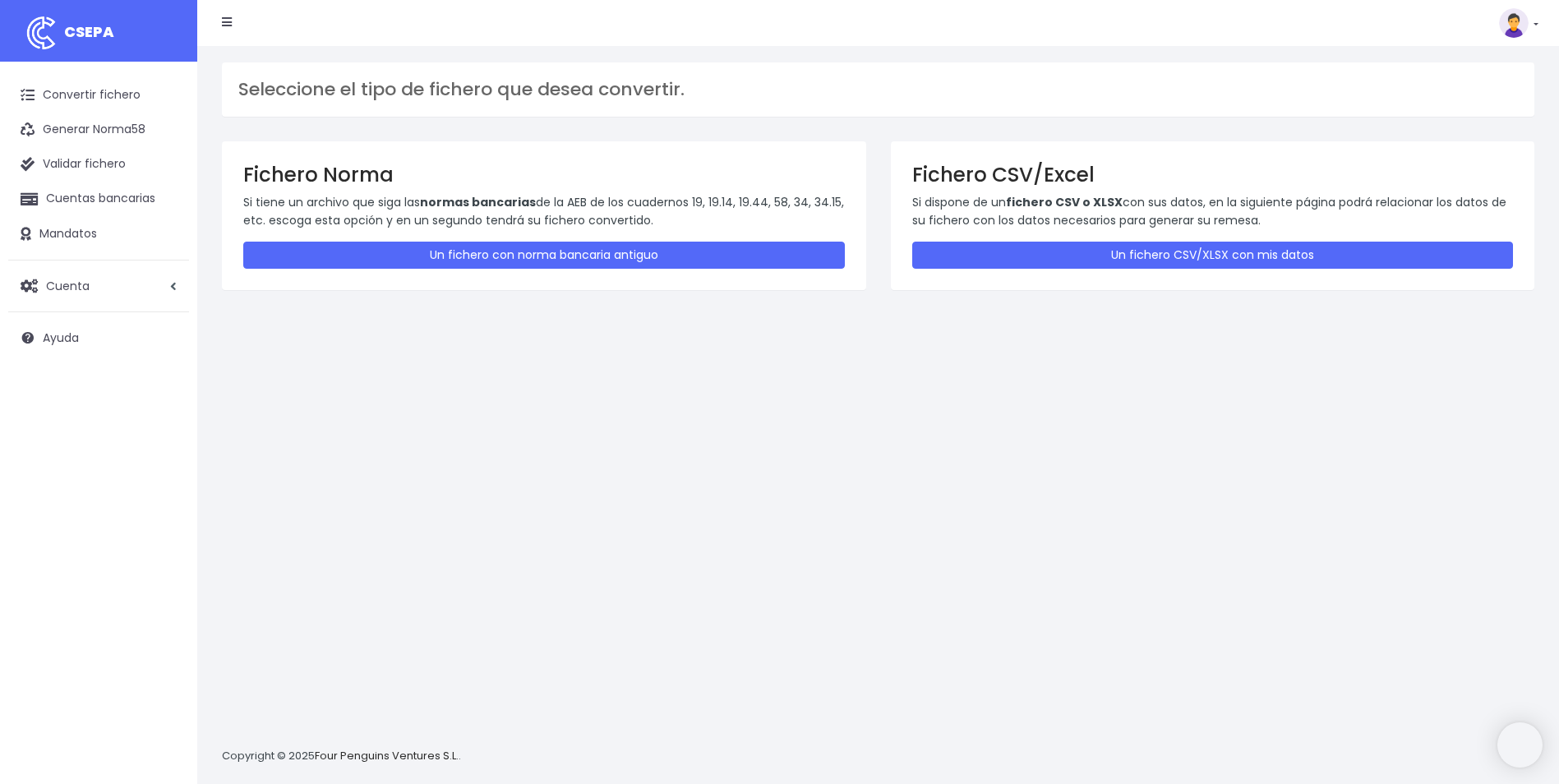 scroll, scrollTop: 0, scrollLeft: 0, axis: both 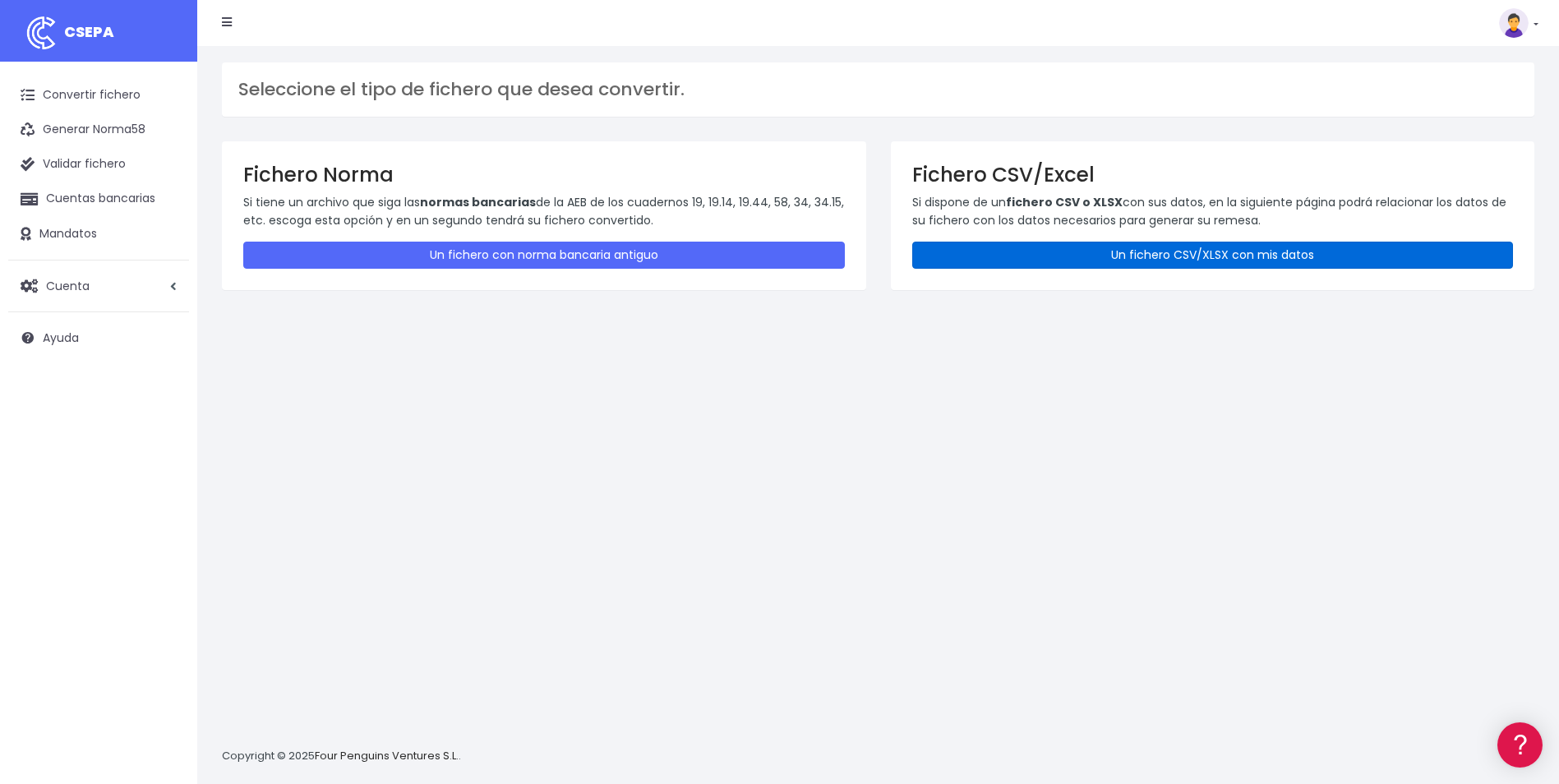 click on "Un fichero CSV/XLSX con mis datos" at bounding box center [1213, 255] 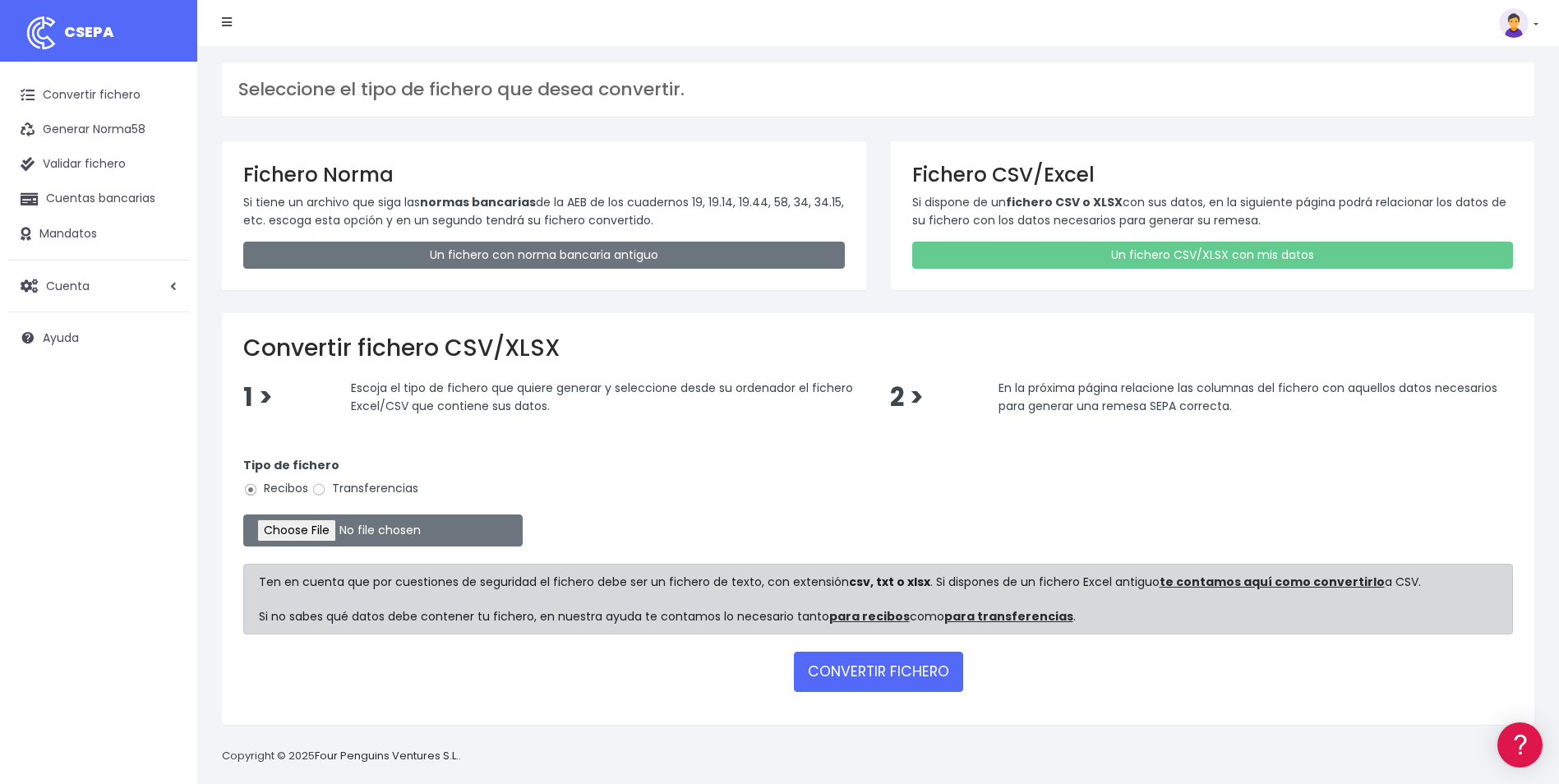 click on "Transferencias" at bounding box center [365, 488] 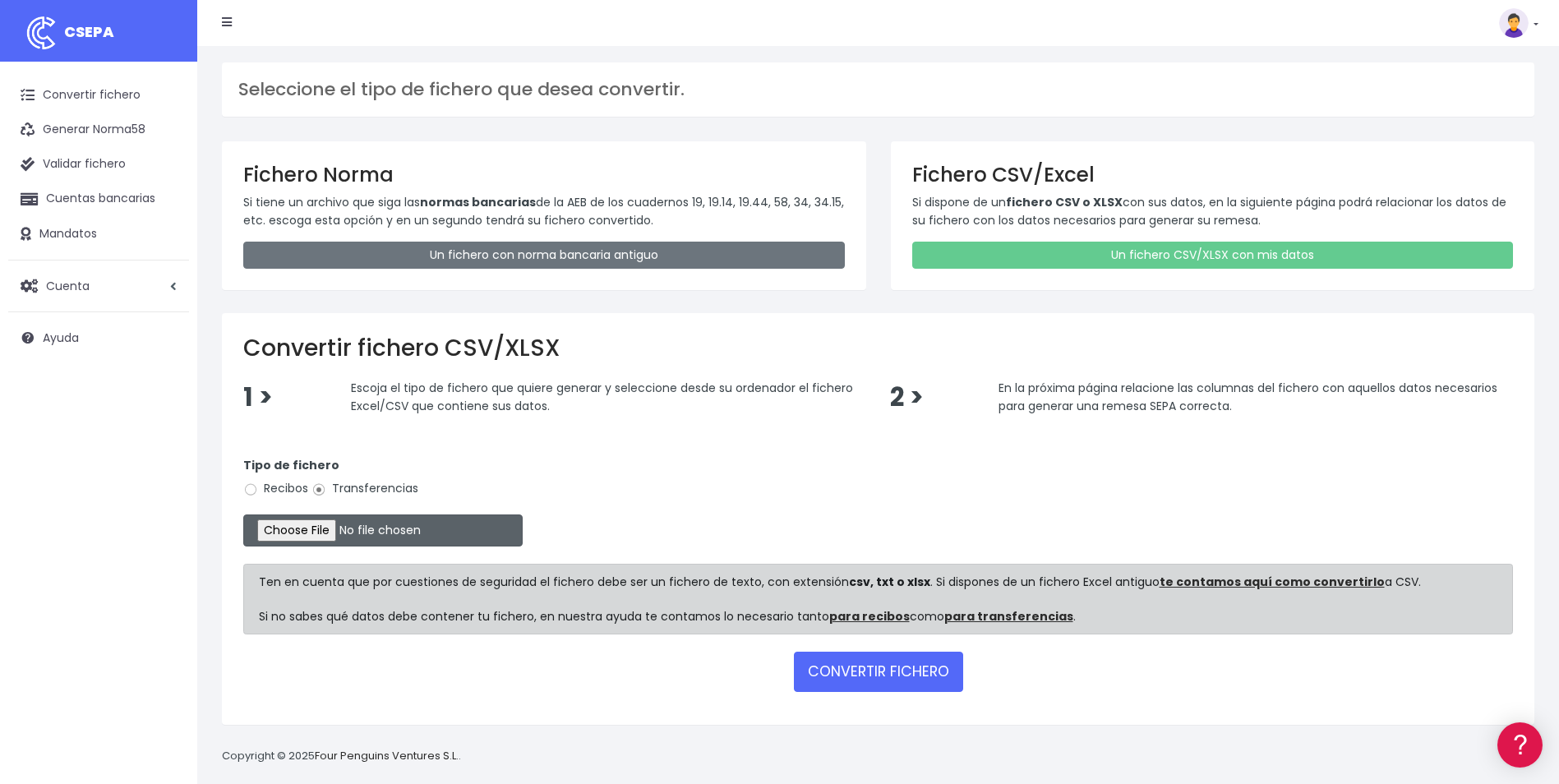 click at bounding box center (383, 530) 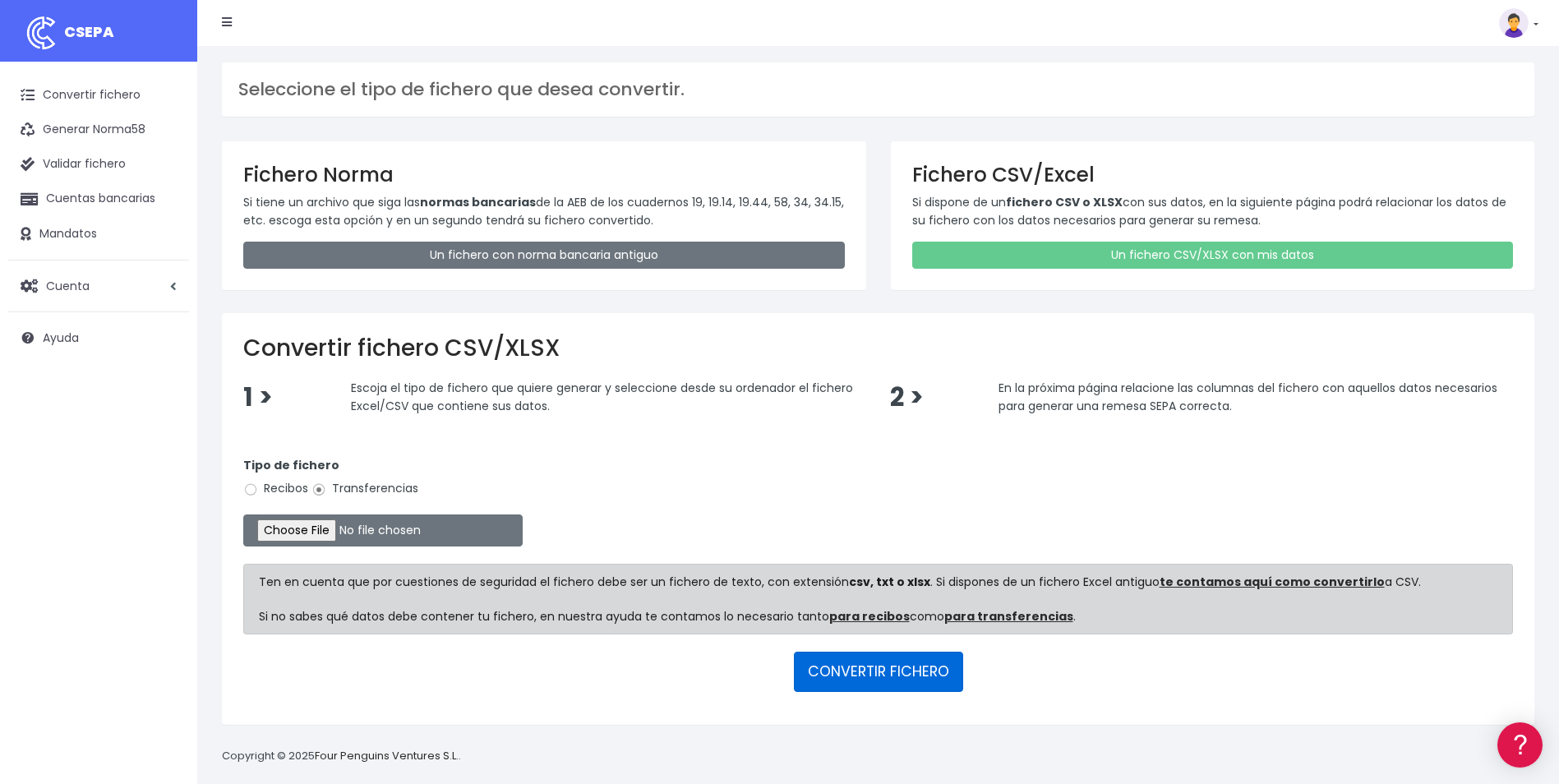 click on "CONVERTIR FICHERO" at bounding box center (879, 671) 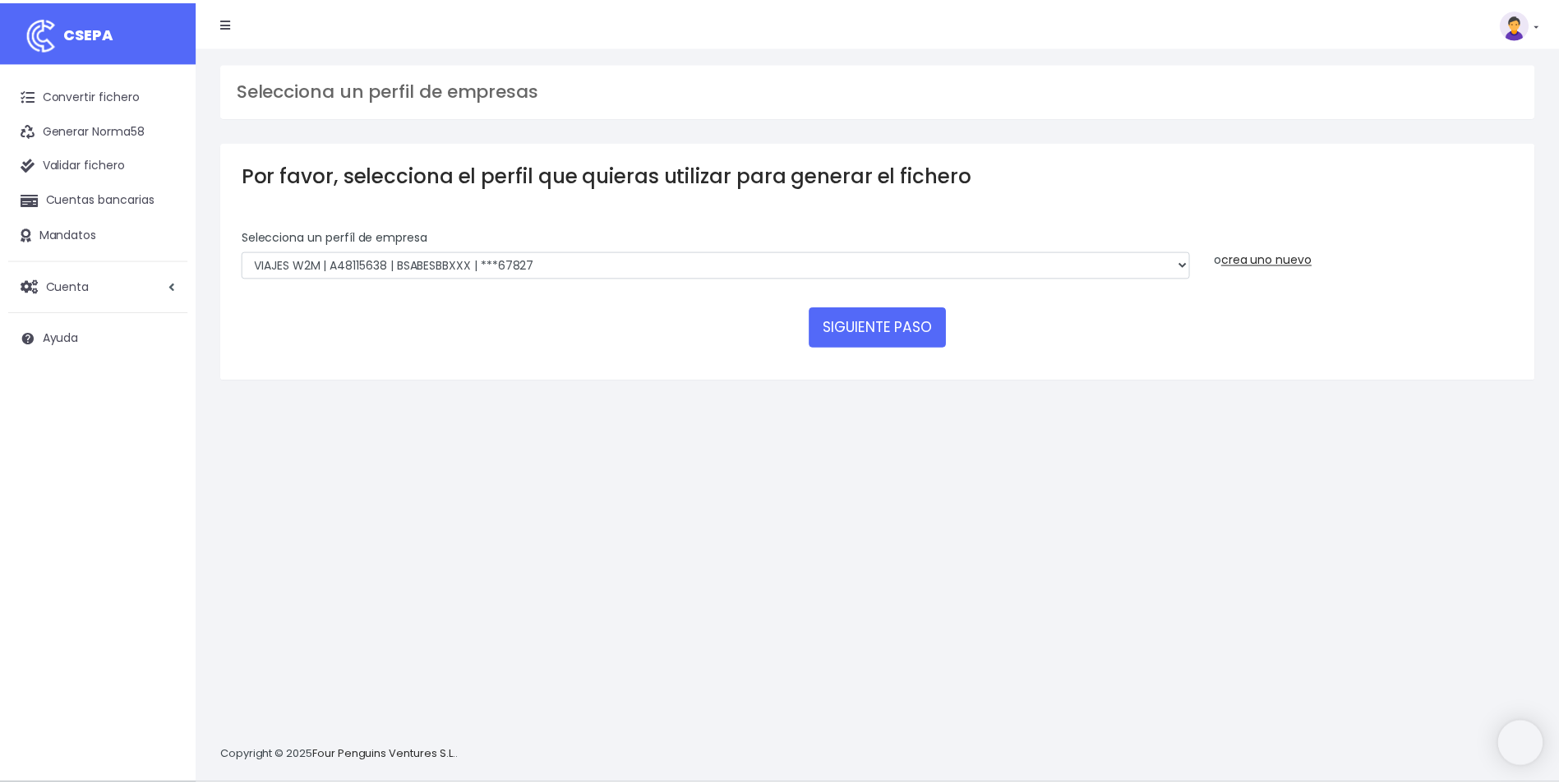 scroll, scrollTop: 0, scrollLeft: 0, axis: both 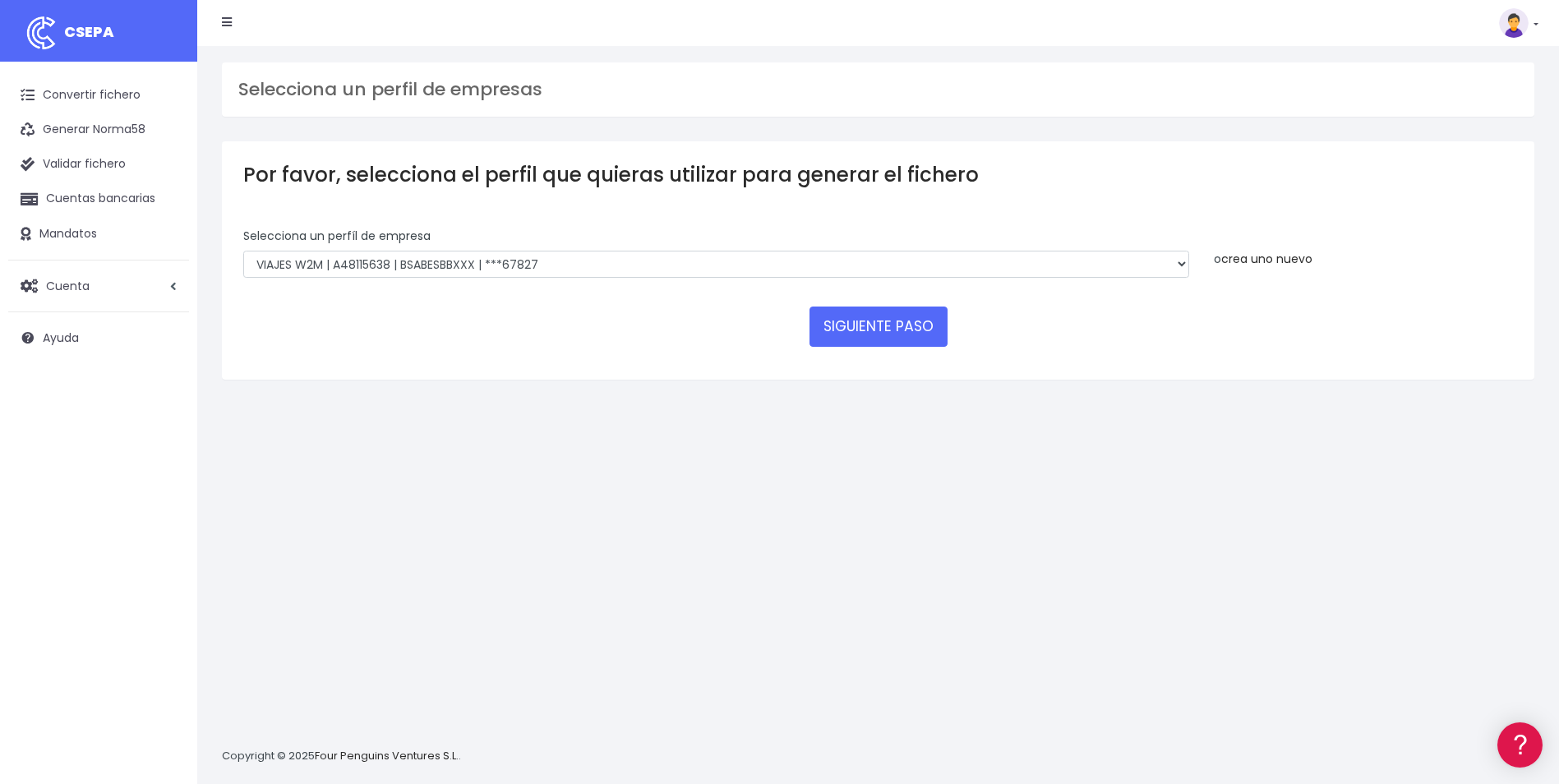 click on "crea uno nuevo" at bounding box center [1266, 259] 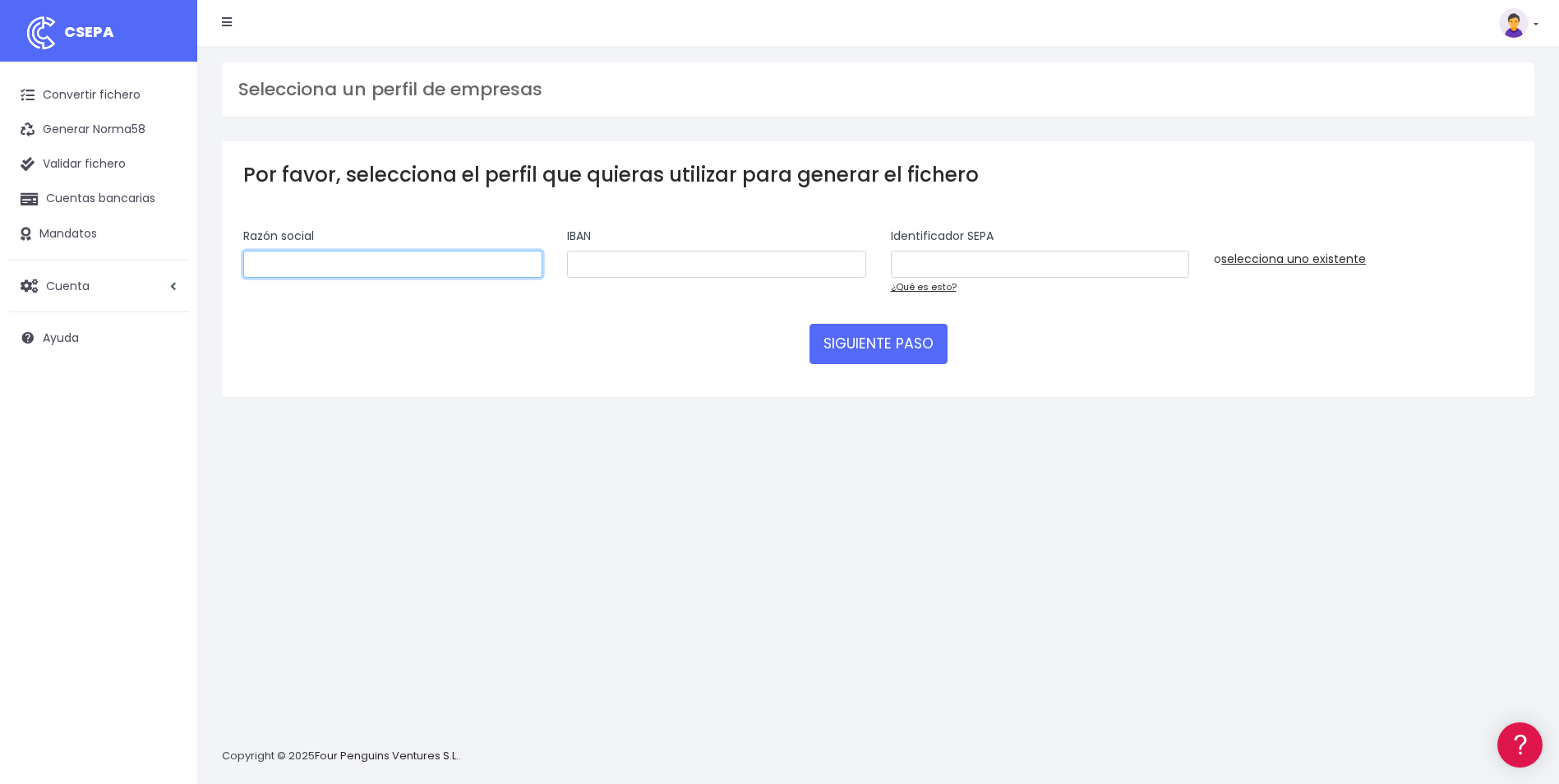 click at bounding box center (393, 265) 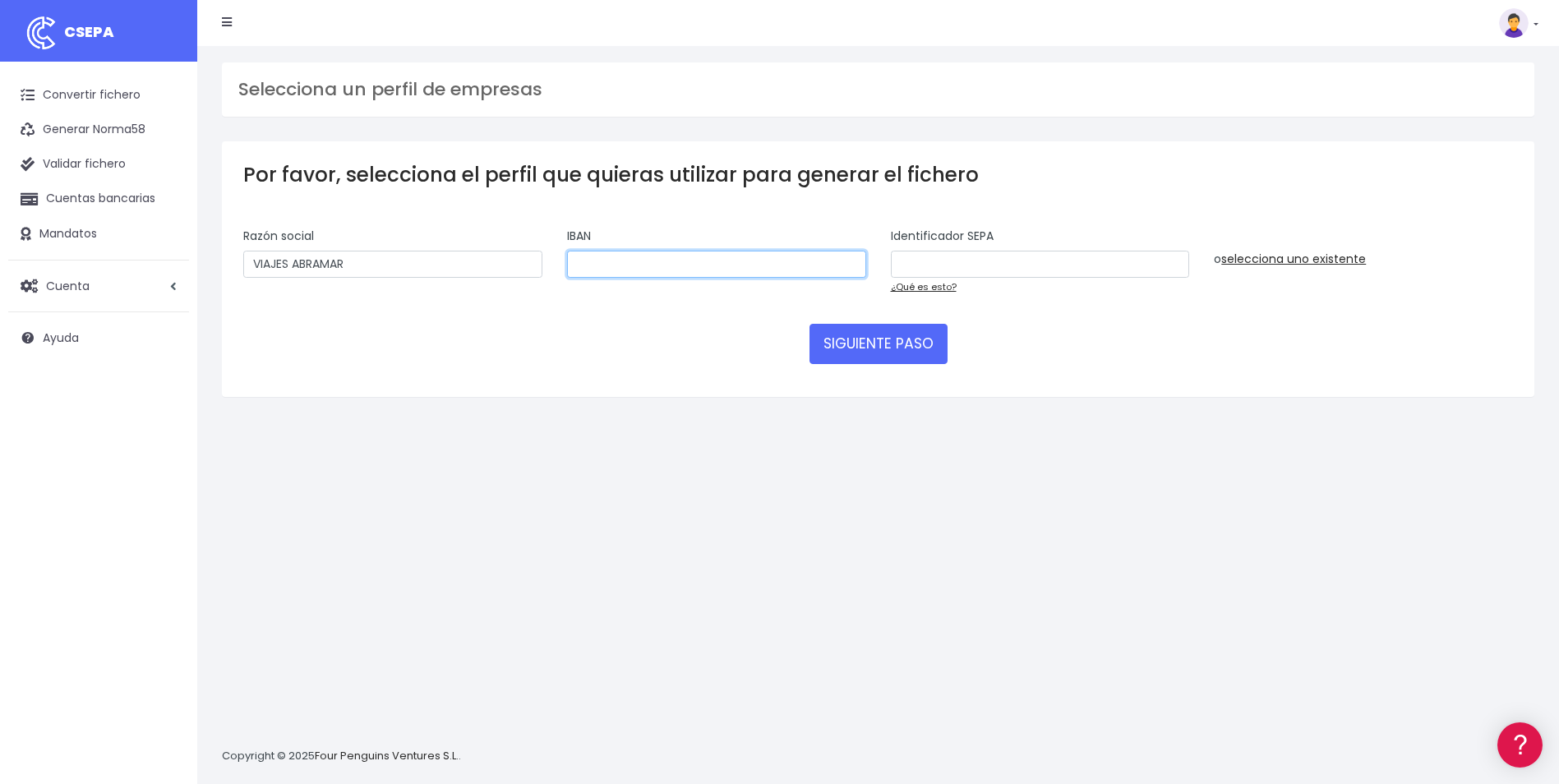 click at bounding box center (717, 265) 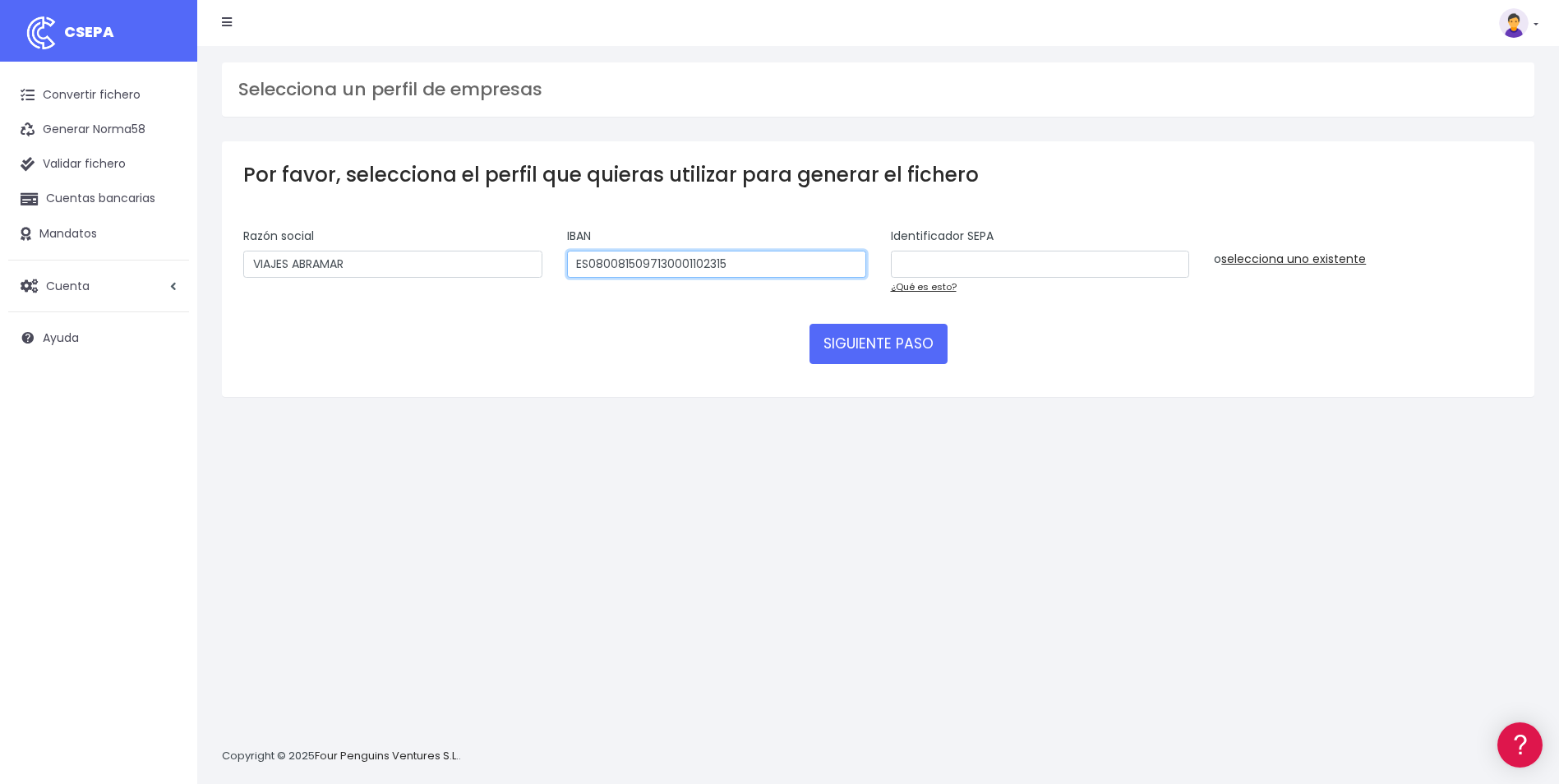 type on "ES0800815097130001102315" 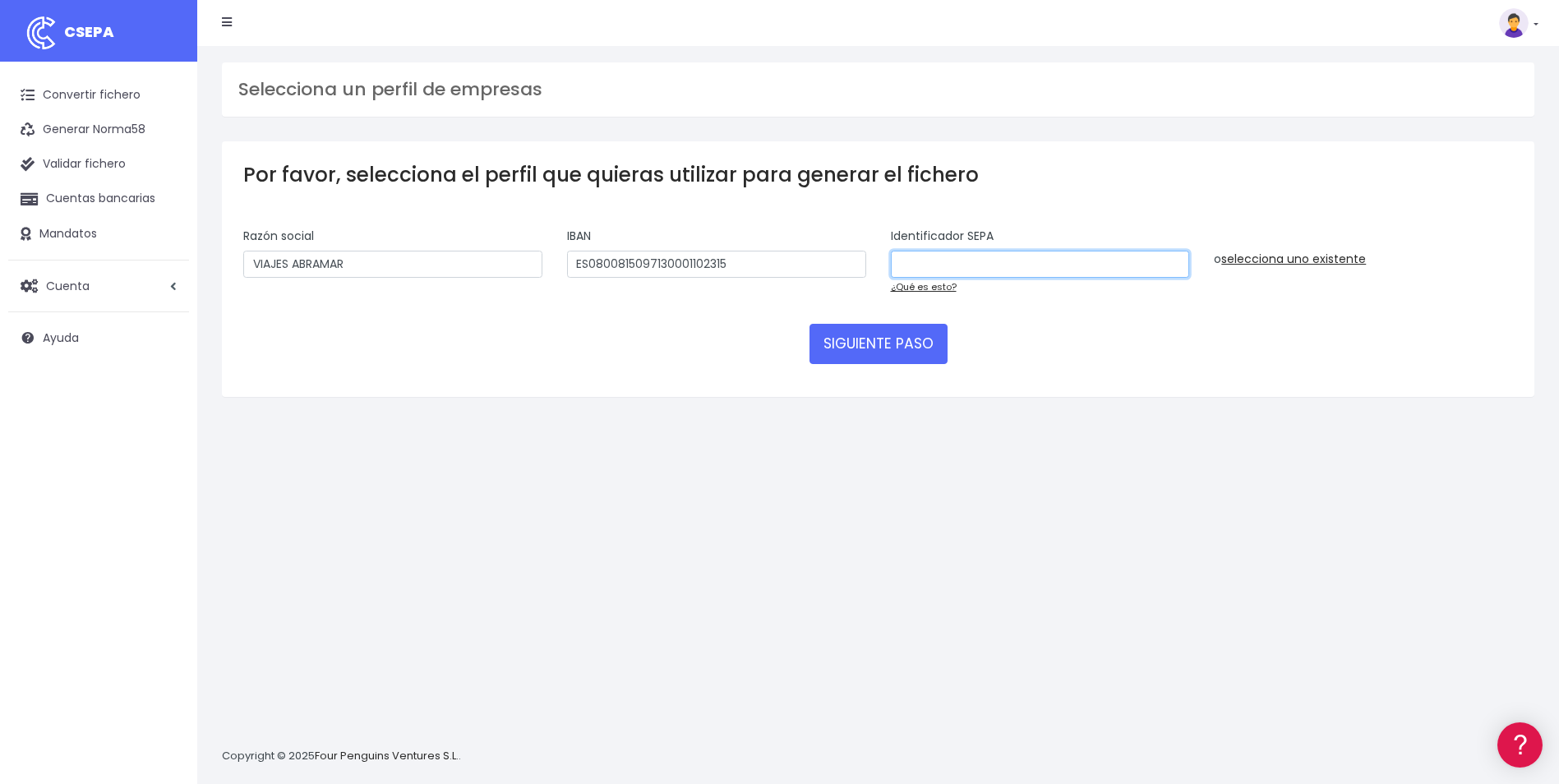 click at bounding box center (1040, 265) 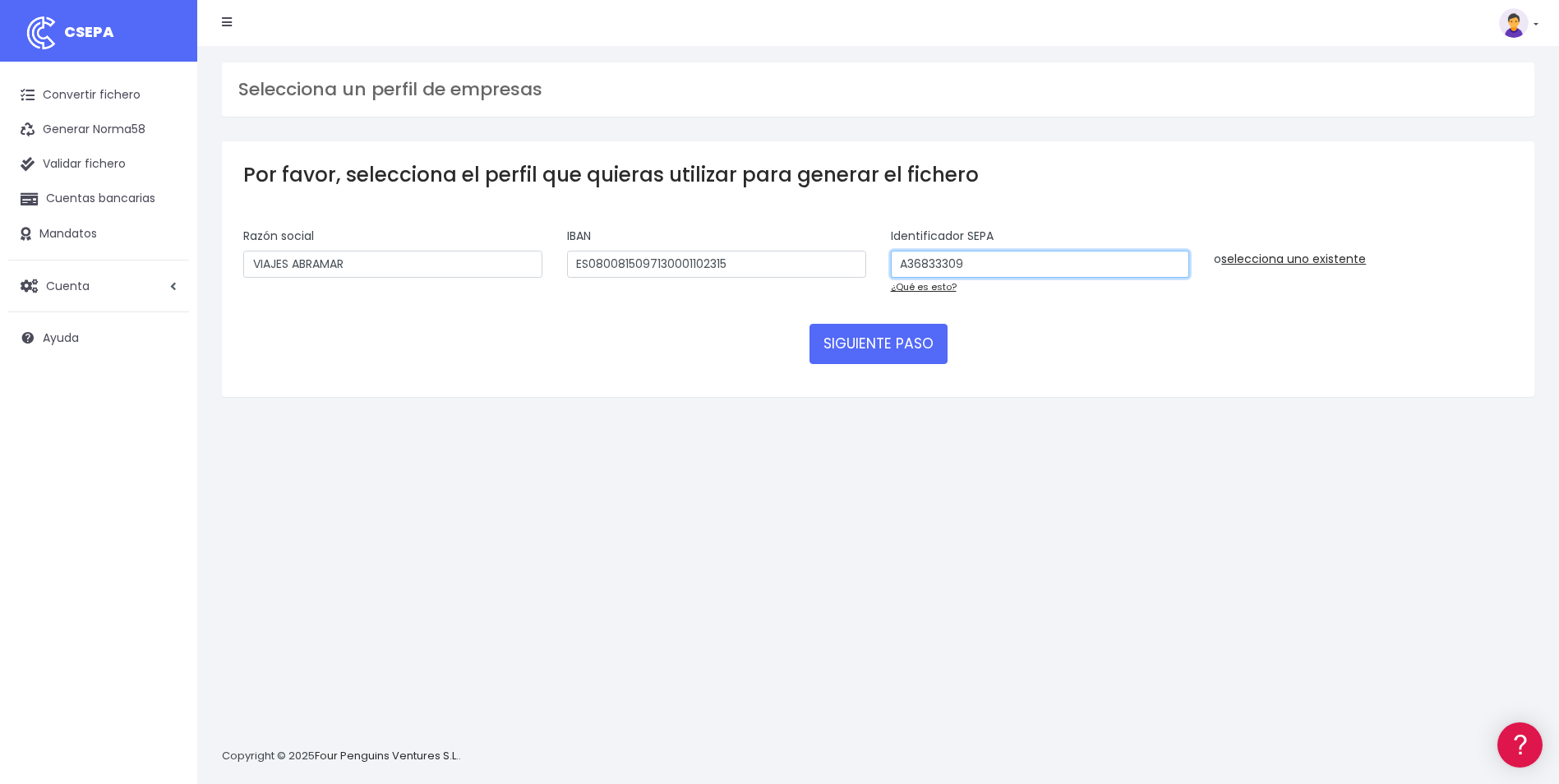 type on "A36833309" 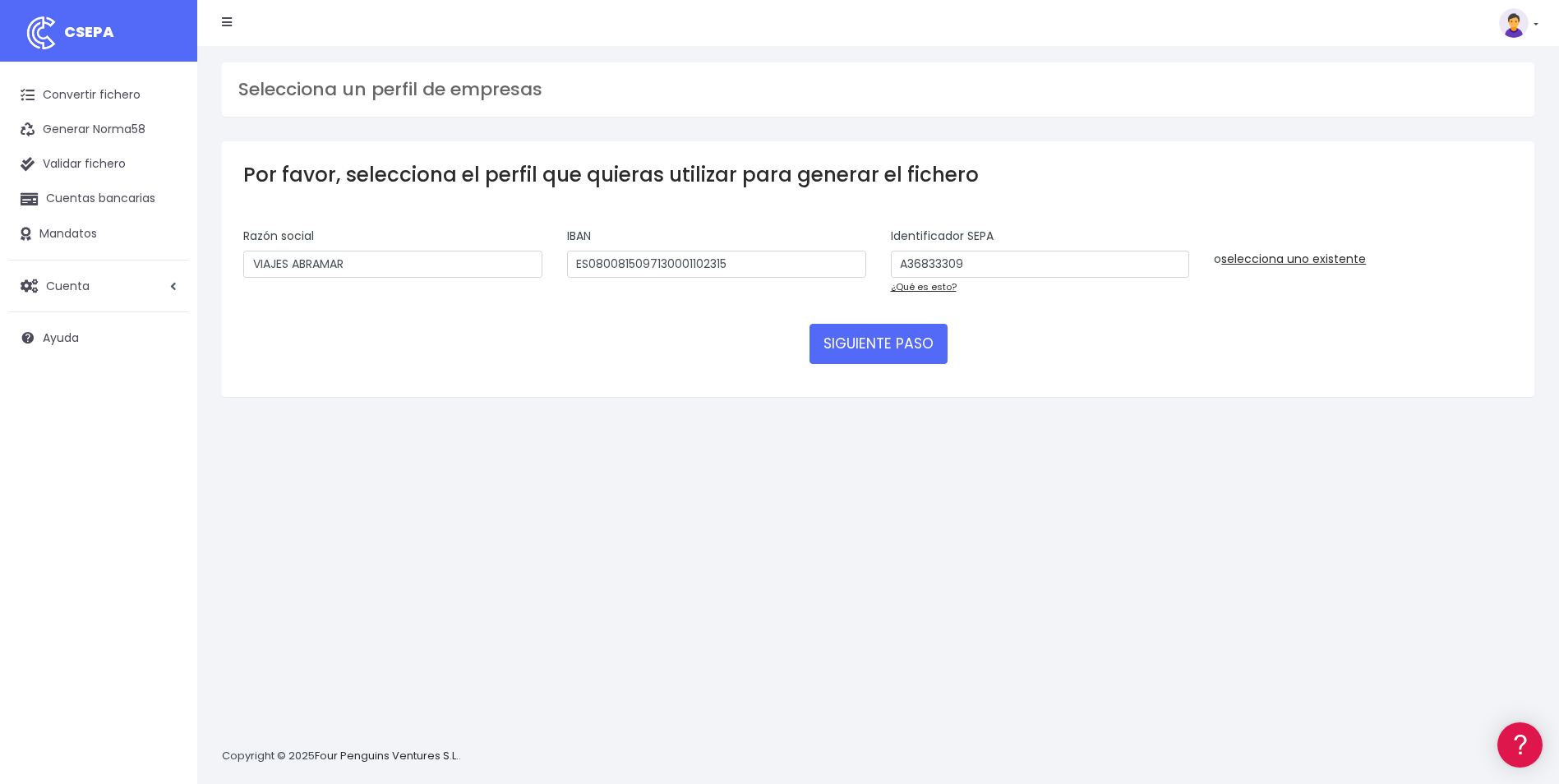 click on "Por favor, selecciona el perfil que quieras utilizar para generar el fichero" at bounding box center [878, 174] 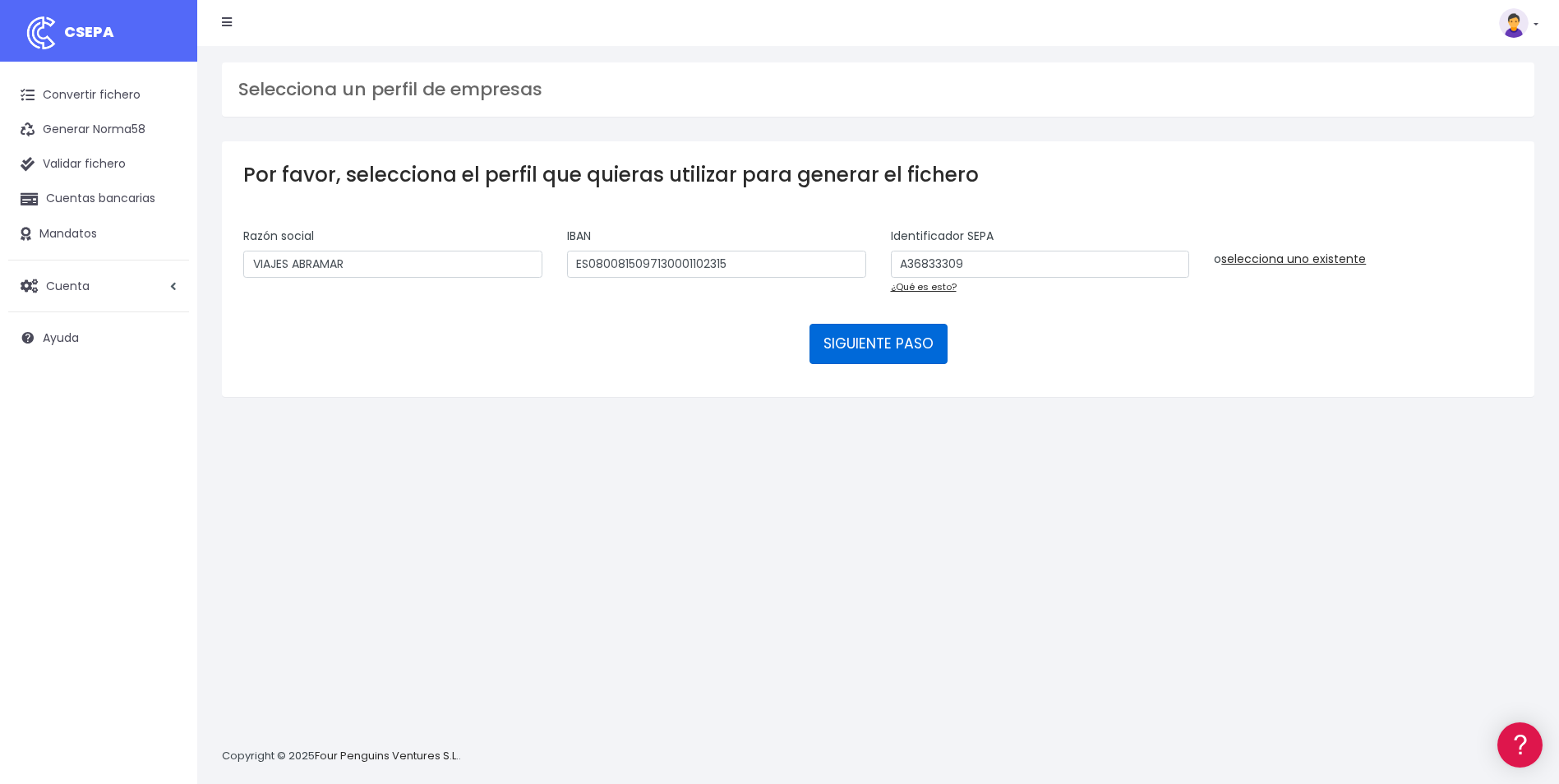 click on "SIGUIENTE PASO" at bounding box center (879, 344) 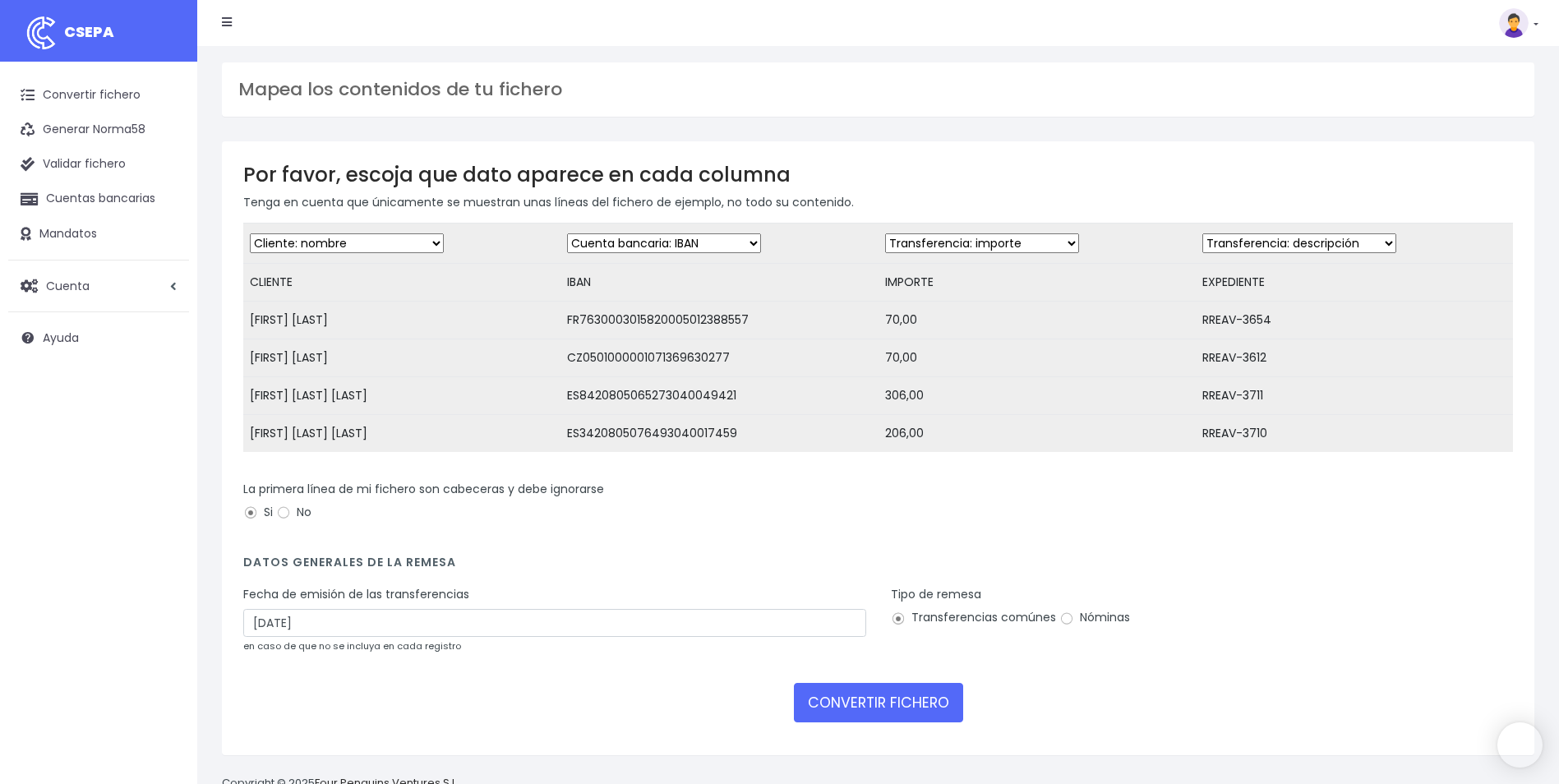scroll, scrollTop: 0, scrollLeft: 0, axis: both 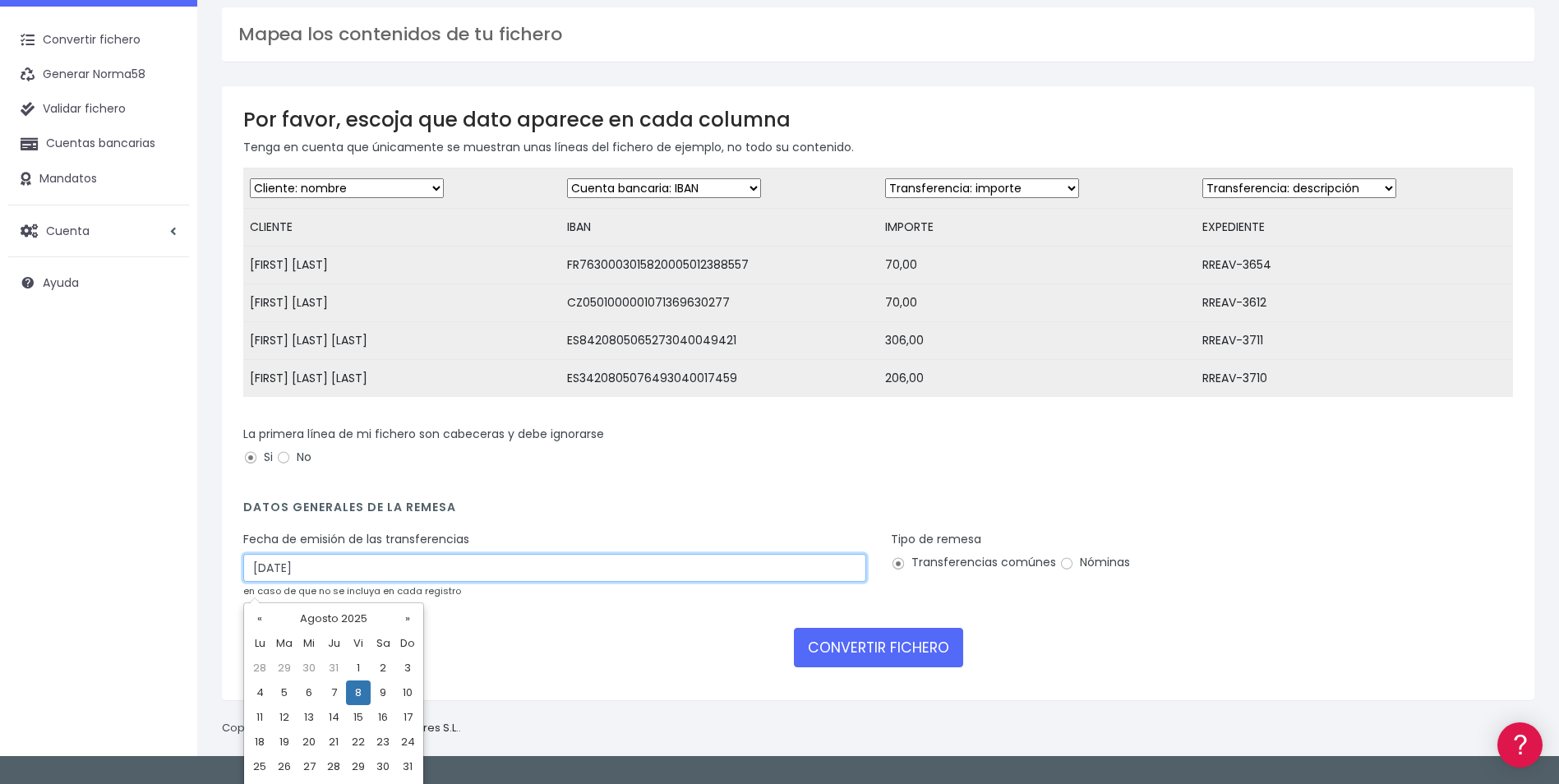 click on "08/08/2025" at bounding box center (555, 568) 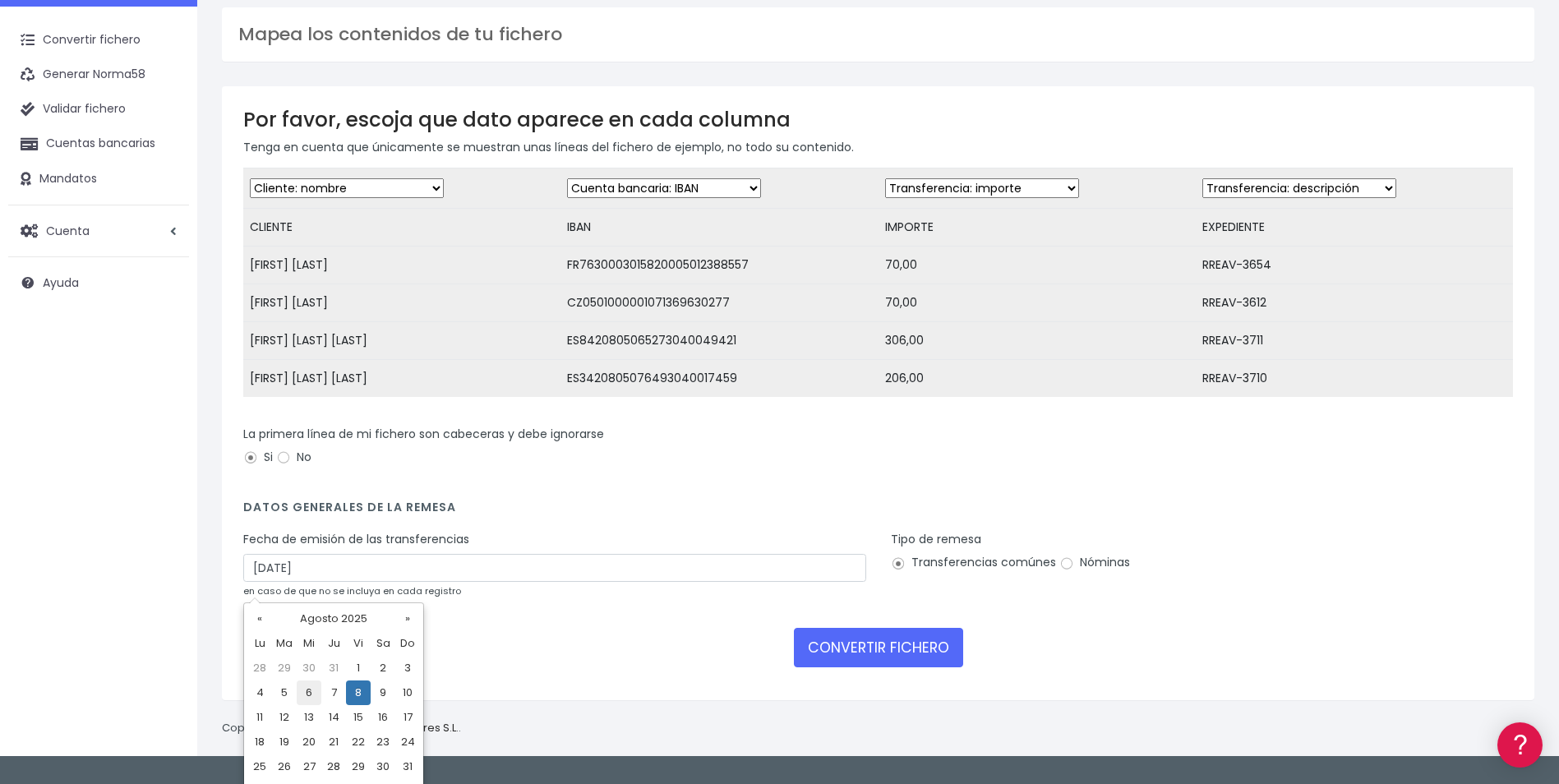 click on "6" at bounding box center (309, 693) 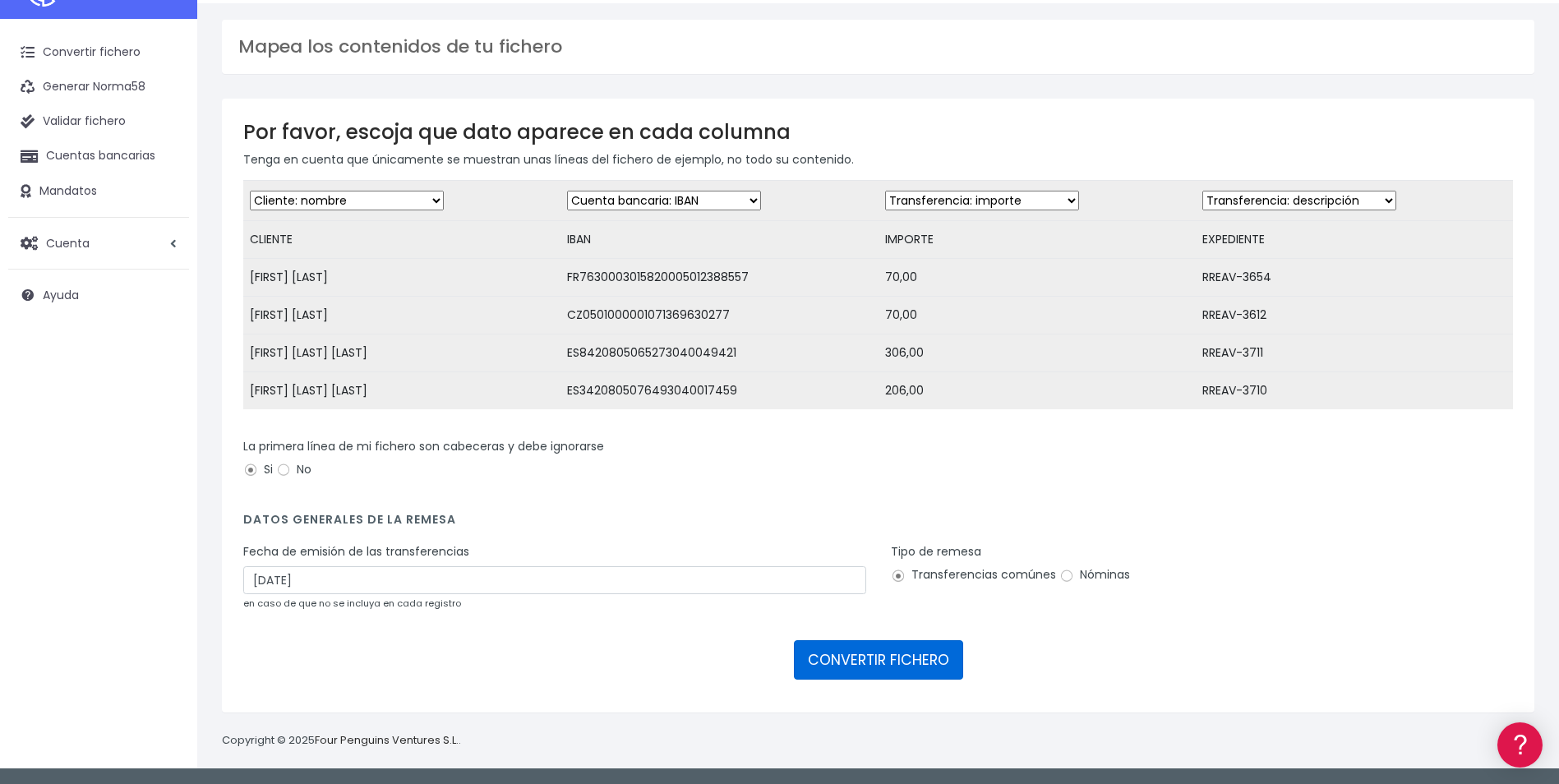 click on "CONVERTIR FICHERO" at bounding box center [879, 660] 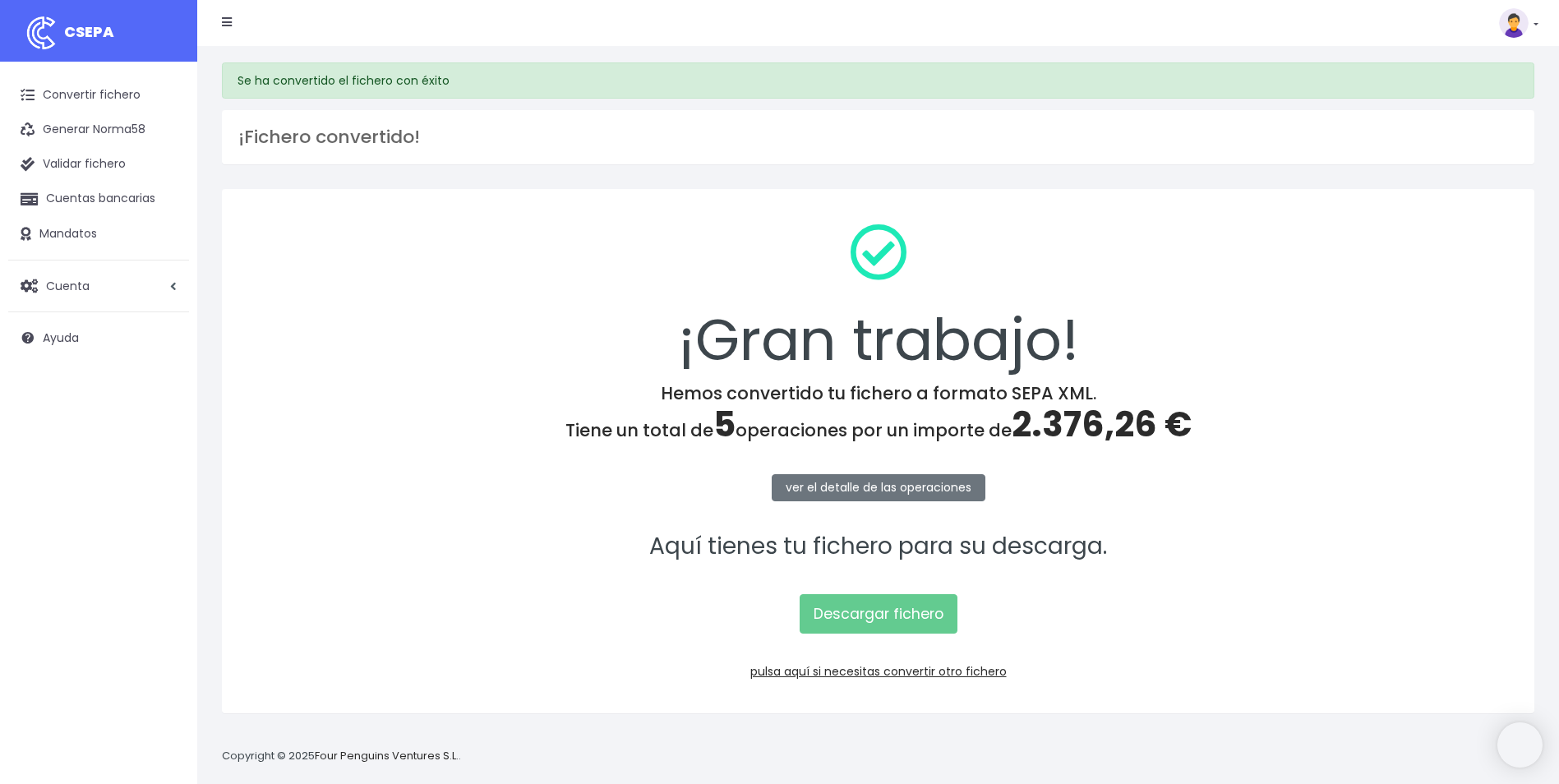 scroll, scrollTop: 0, scrollLeft: 0, axis: both 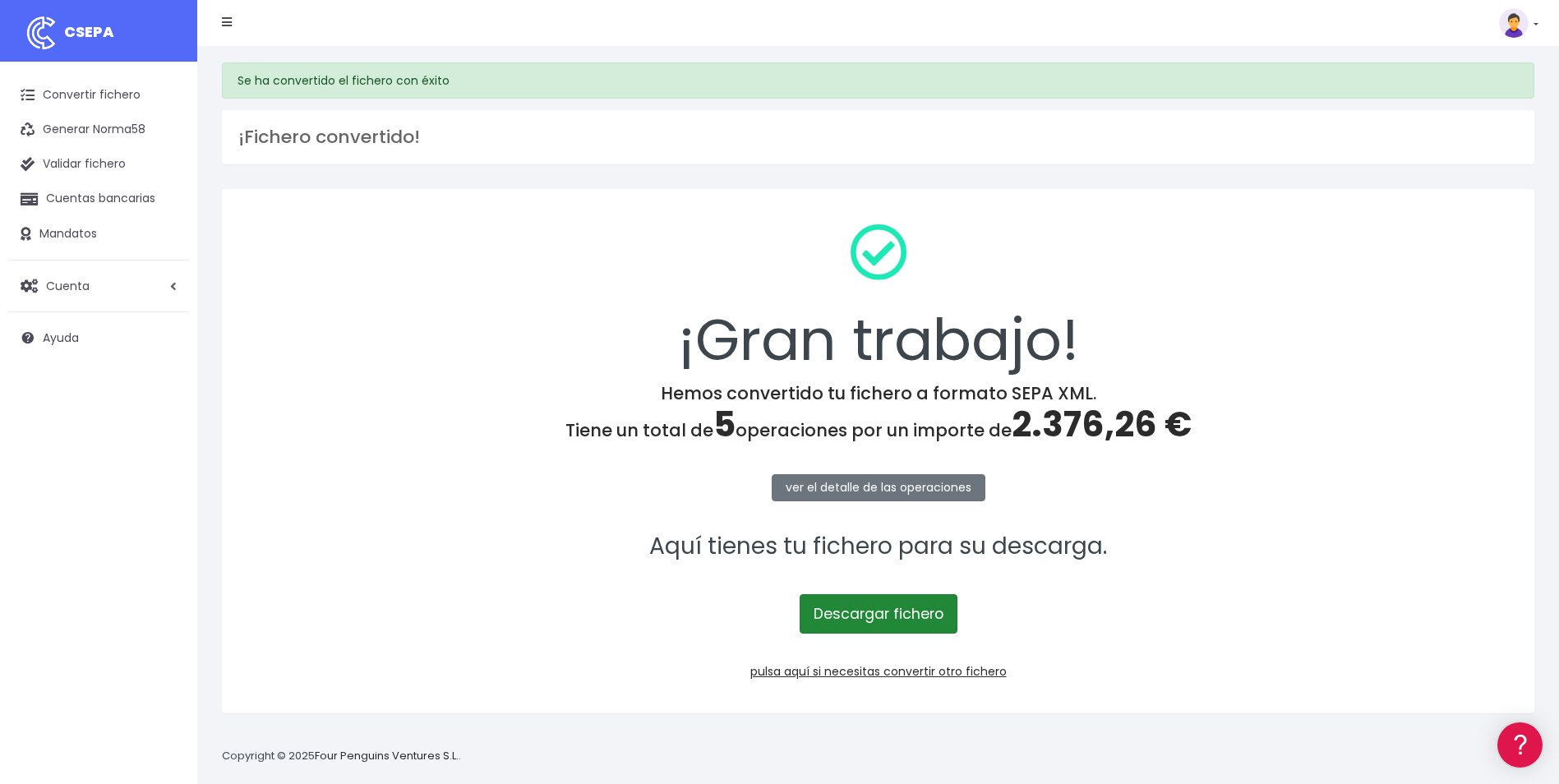 click on "Descargar fichero" at bounding box center (879, 614) 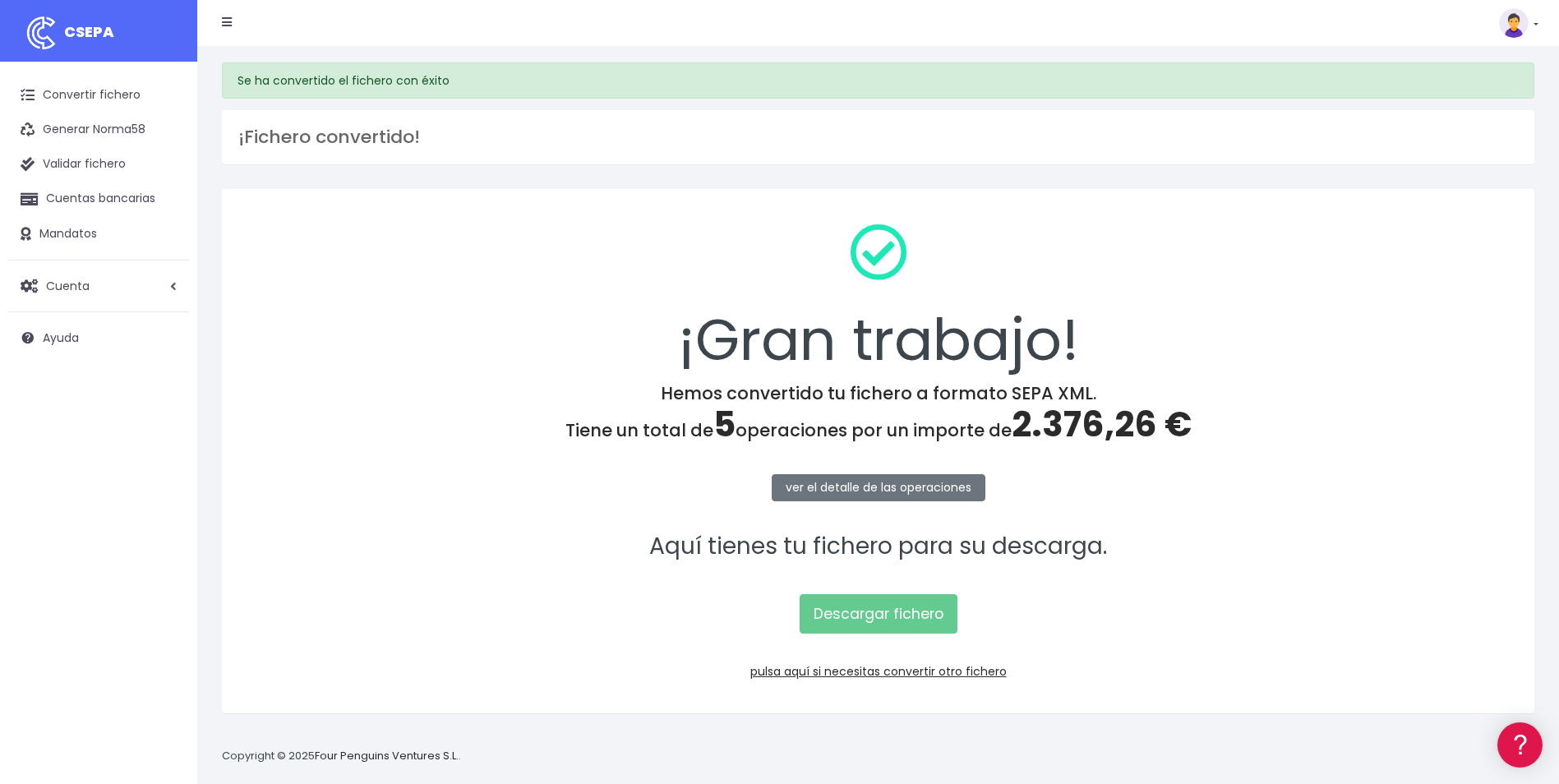 click on "Suscripción
Facturación
API
Ayuda
Salir" at bounding box center [868, 23] 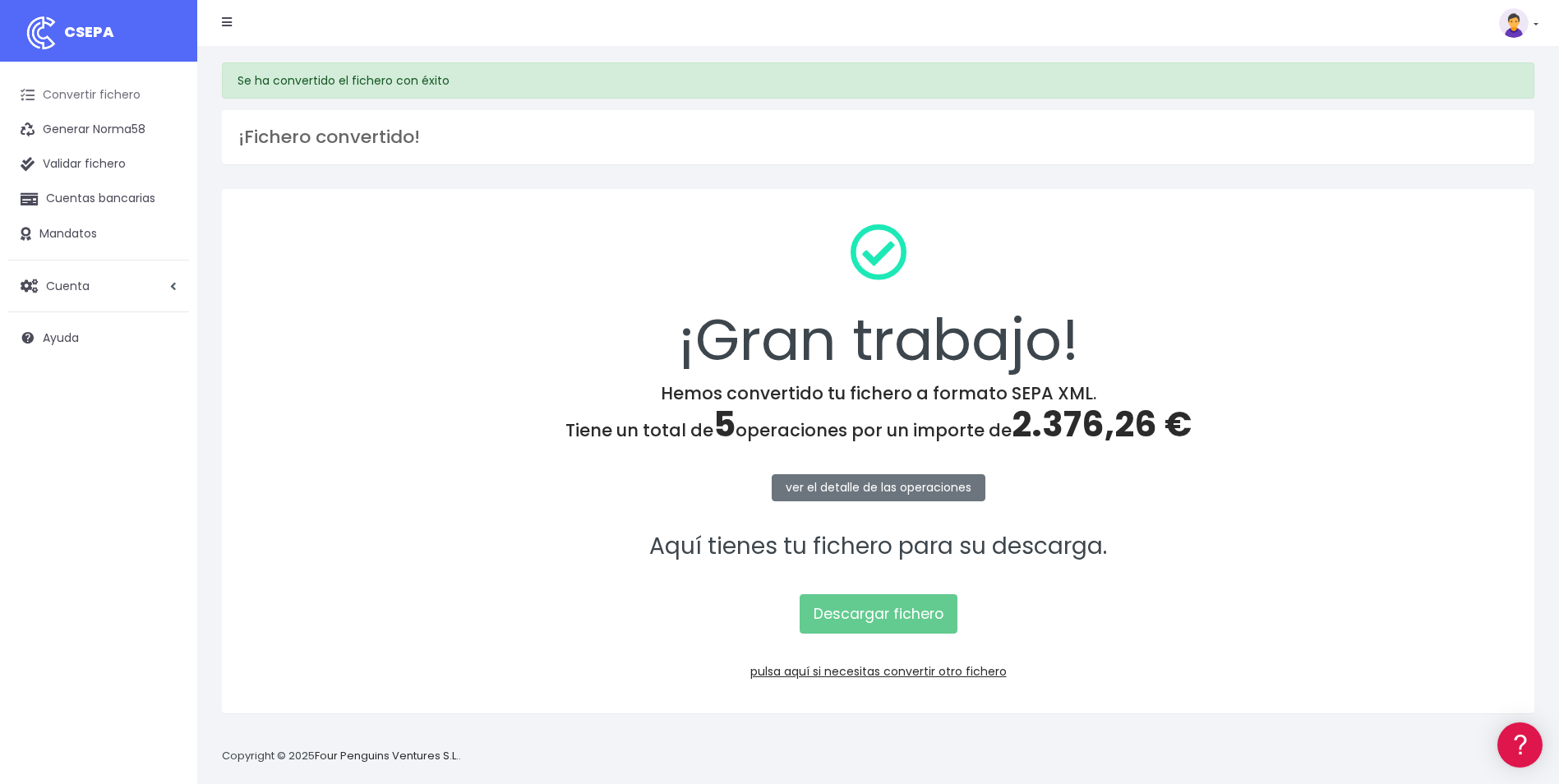 click on "Convertir fichero" at bounding box center (99, 95) 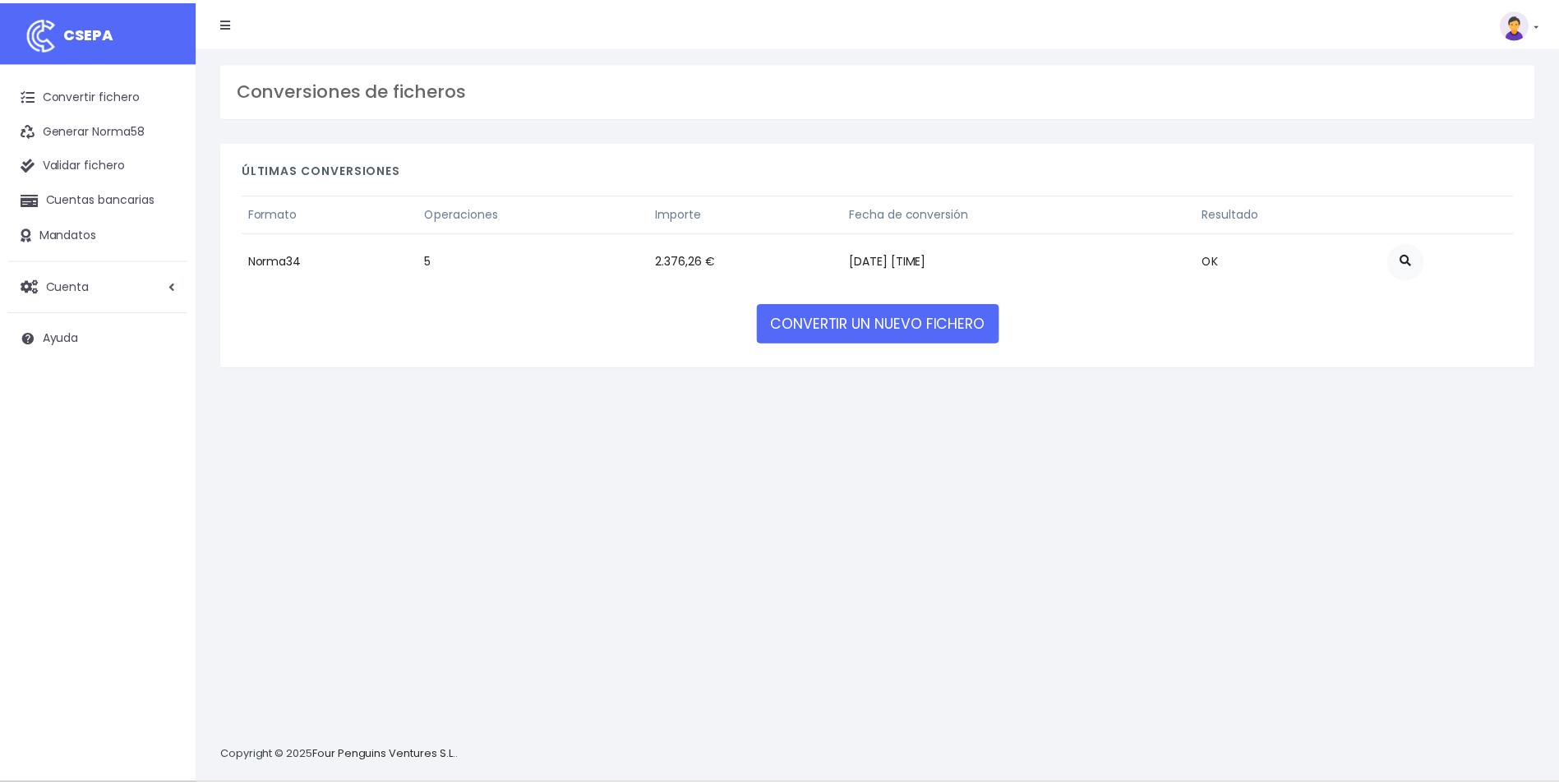 scroll, scrollTop: 0, scrollLeft: 0, axis: both 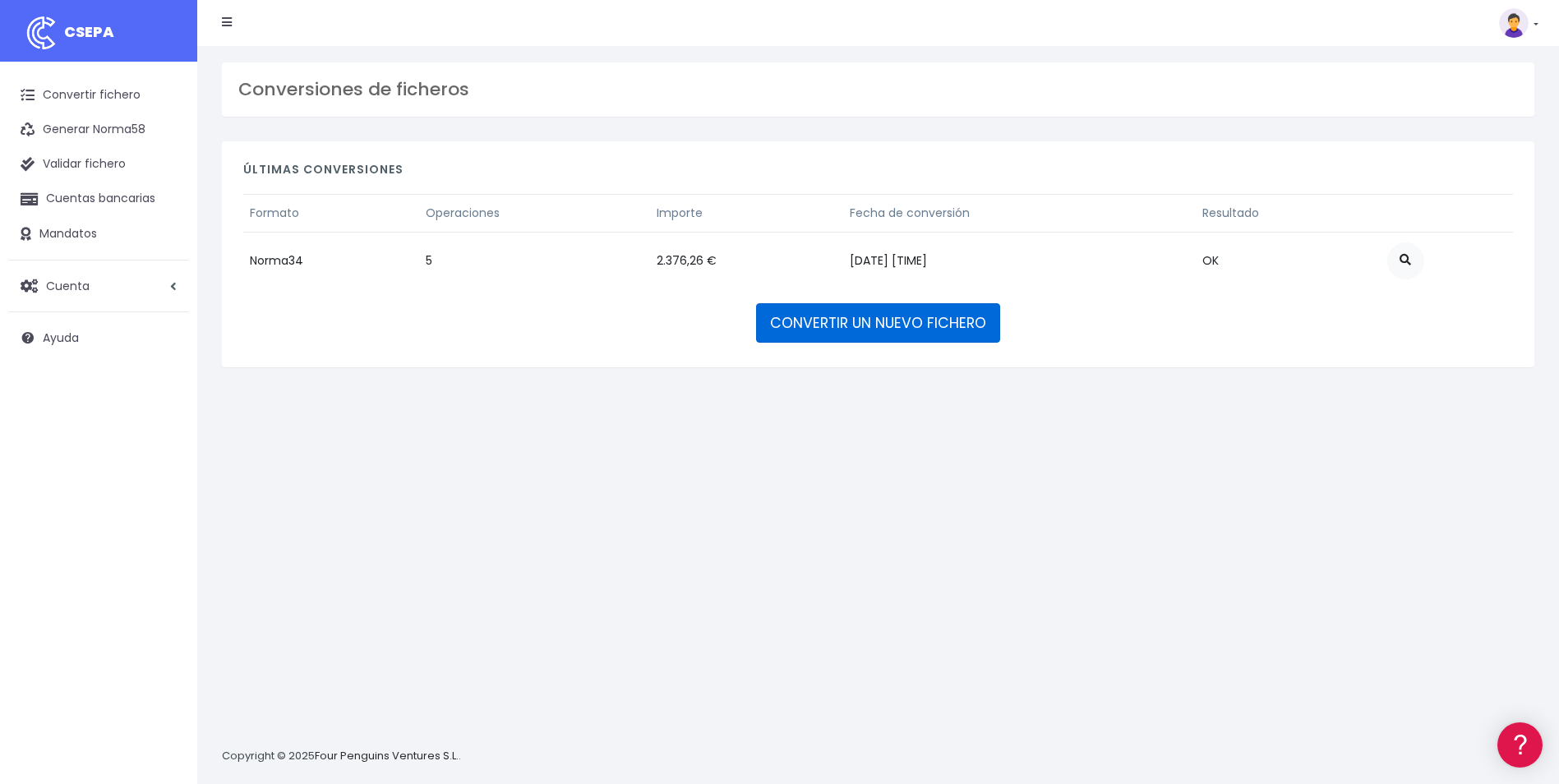 click on "CONVERTIR UN NUEVO FICHERO" at bounding box center (878, 323) 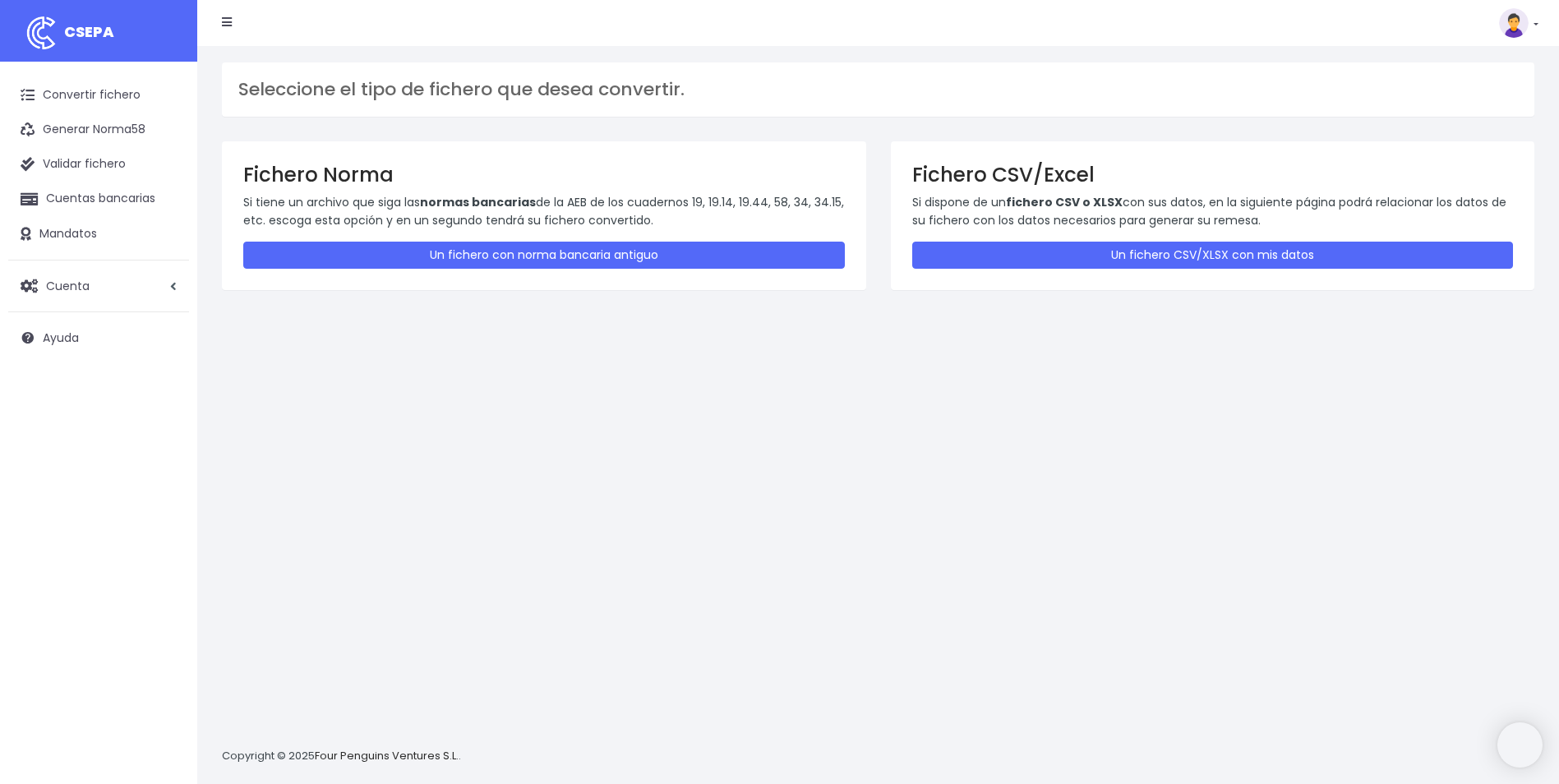 scroll, scrollTop: 0, scrollLeft: 0, axis: both 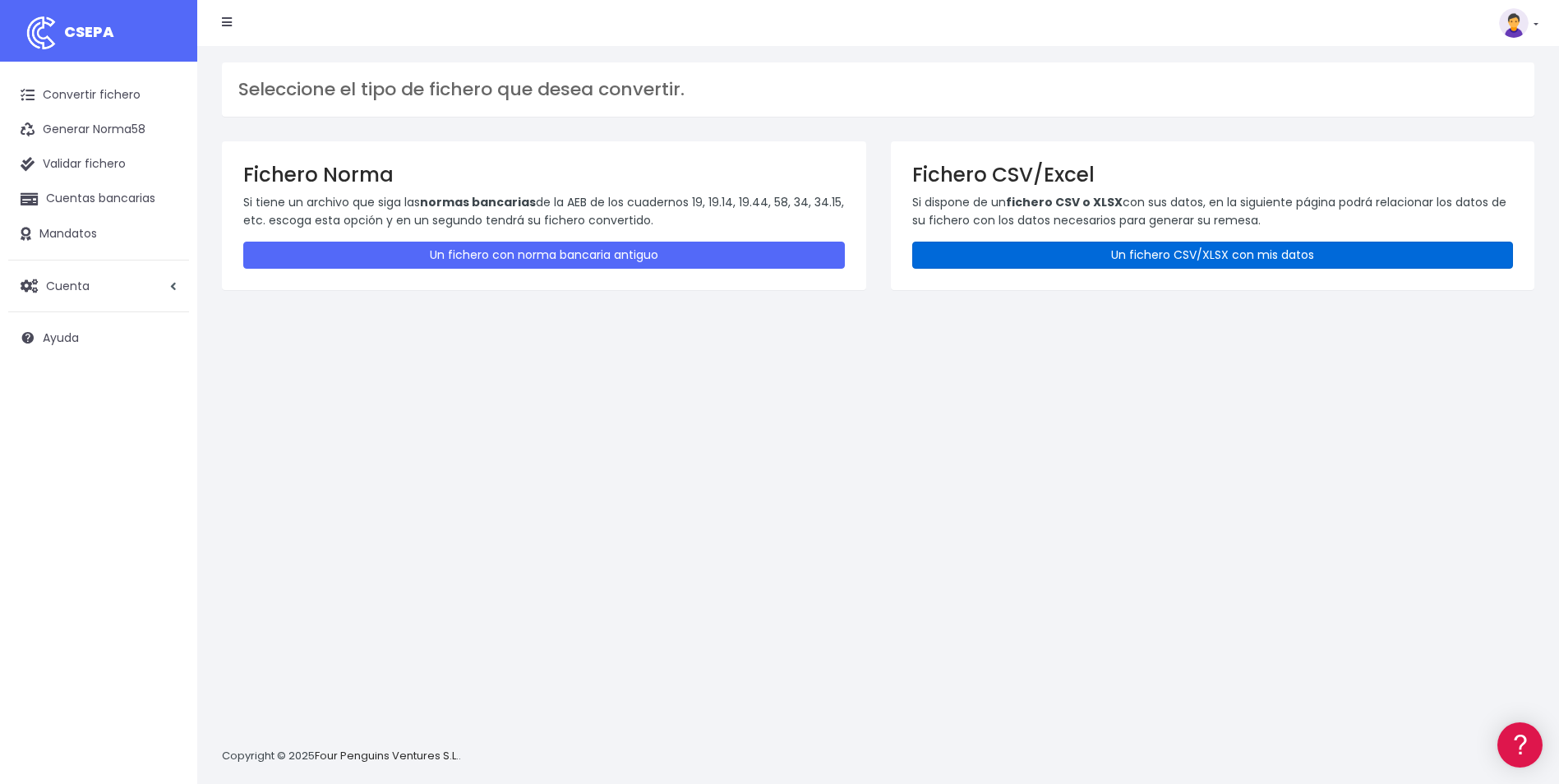 click on "Un fichero CSV/XLSX con mis datos" at bounding box center (1213, 255) 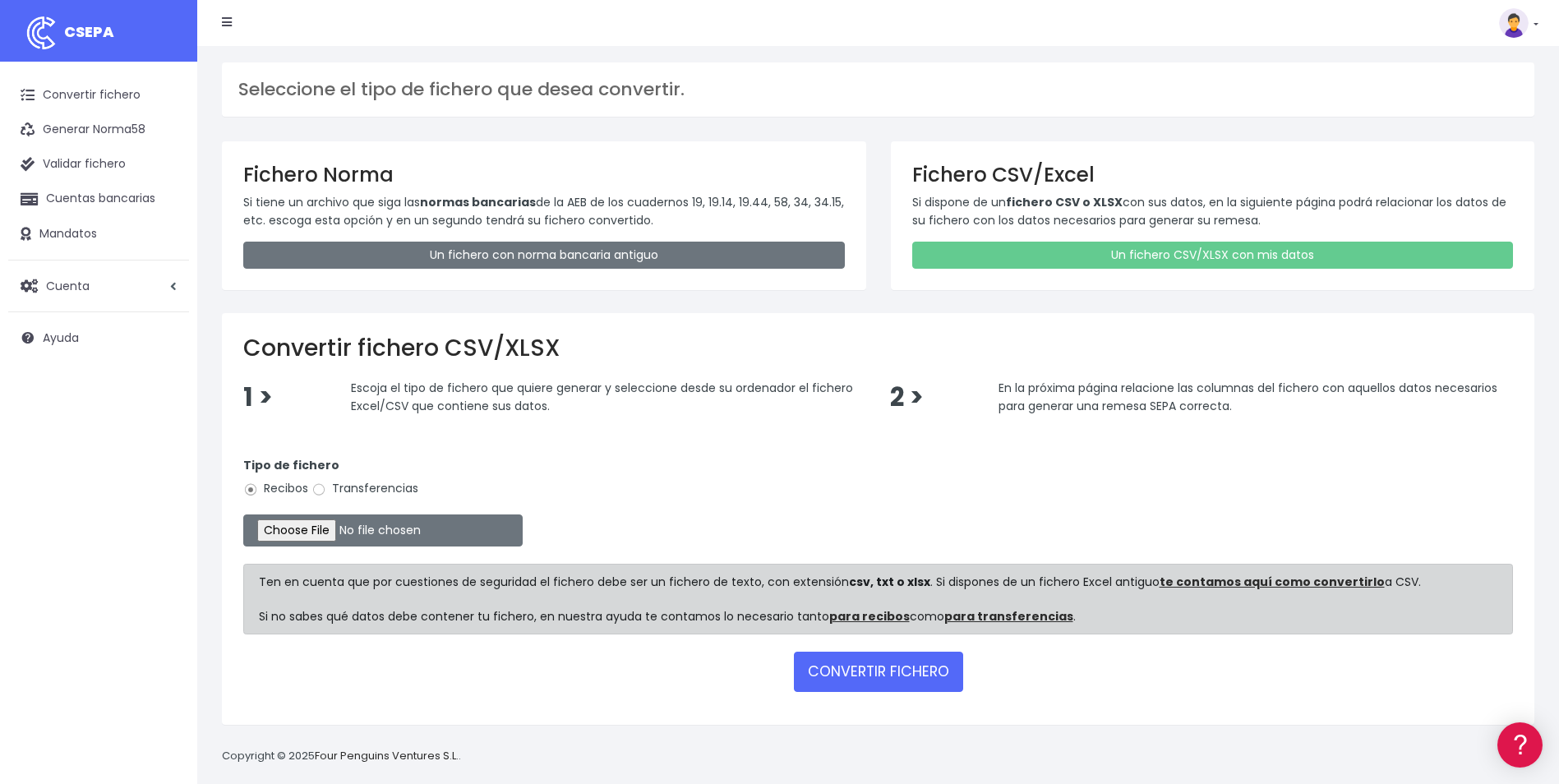 click on "Transferencias" at bounding box center [365, 488] 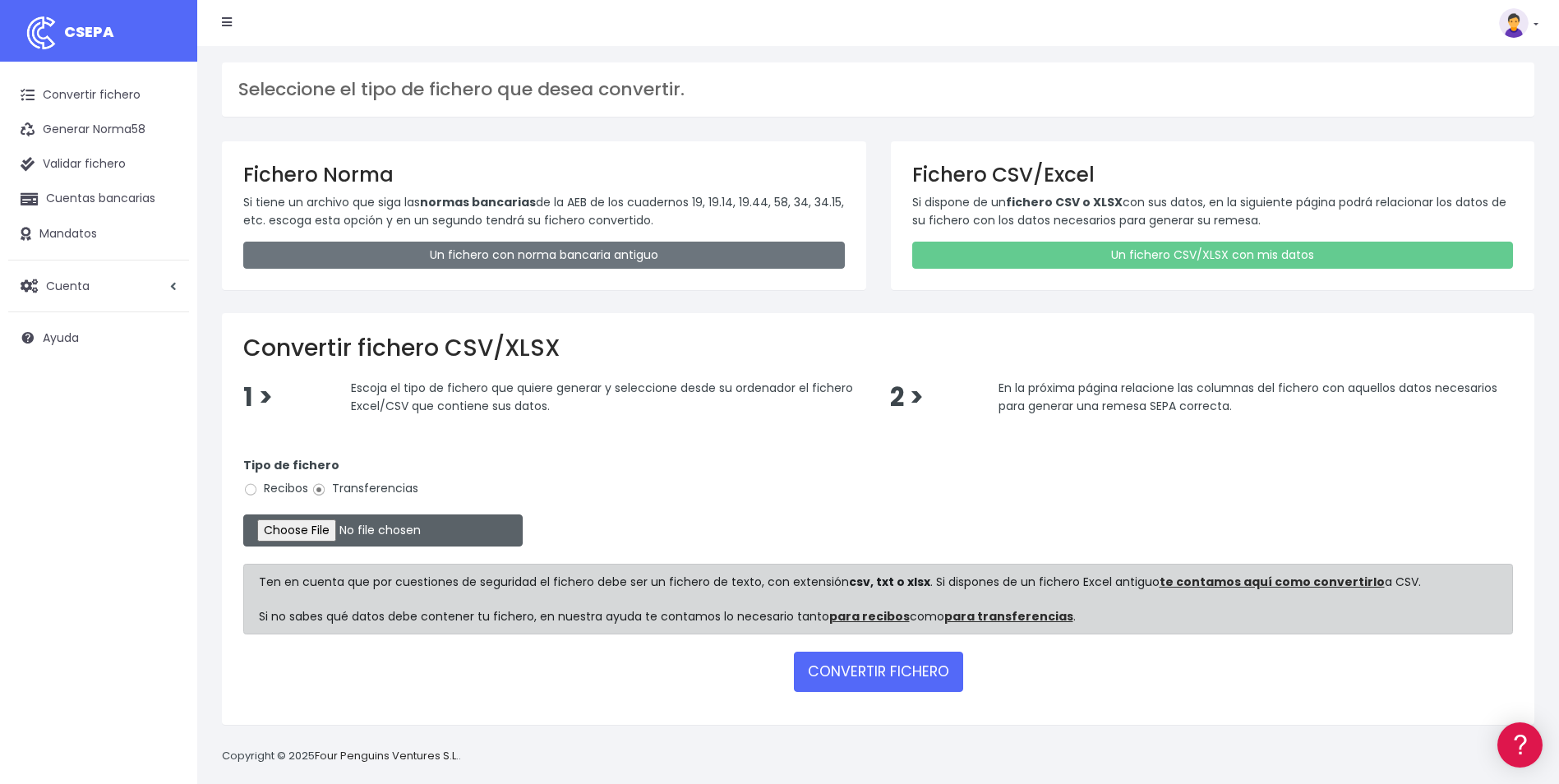 click at bounding box center [383, 530] 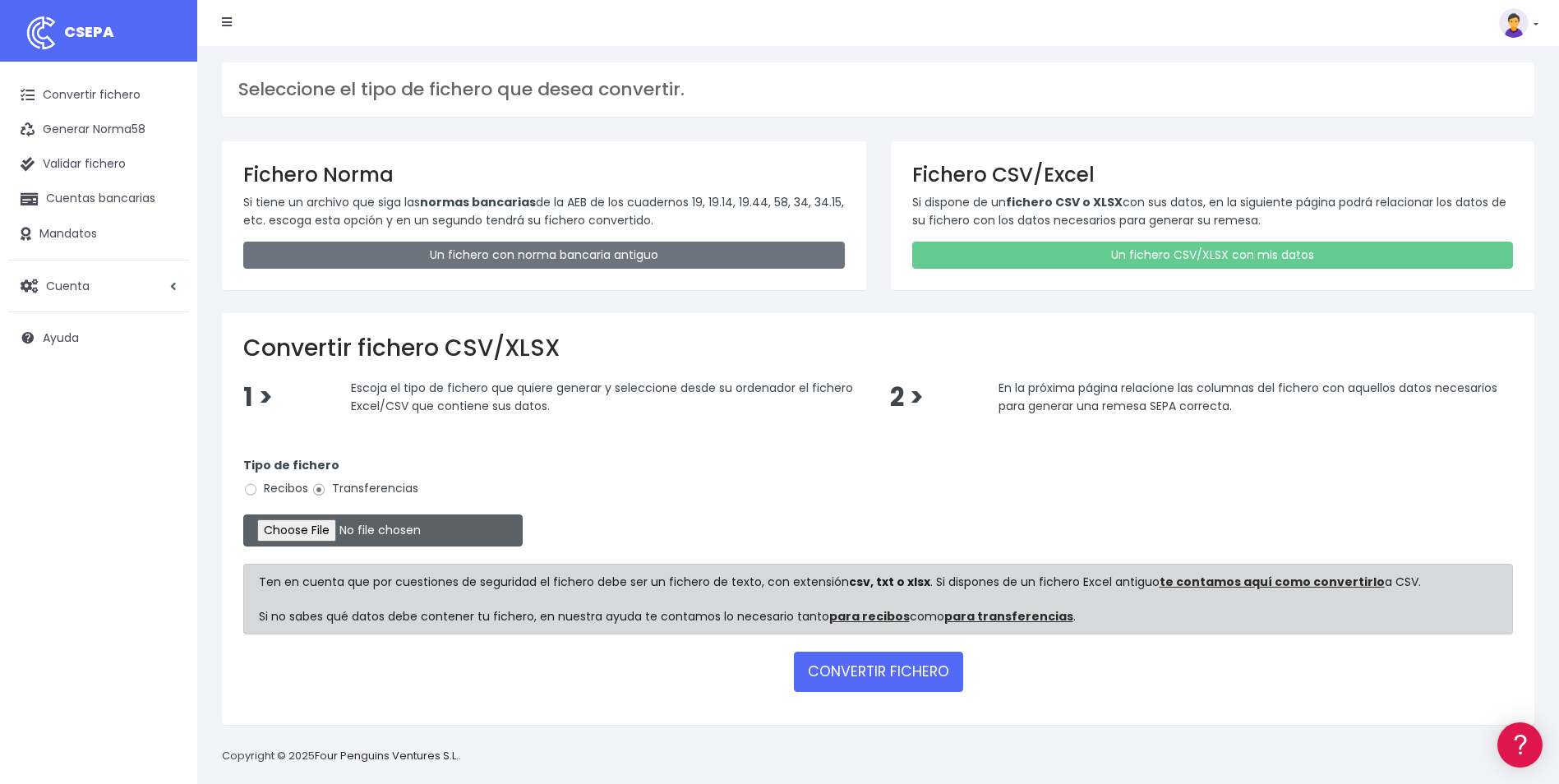 type on "C:\fakepath\REEMBOLSOS 0535 W2M CORPORATE 33362,75.csv" 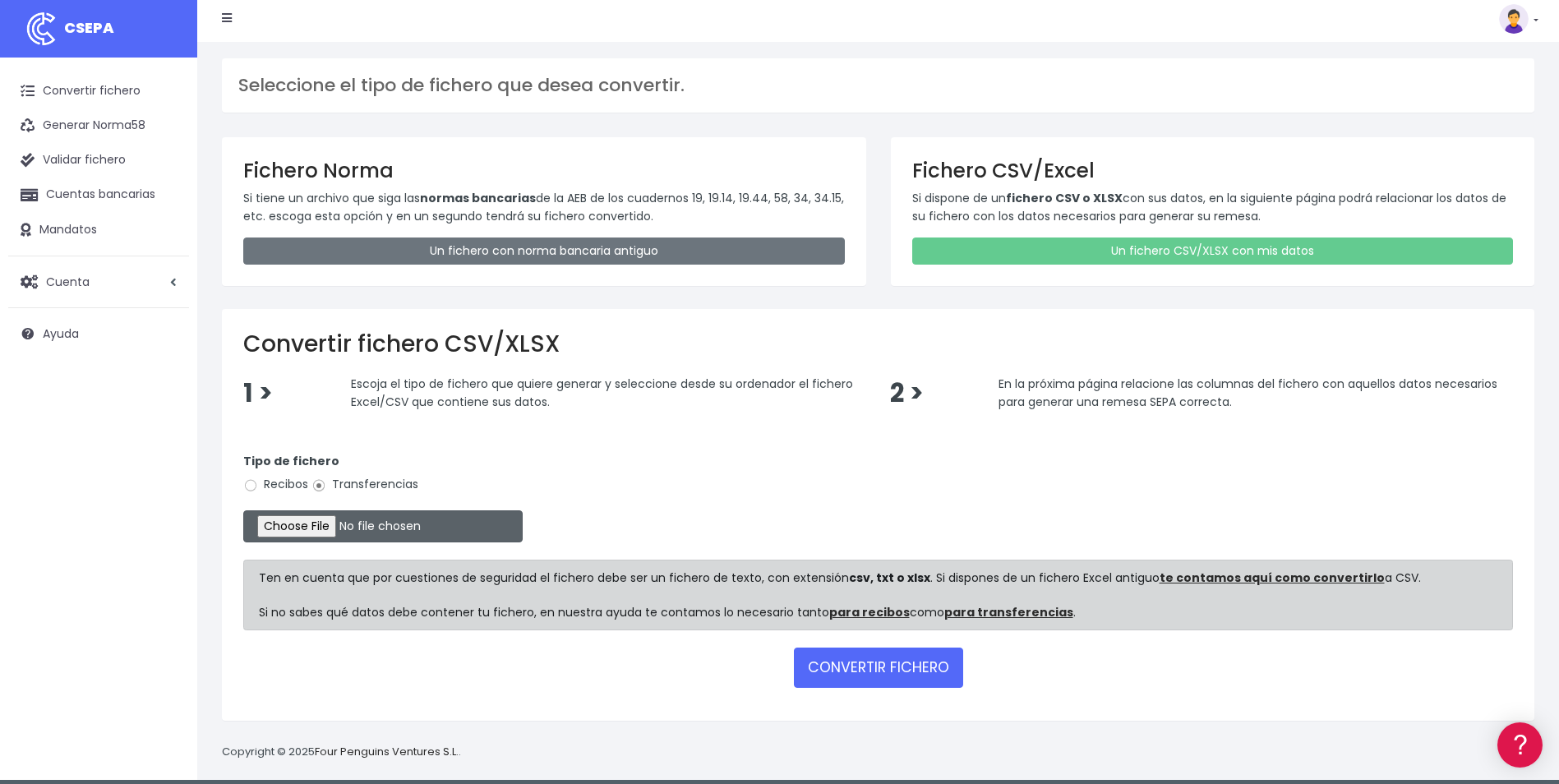 scroll, scrollTop: 16, scrollLeft: 0, axis: vertical 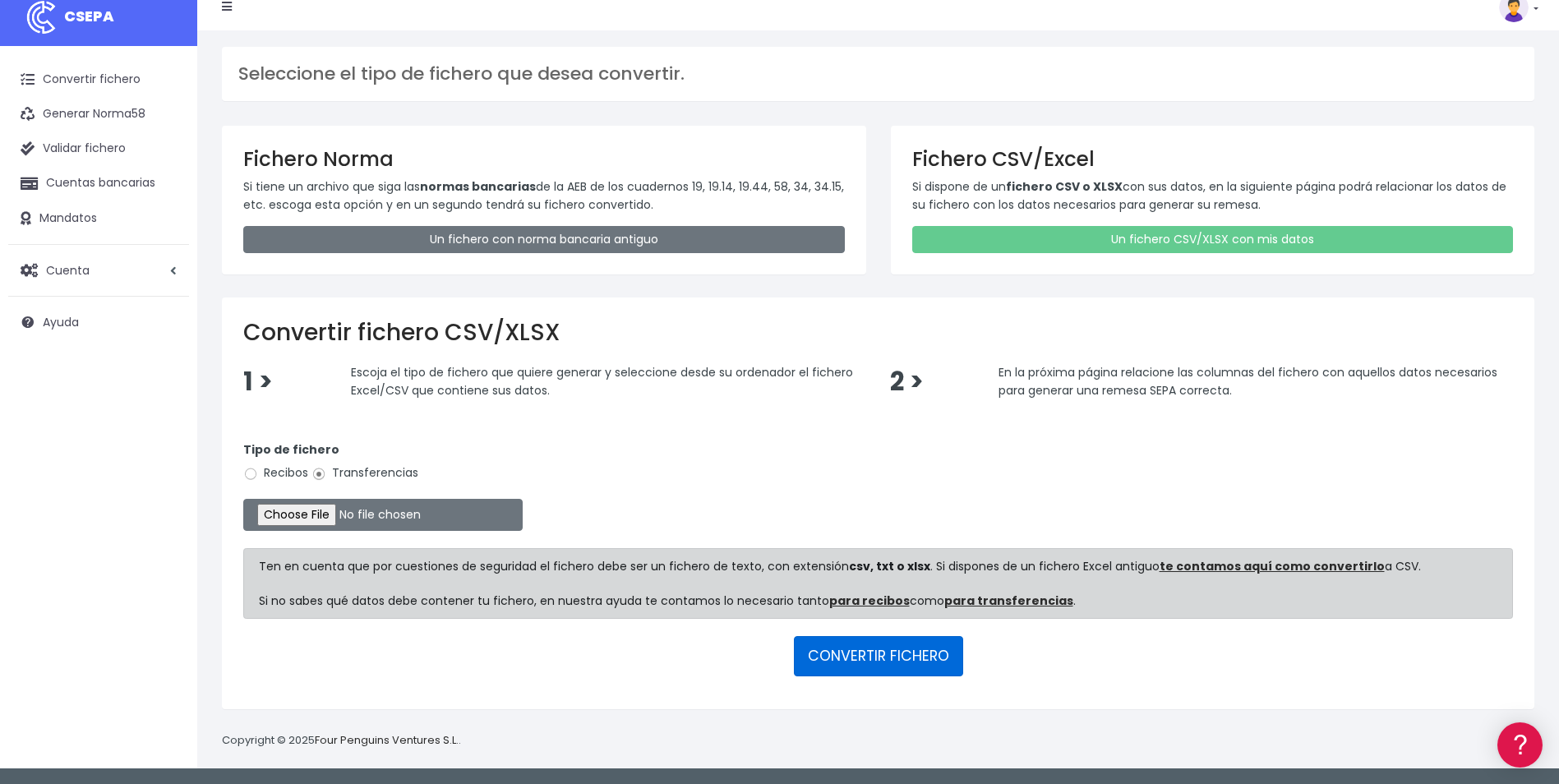 click on "CONVERTIR FICHERO" at bounding box center (879, 656) 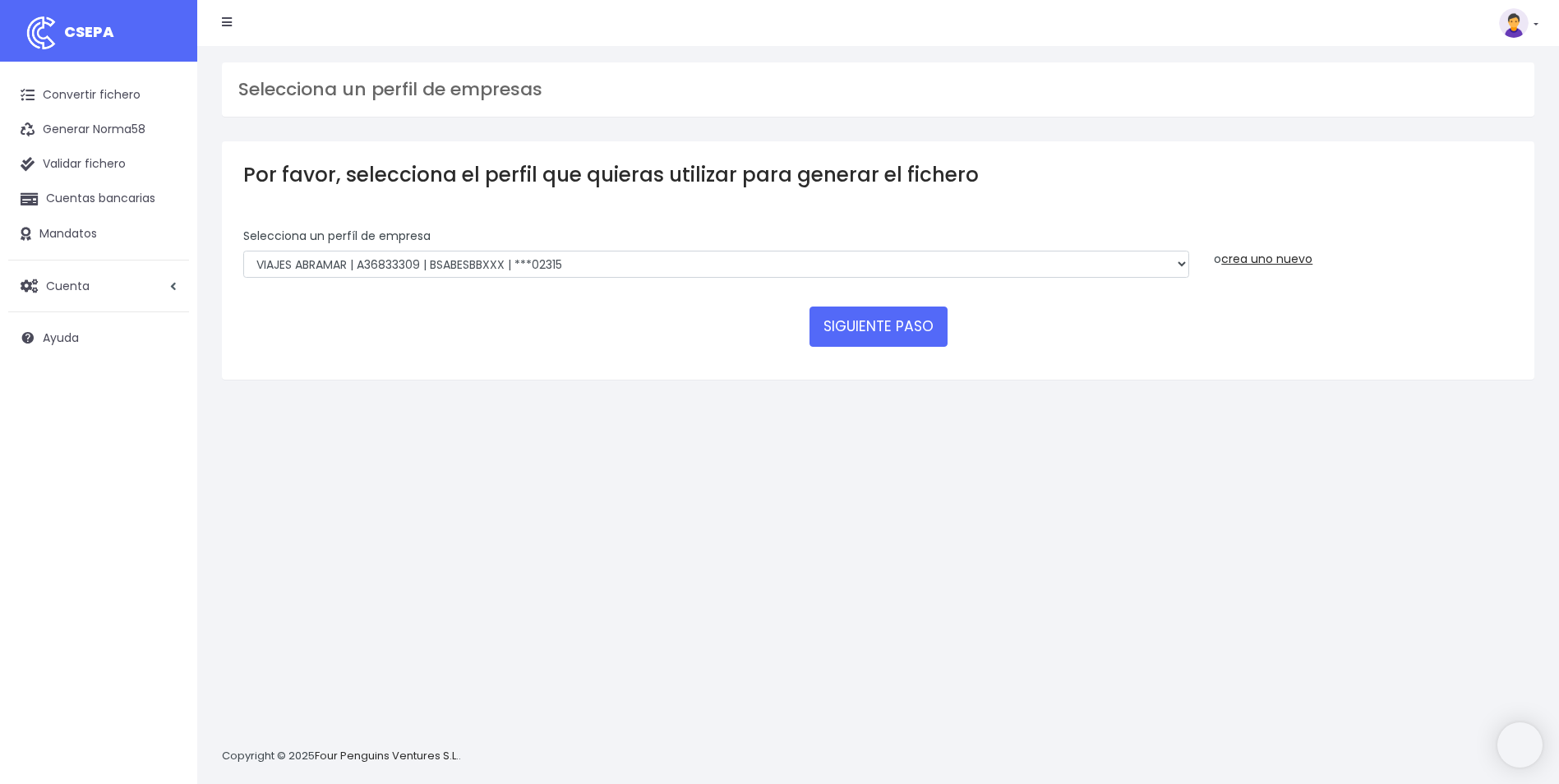 scroll, scrollTop: 0, scrollLeft: 0, axis: both 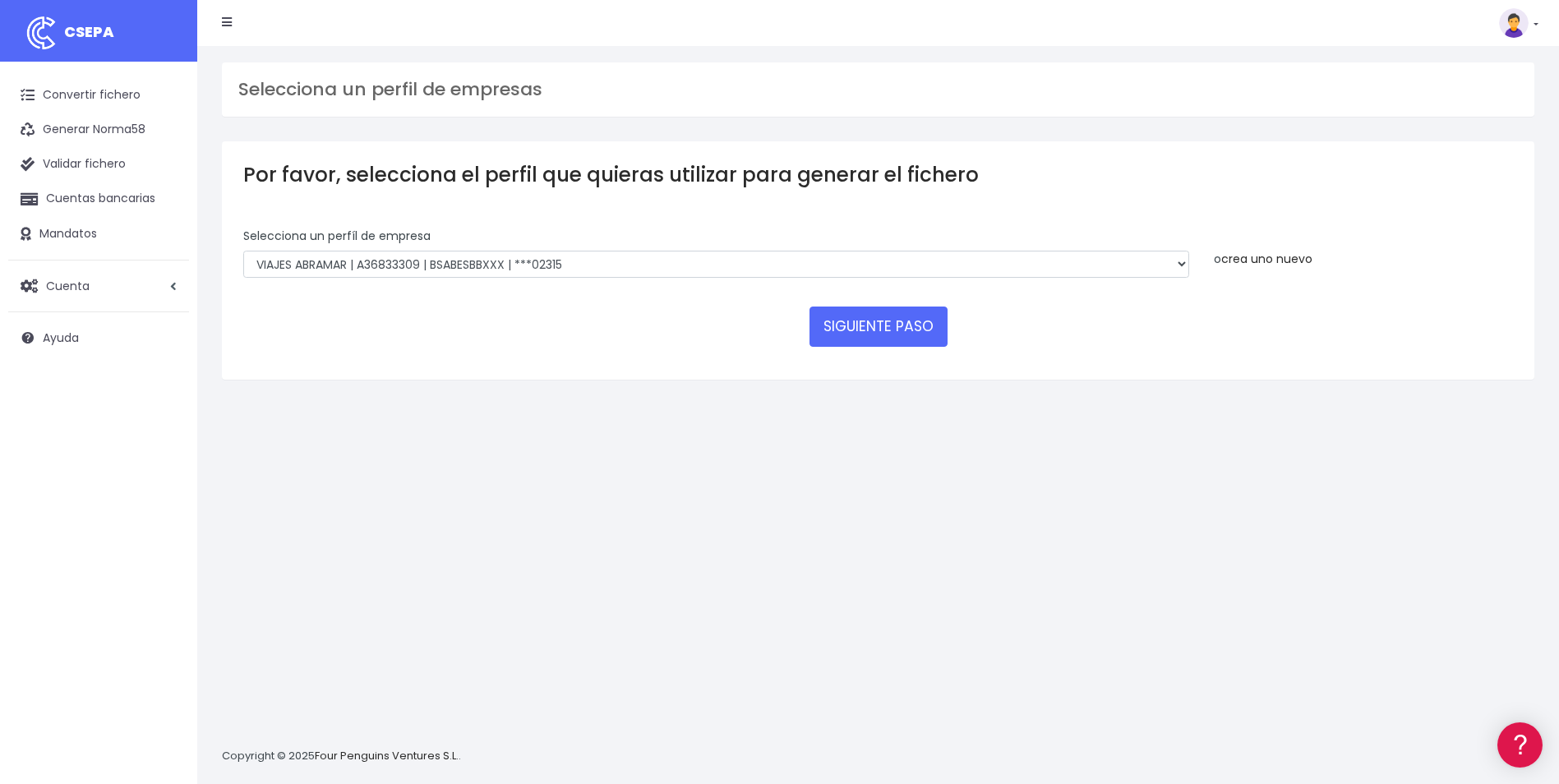 click on "crea uno nuevo" at bounding box center [1266, 259] 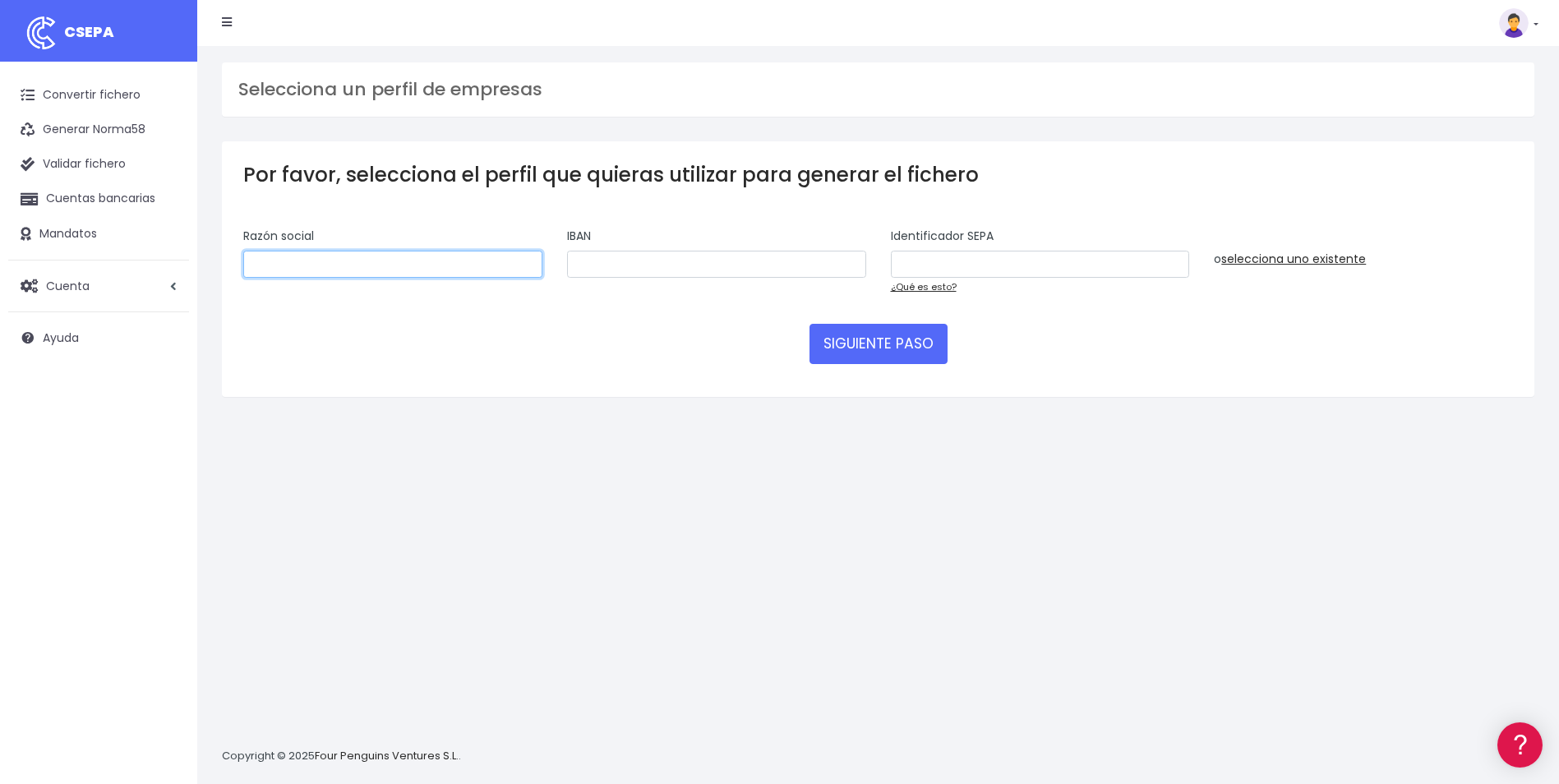 click at bounding box center [393, 265] 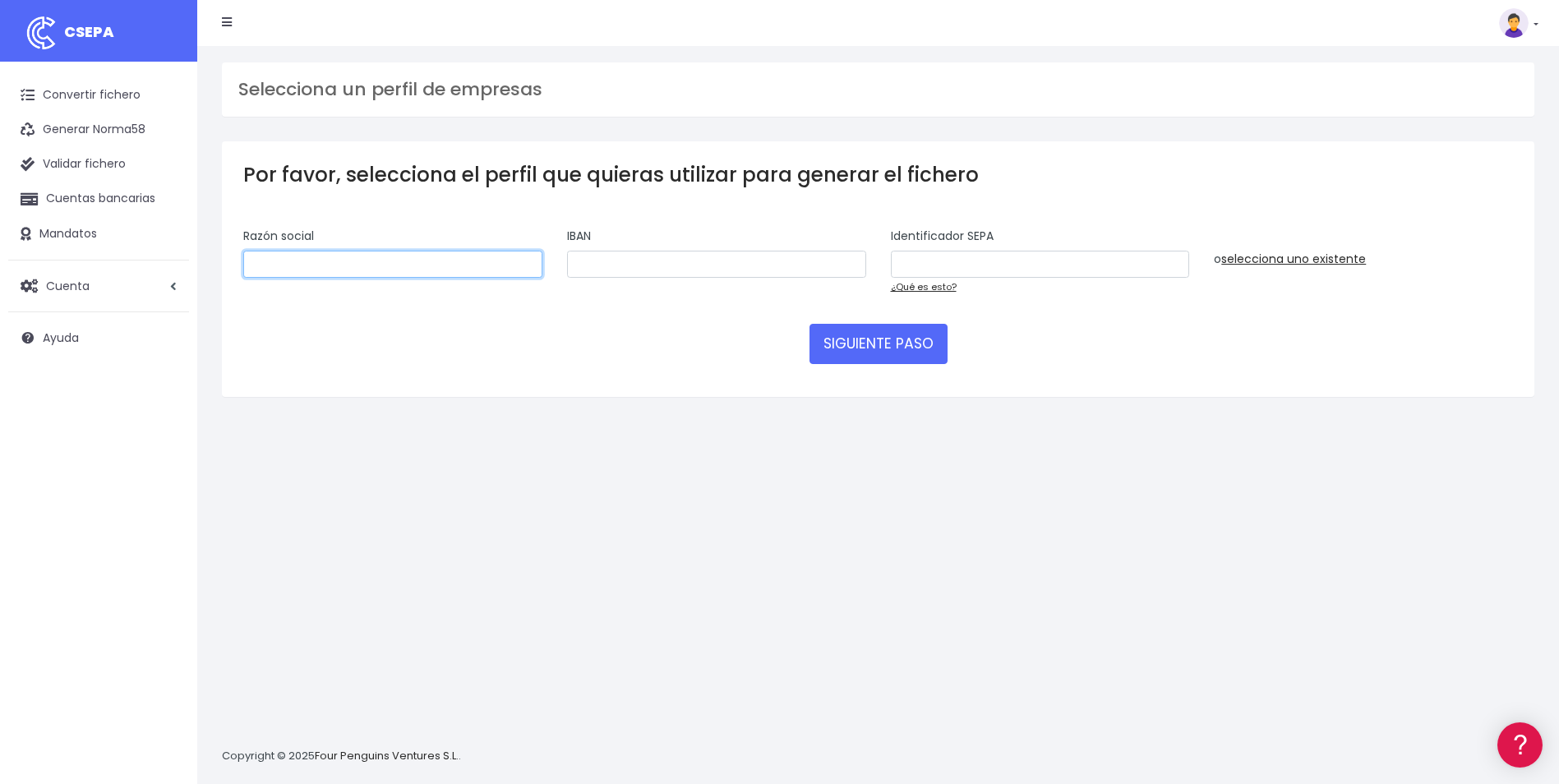 type on "W2M CORPORATE" 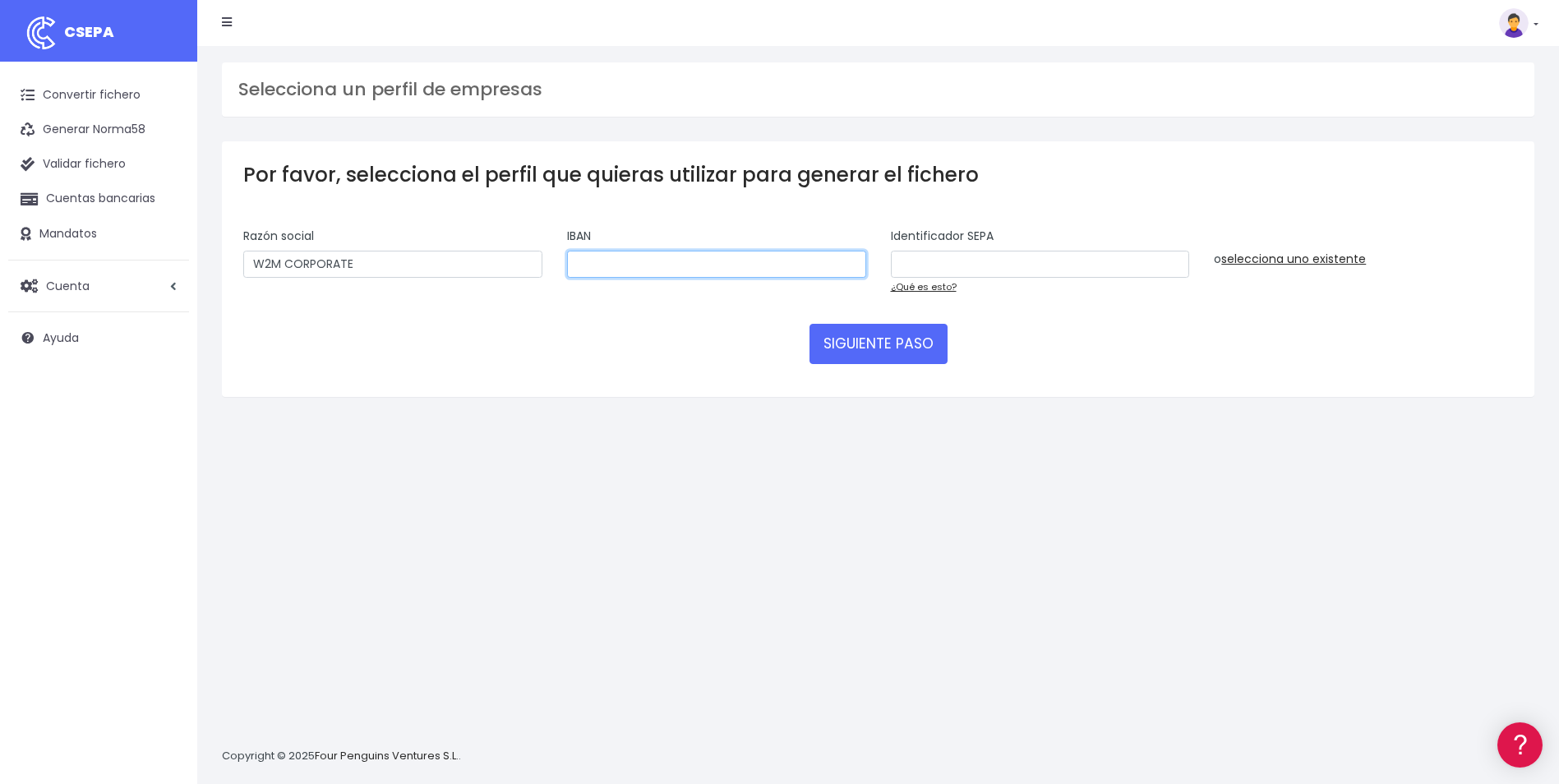 click at bounding box center (717, 265) 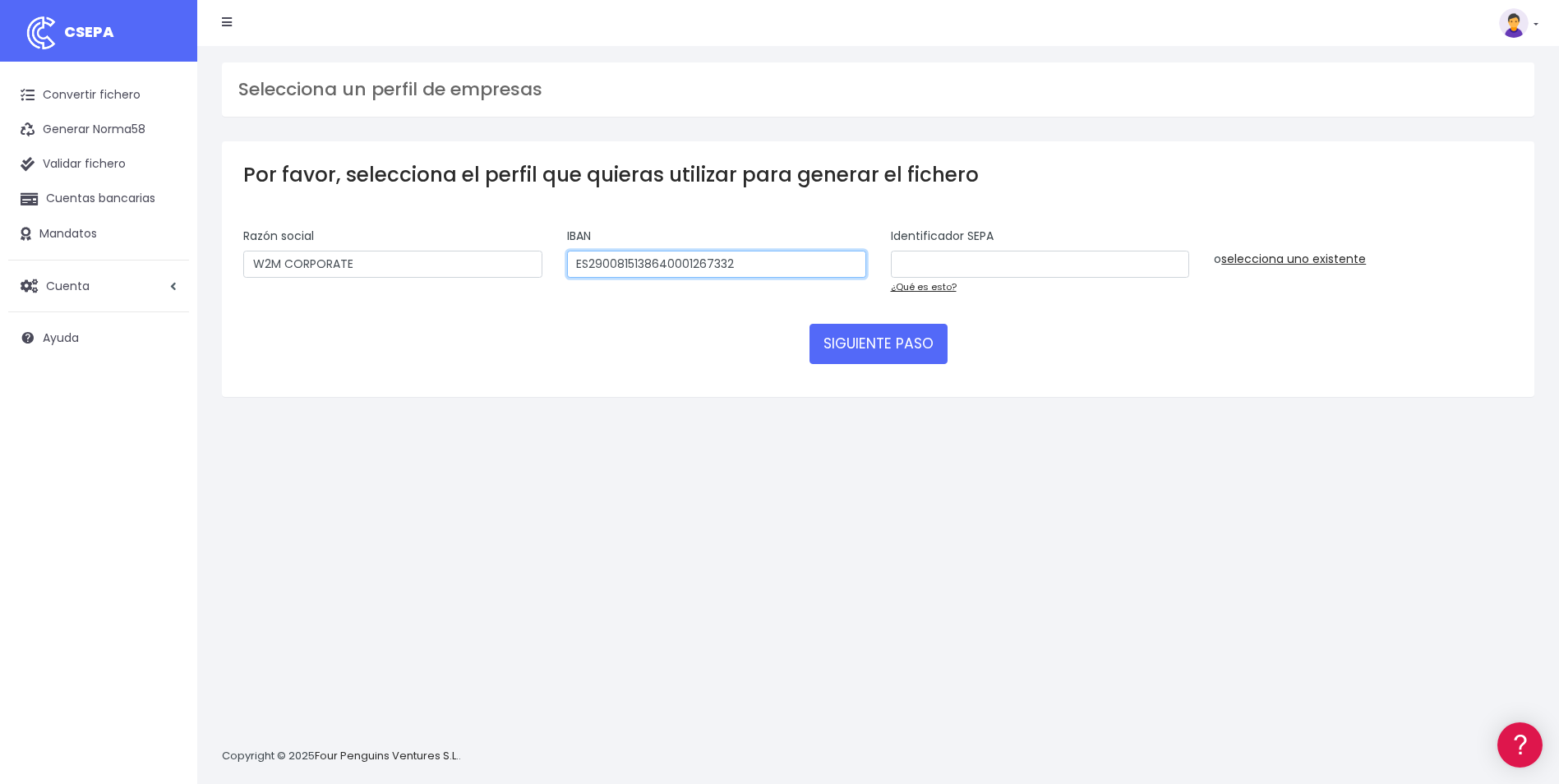 type on "ES2900815138640001267332" 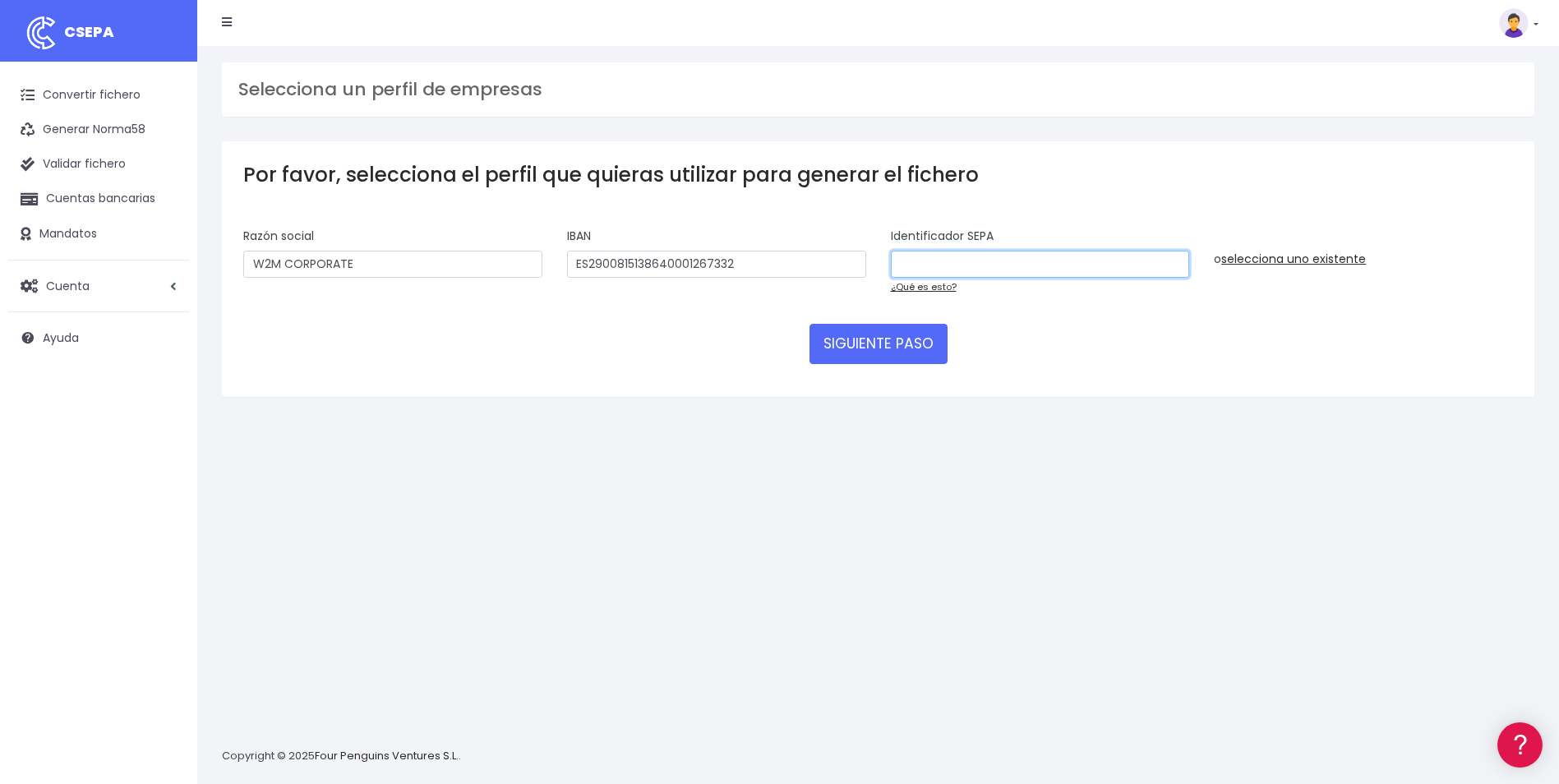 click at bounding box center [1040, 265] 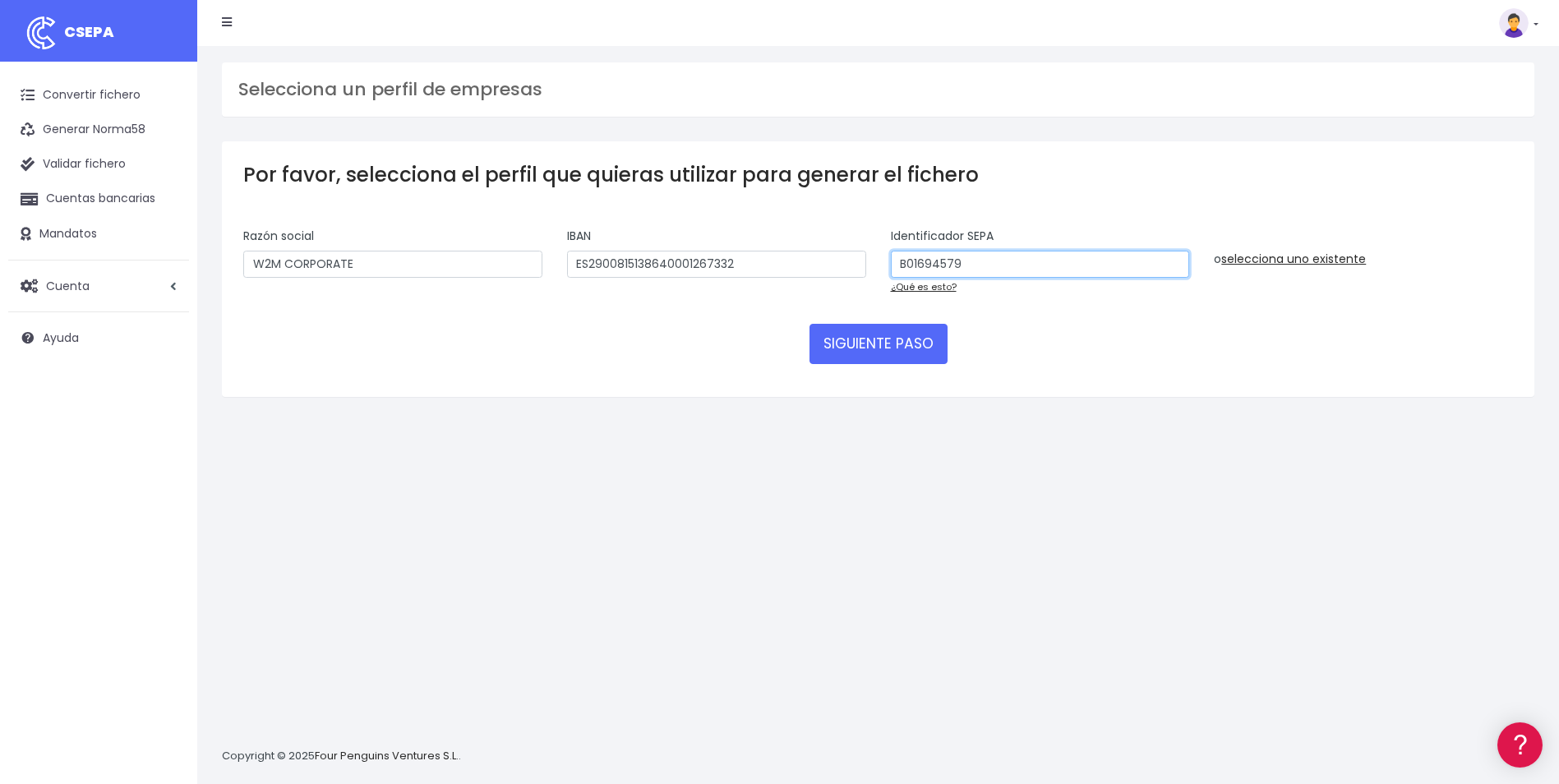 type on "B01694579" 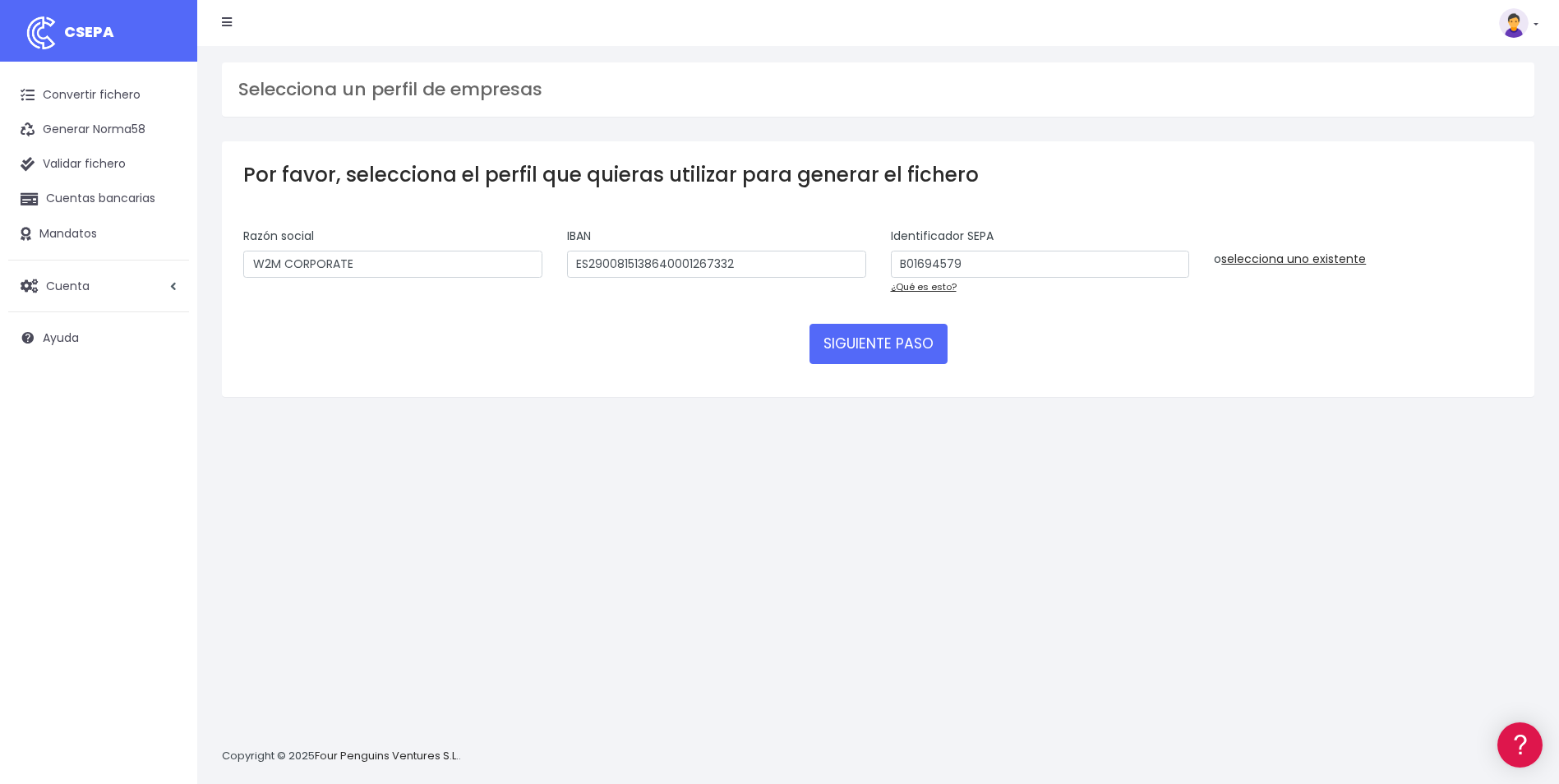 click on "Selecciona un perfíl de empresa
WORLD2MEET,S.L.U | b62880992 | BSABESBBXXX | ***97721
World 2 Meet SLU | B62880992001 | BSABESBBXXX | ***97721
WORLD2MEET,S.L.U | B62880992000 | BSABESBBXXX | ***97721
World 2 Meet SLU | B62880992001 | BSABESBBXXX | ***07931
WORLD 2 MEET SL | B62880992001 | BCOMPTPL | ***55605
WORLD 2 MEET SLU | B62880992 | BCOMPTPL | ***60505
WORLD 2 MEET SLU | ESB62880992 | BCOMPTPL | ***60505
WORLD 2 MEET SLU | 980489377 | BCOMPTPL | ***60505
WORLD2MEET,S.L.U | B62880992001 | BSABESBBXXX | ***07029
WORLD 2 MEET SLU | B62880992000 | BSABESBBXXX | ***10330
WORLD2MEET S.L.U | B62880992 | BSABESBBXXX | ***07931
WORLD 2 MEET ANDORRA SL | AD46000L703537T | CASBADAD | ***83220
World 2 Meet SLU | B62880992001 | BSABESBBXXX | ***10330
W2M DTP - Portugal, LDA | 503478490 | BCOMPTPL | ***55605
WORLD 2 MEET, SLU | B62880992000 | BSABESBBXXX | ***10330" at bounding box center [878, 302] 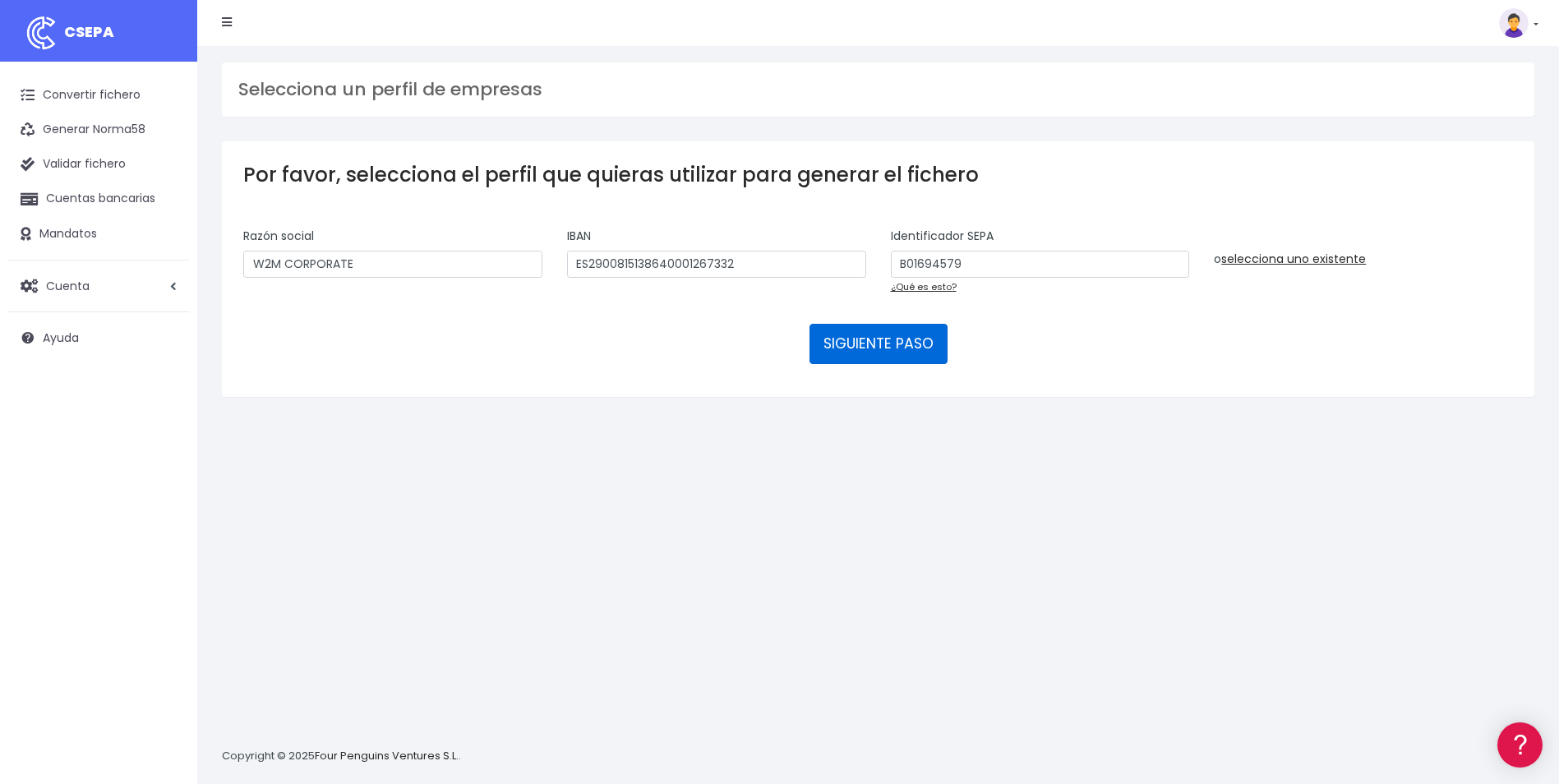 click on "SIGUIENTE PASO" at bounding box center (879, 344) 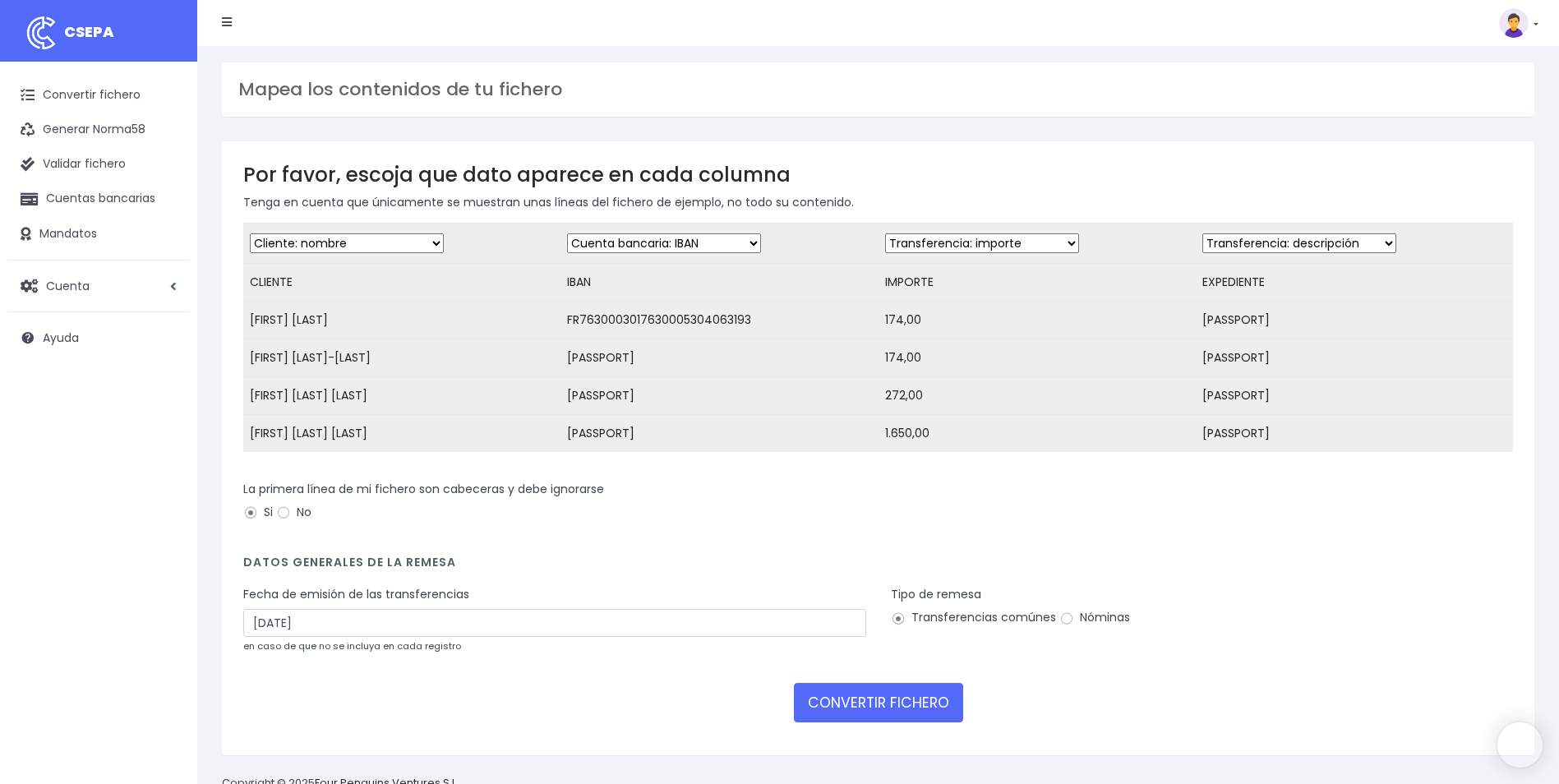 scroll, scrollTop: 0, scrollLeft: 0, axis: both 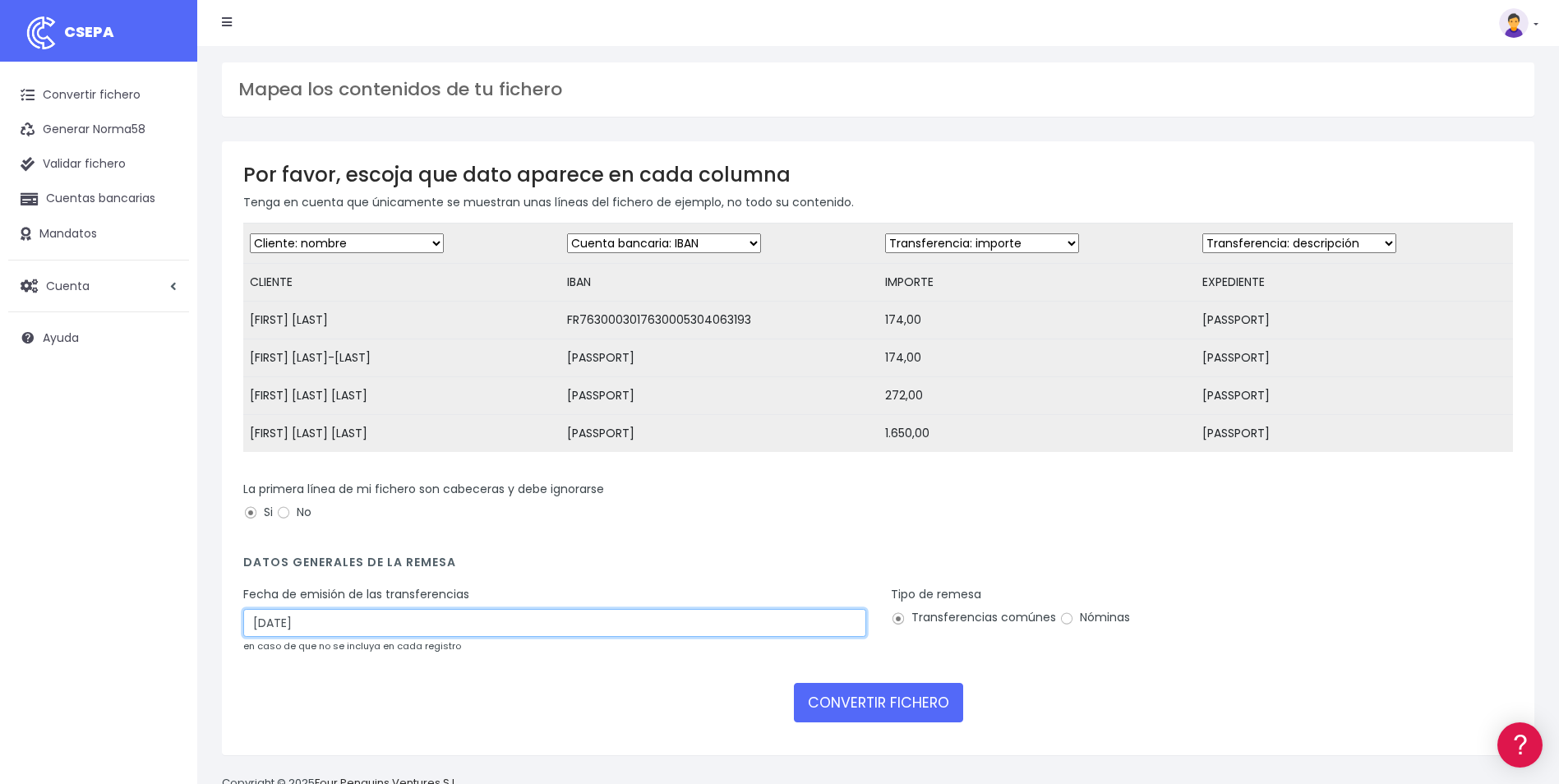 click on "08/08/2025" at bounding box center (555, 623) 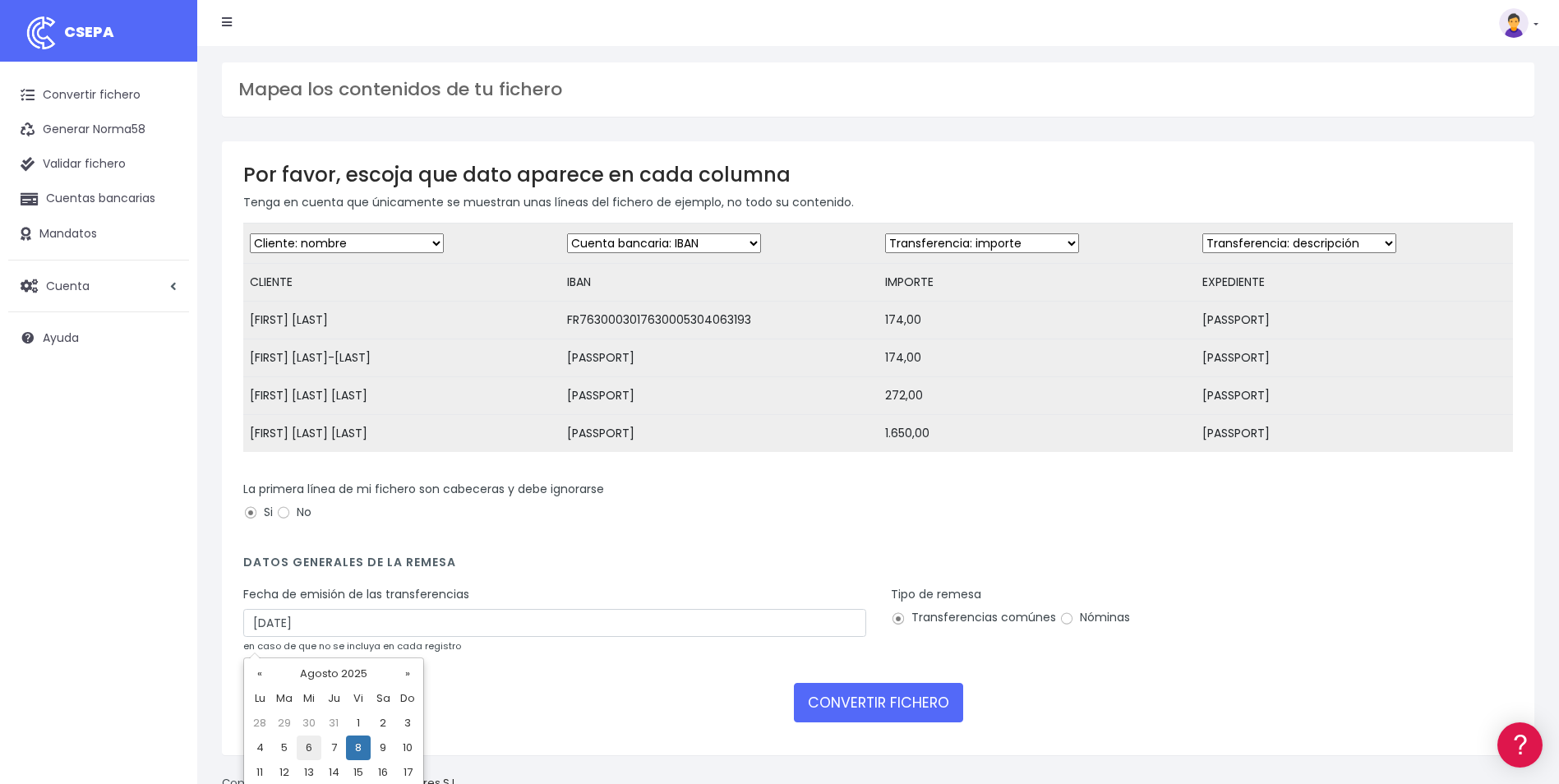 click on "6" at bounding box center [309, 748] 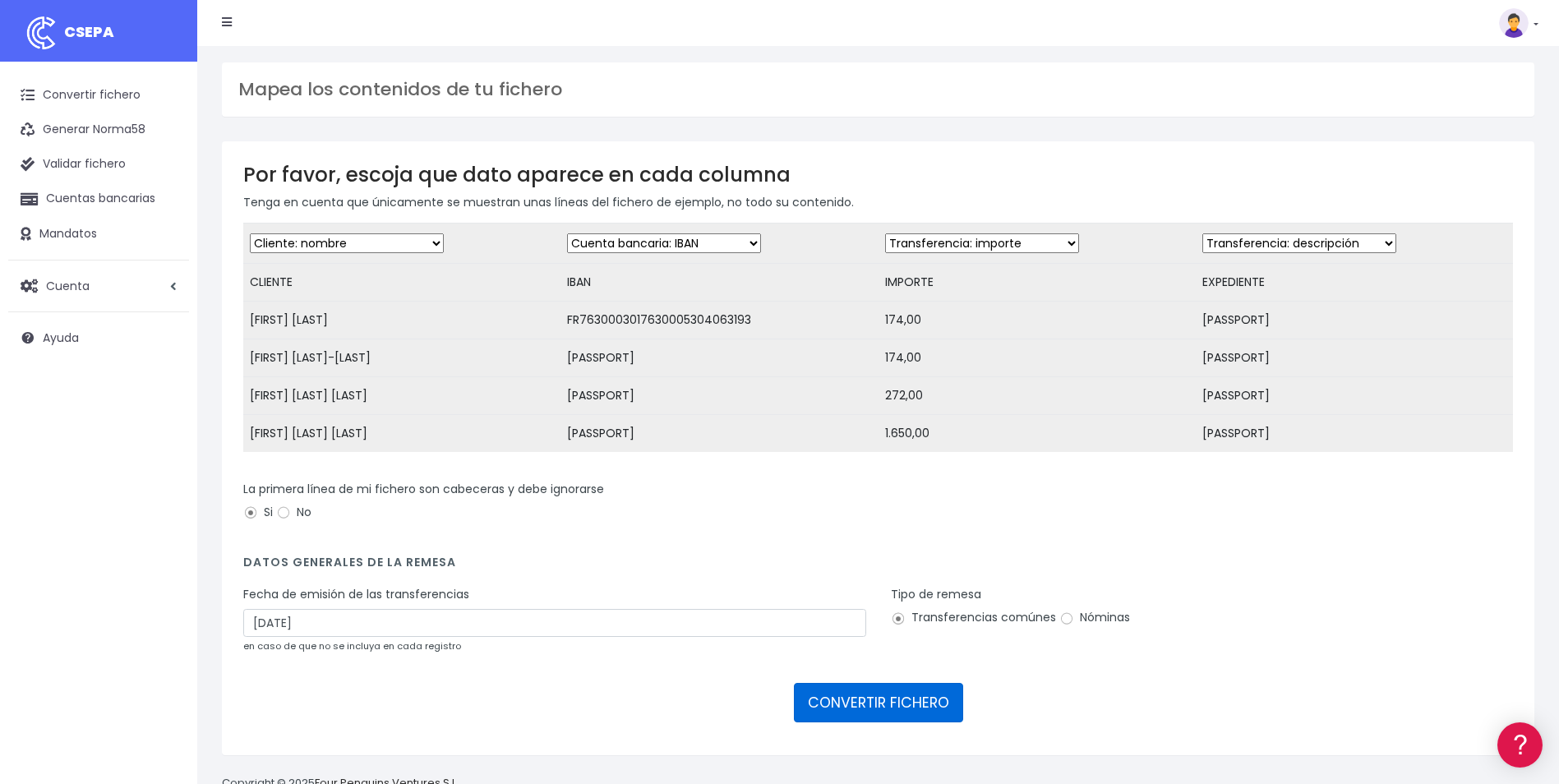 click on "CONVERTIR FICHERO" at bounding box center [879, 703] 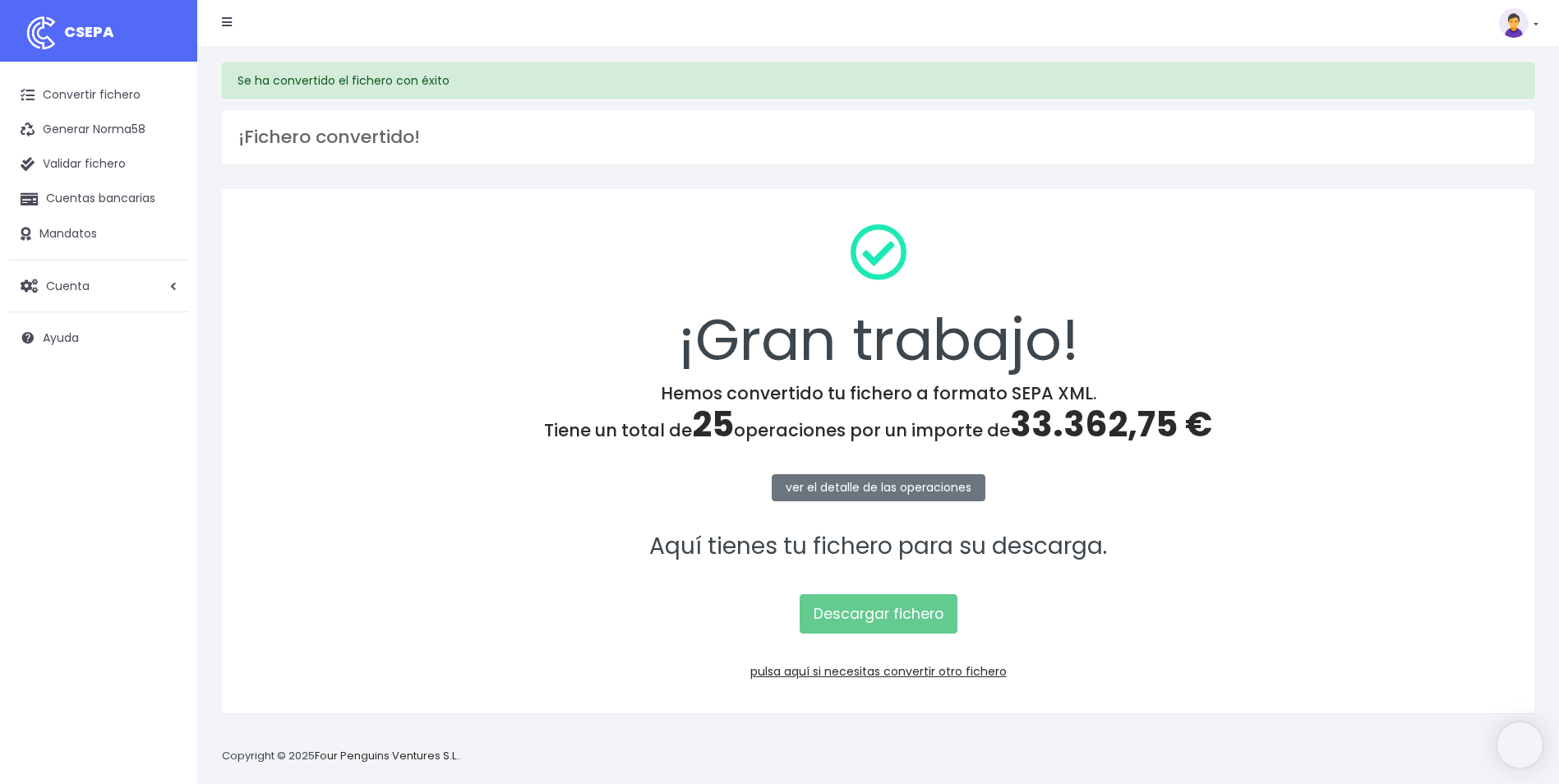 scroll, scrollTop: 0, scrollLeft: 0, axis: both 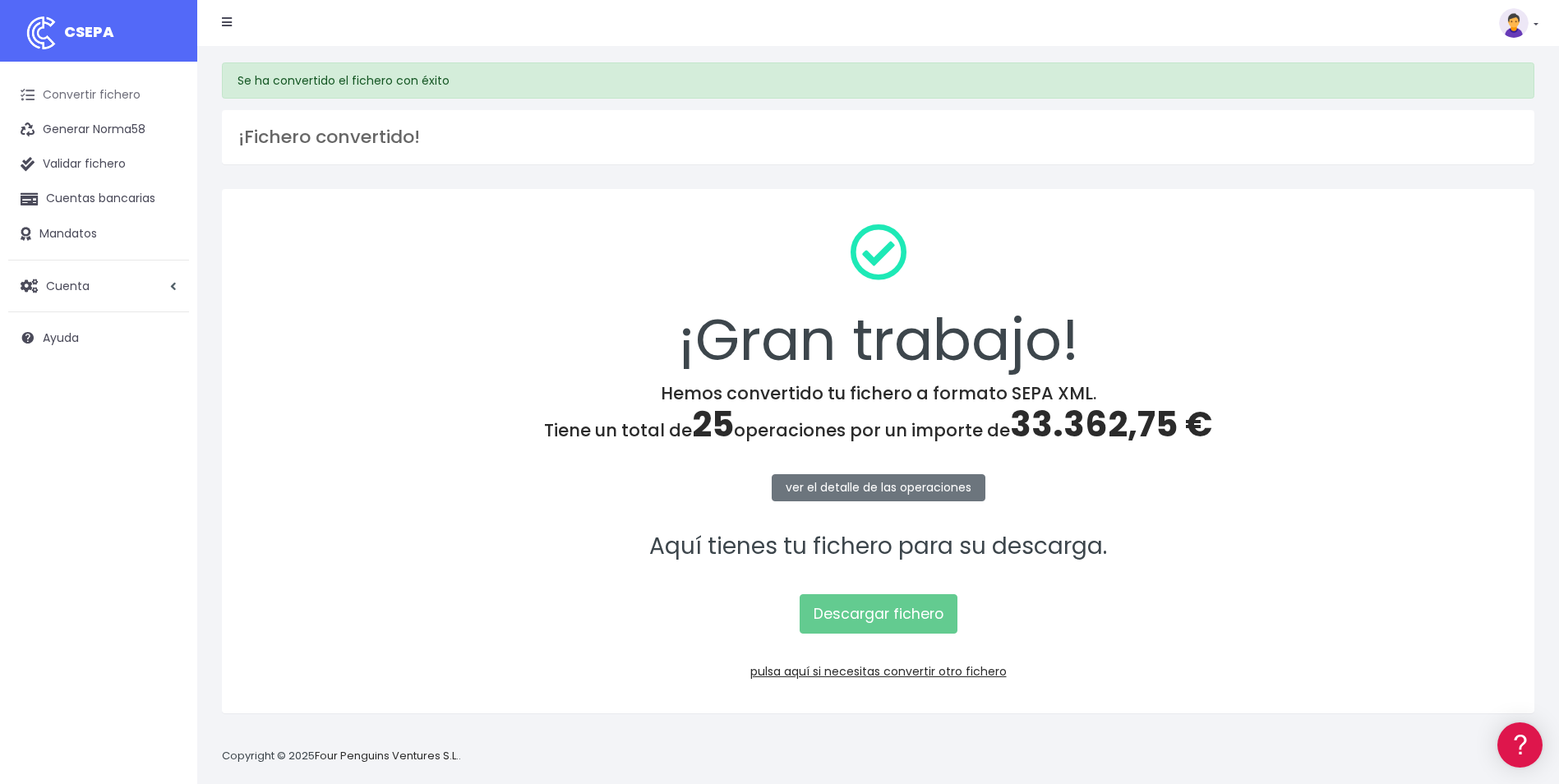 click on "Convertir fichero" at bounding box center (99, 95) 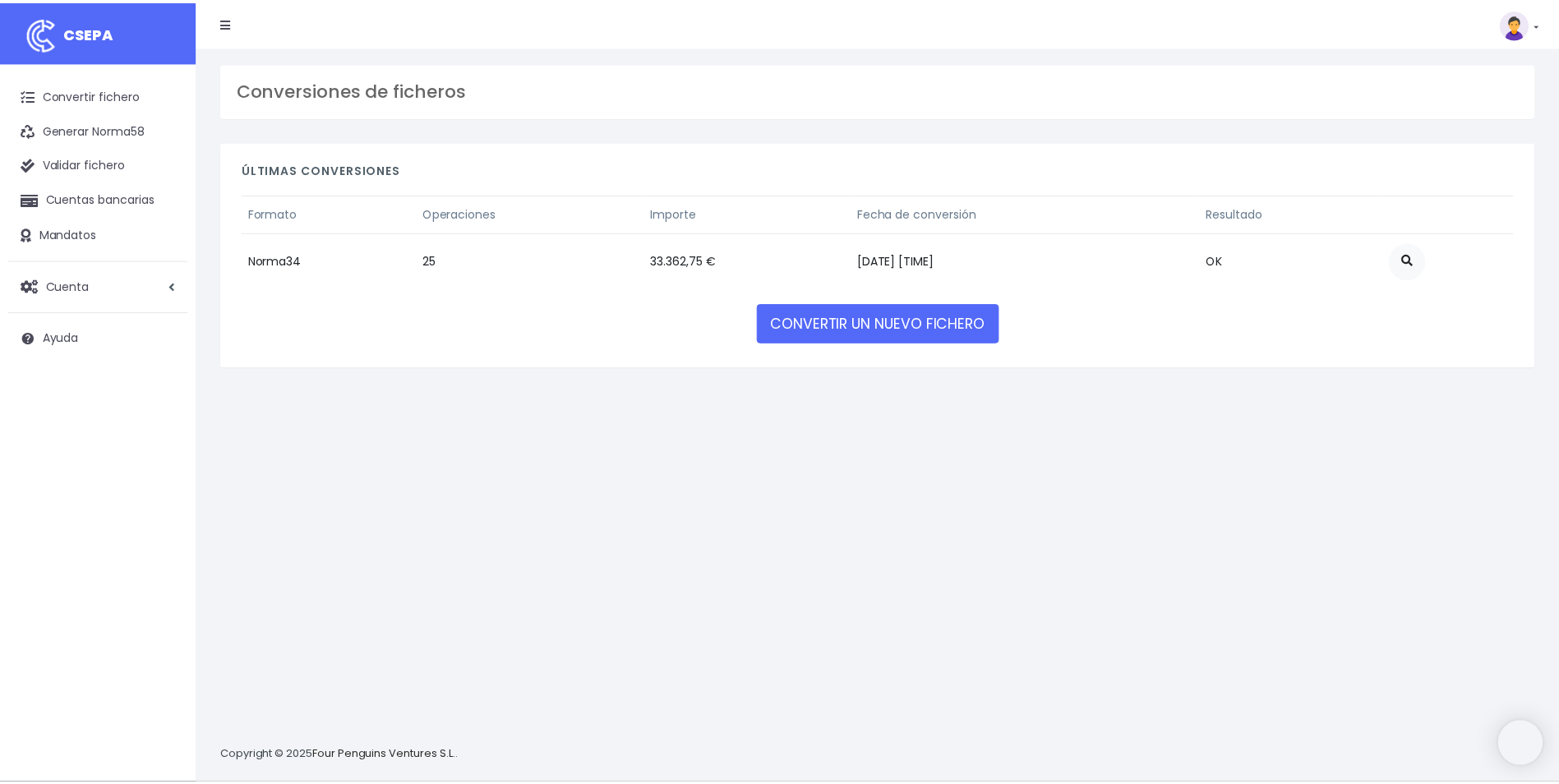 scroll, scrollTop: 0, scrollLeft: 0, axis: both 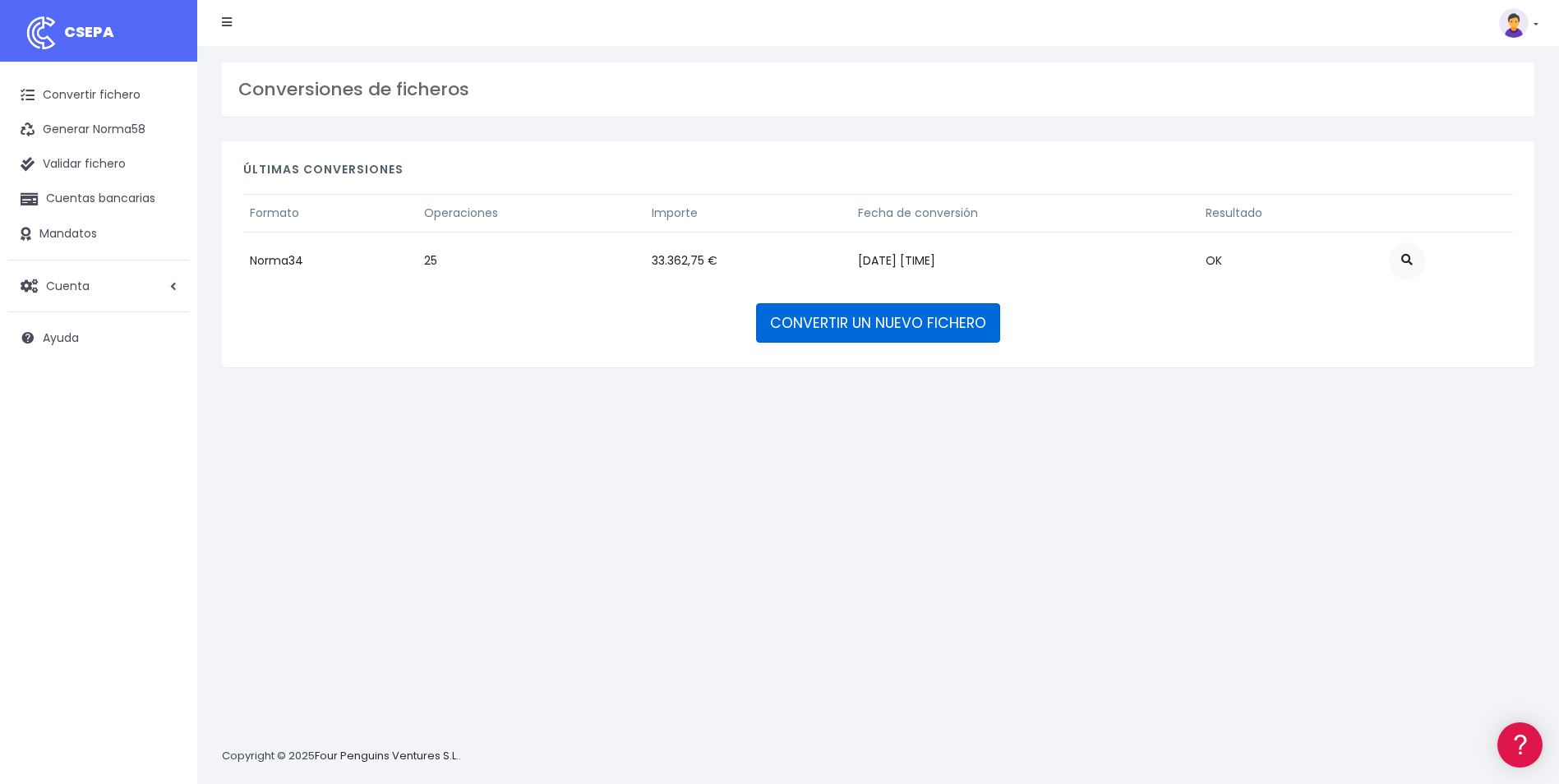 click on "CONVERTIR UN NUEVO FICHERO" at bounding box center (878, 323) 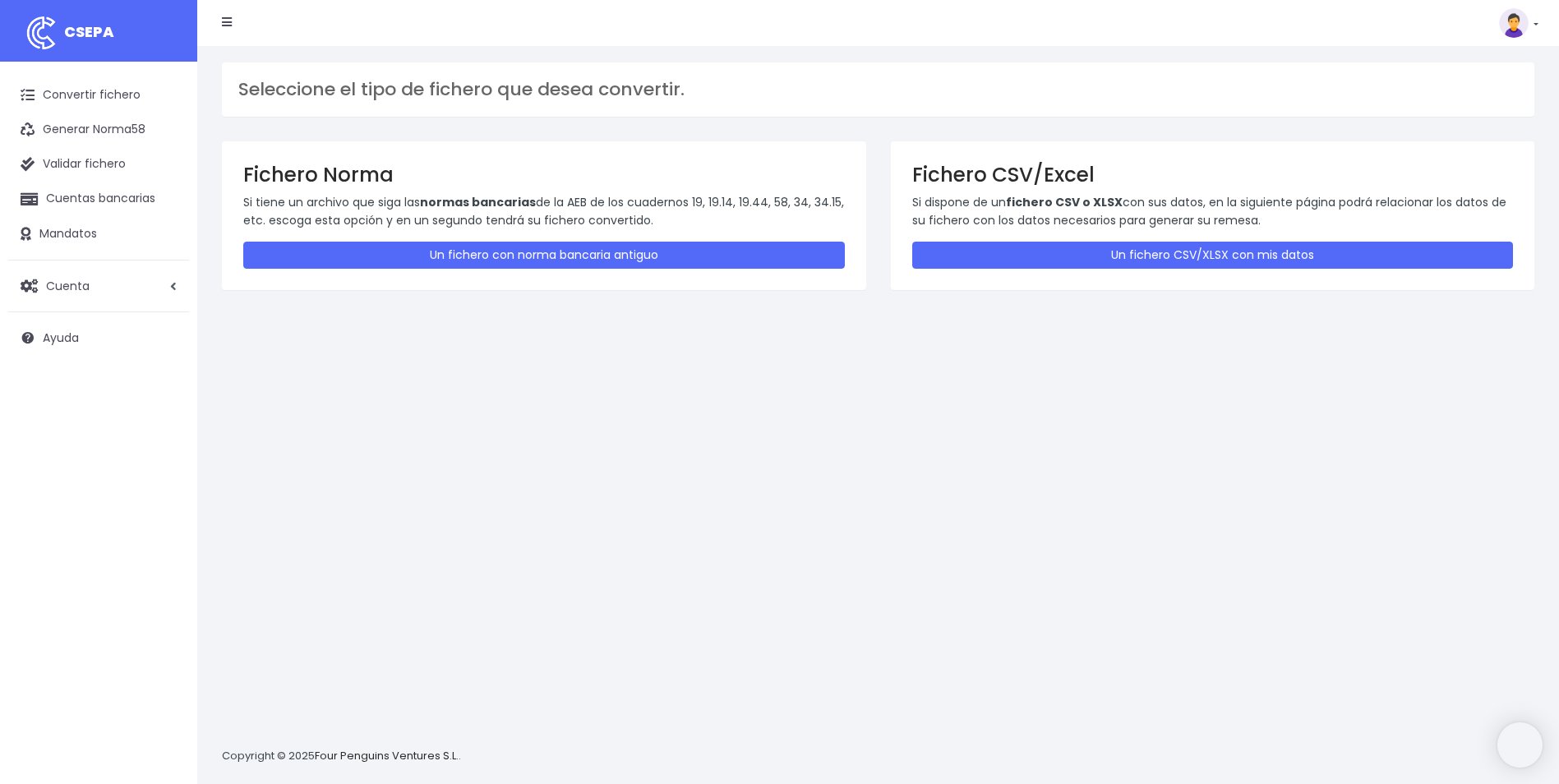 scroll, scrollTop: 0, scrollLeft: 0, axis: both 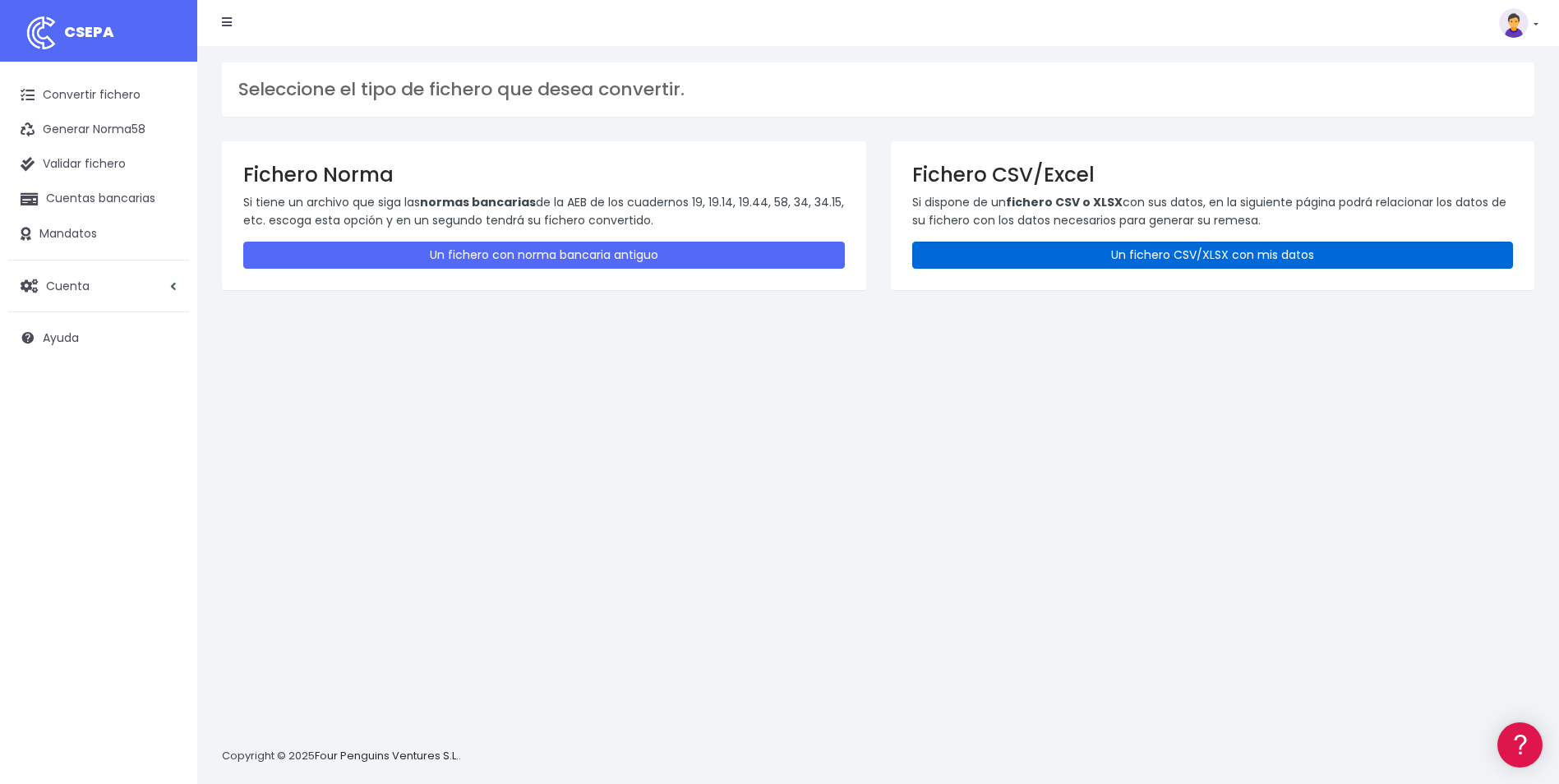 click on "Un fichero CSV/XLSX con mis datos" at bounding box center (1213, 255) 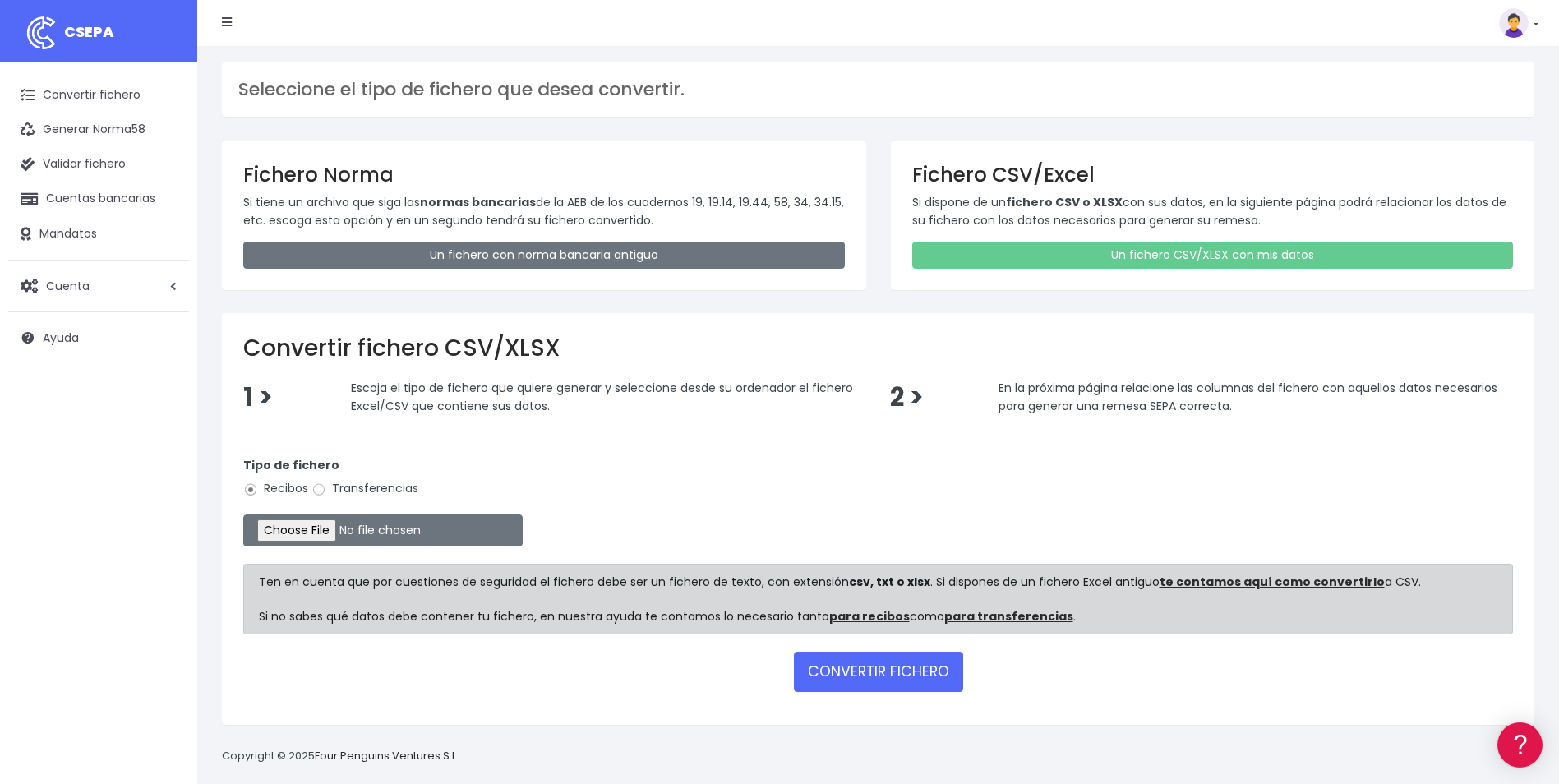 click on "Transferencias" at bounding box center [365, 488] 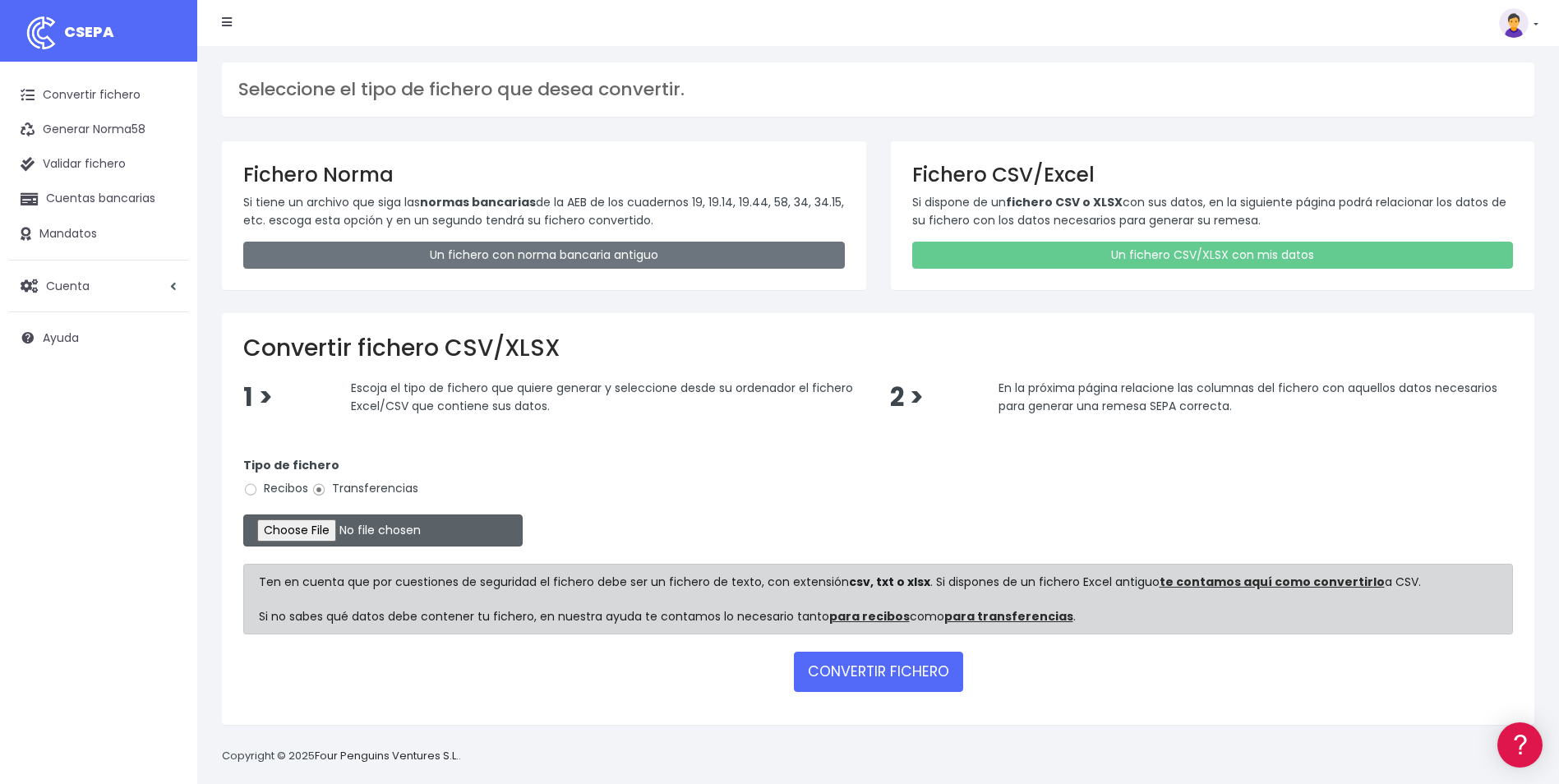 click at bounding box center [383, 530] 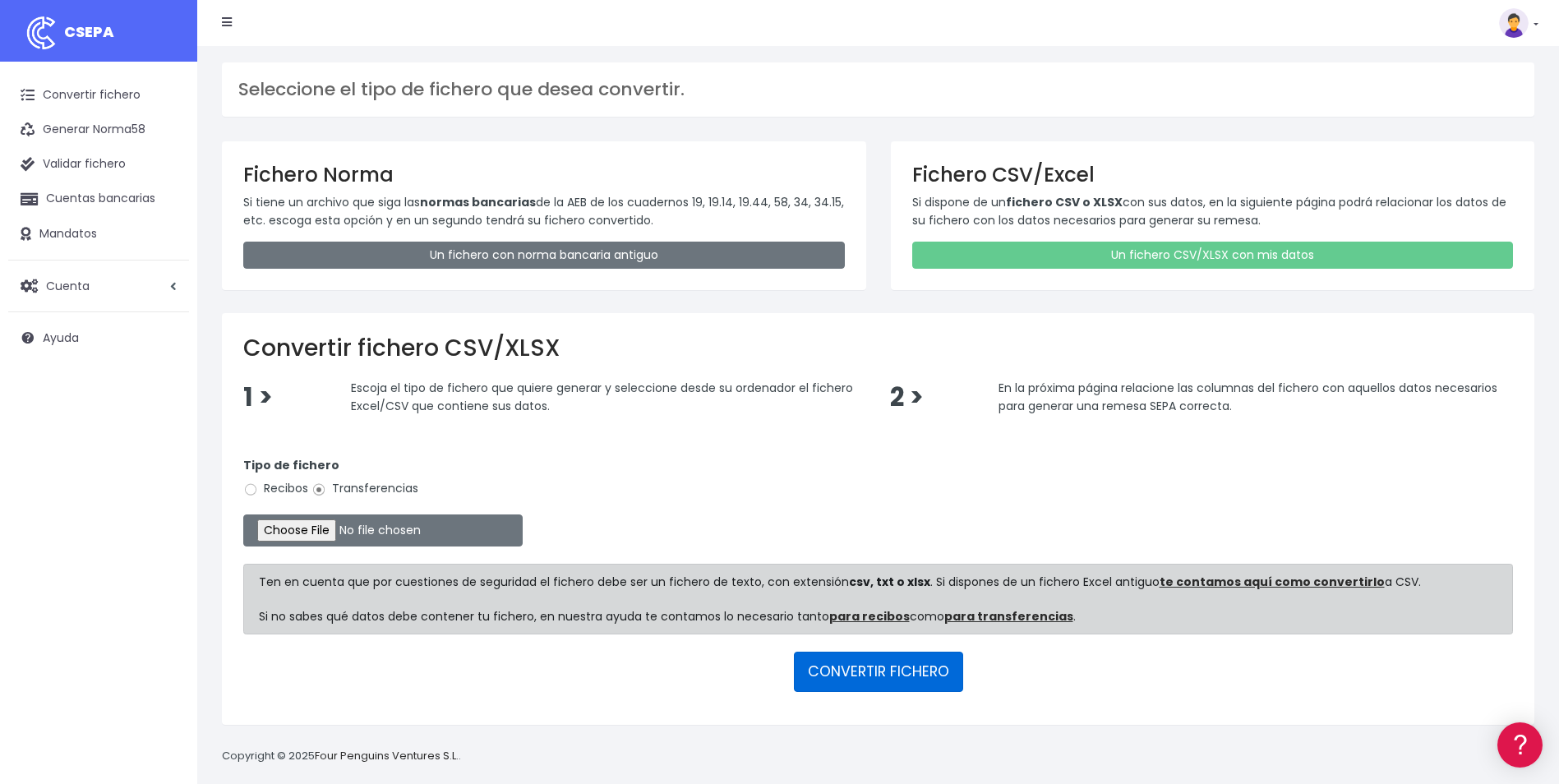 click on "CONVERTIR FICHERO" at bounding box center (879, 671) 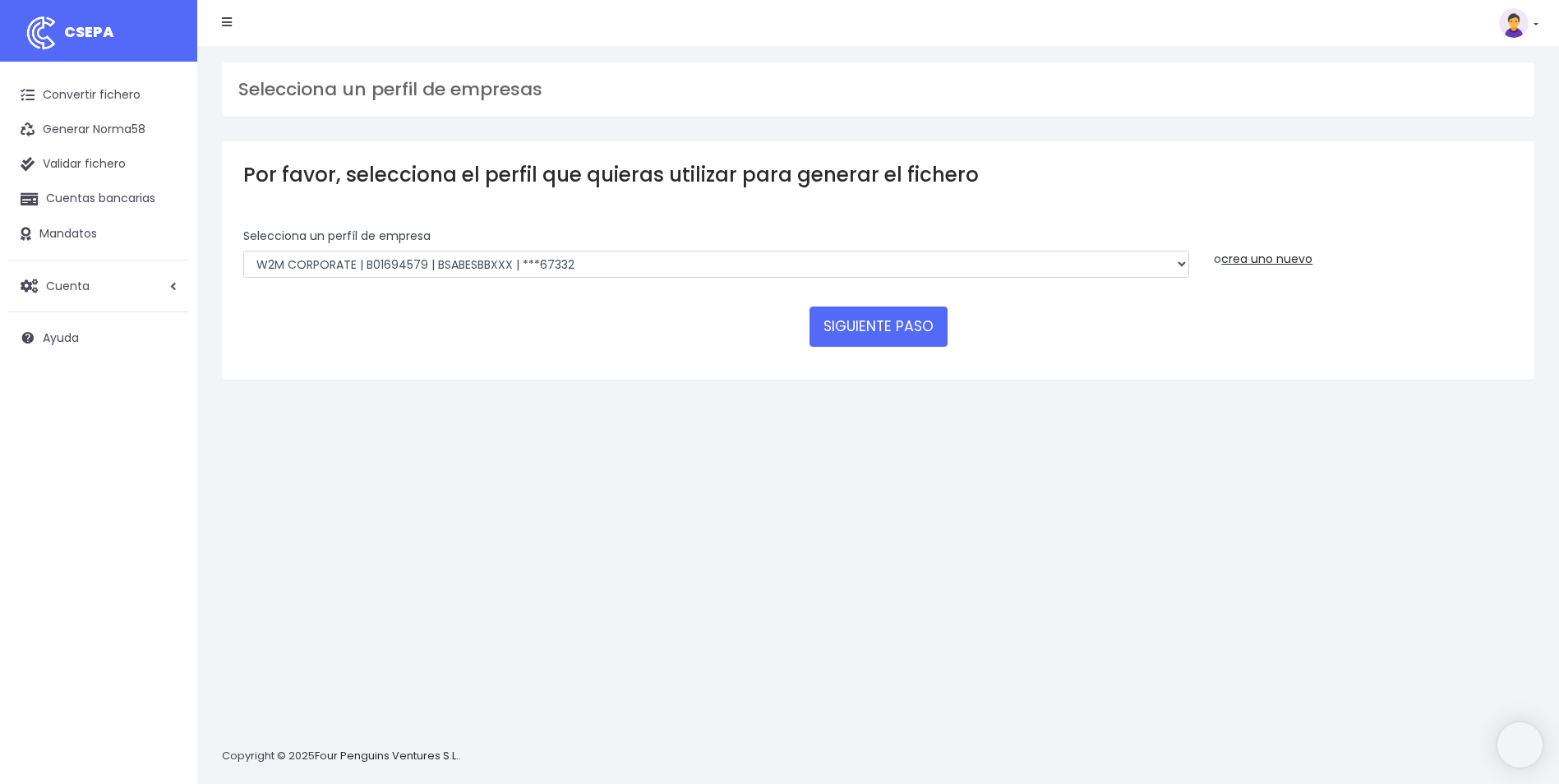 scroll, scrollTop: 0, scrollLeft: 0, axis: both 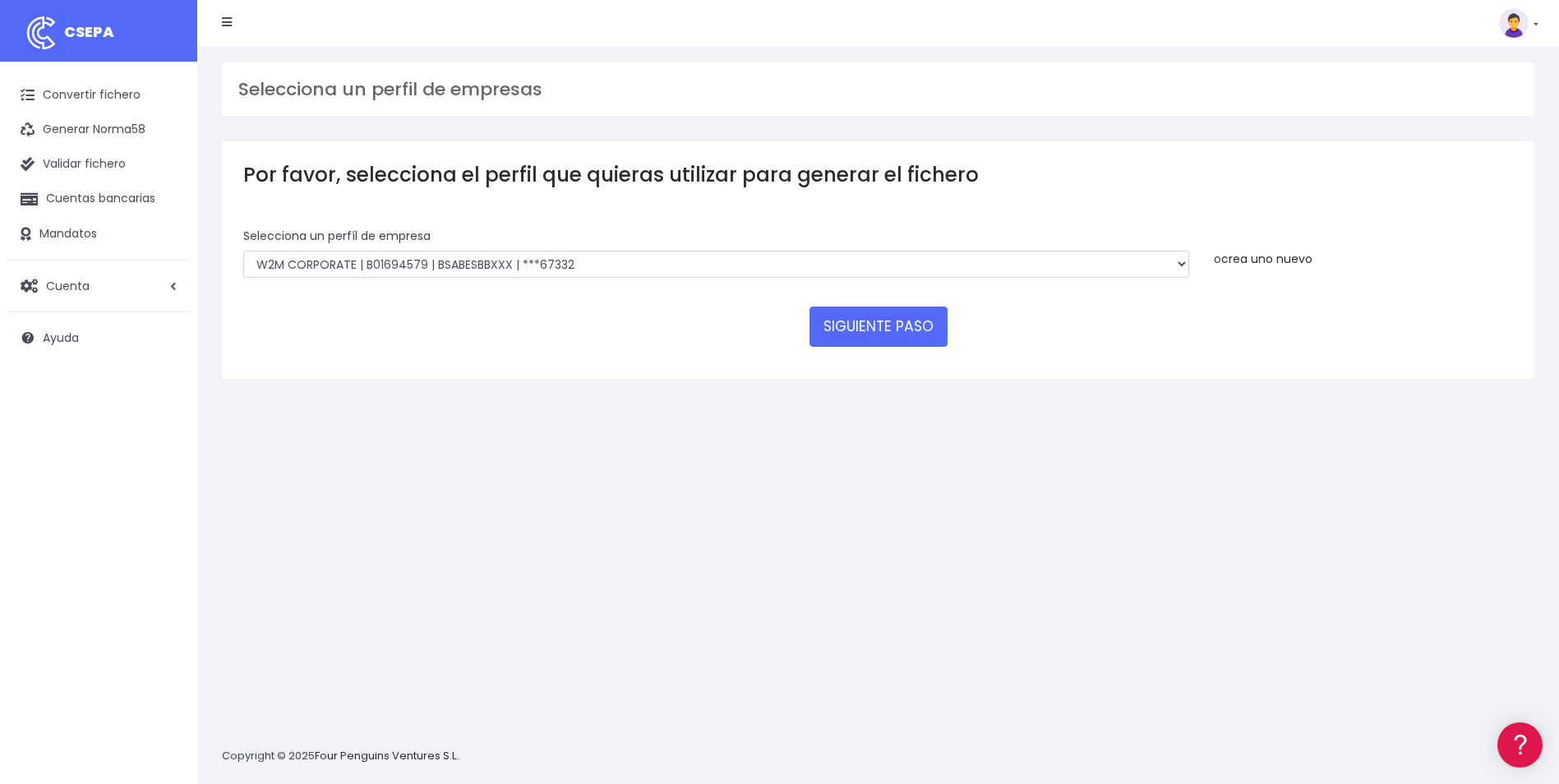 click on "crea uno nuevo" at bounding box center (1266, 259) 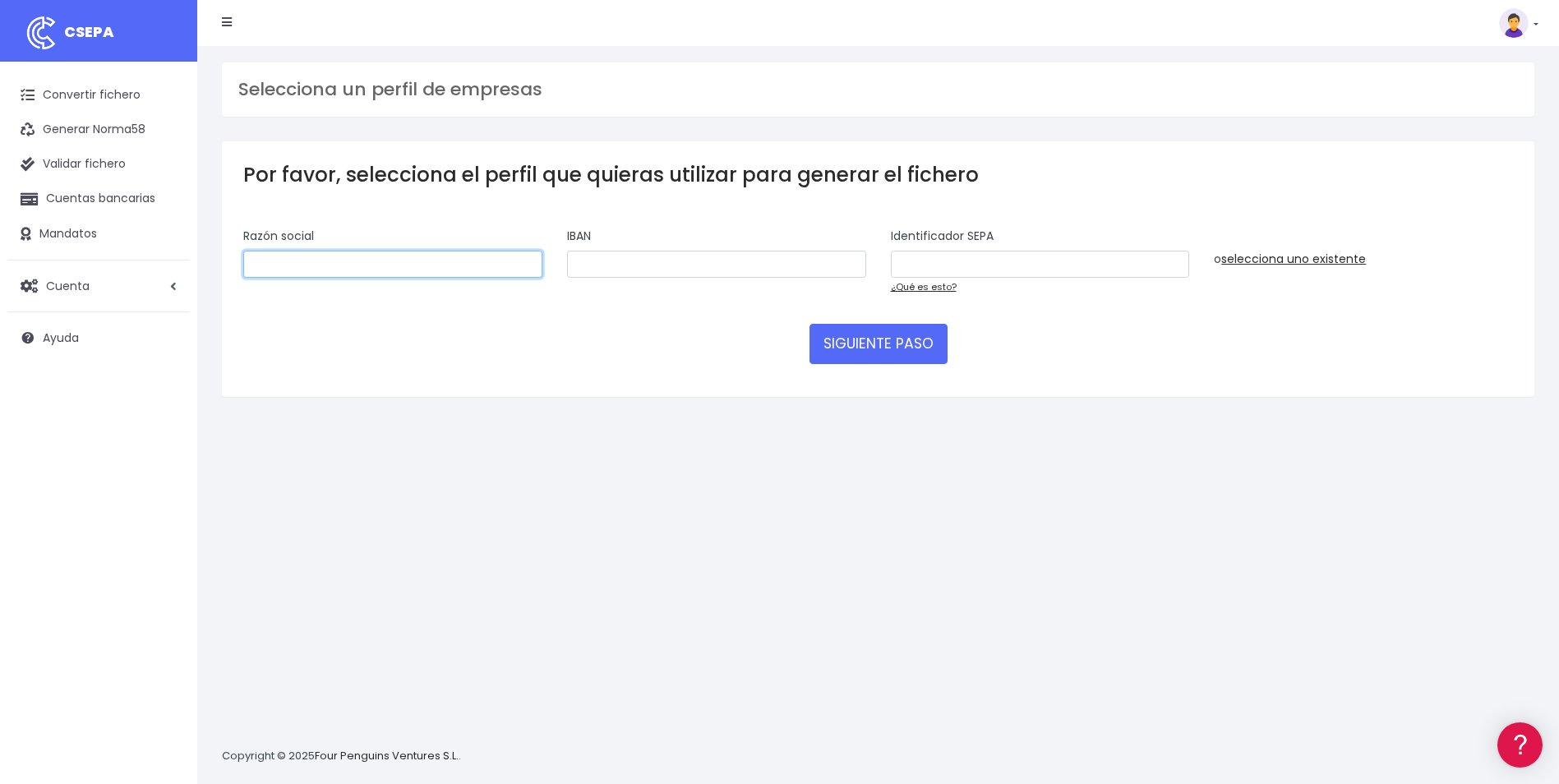 click at bounding box center [393, 265] 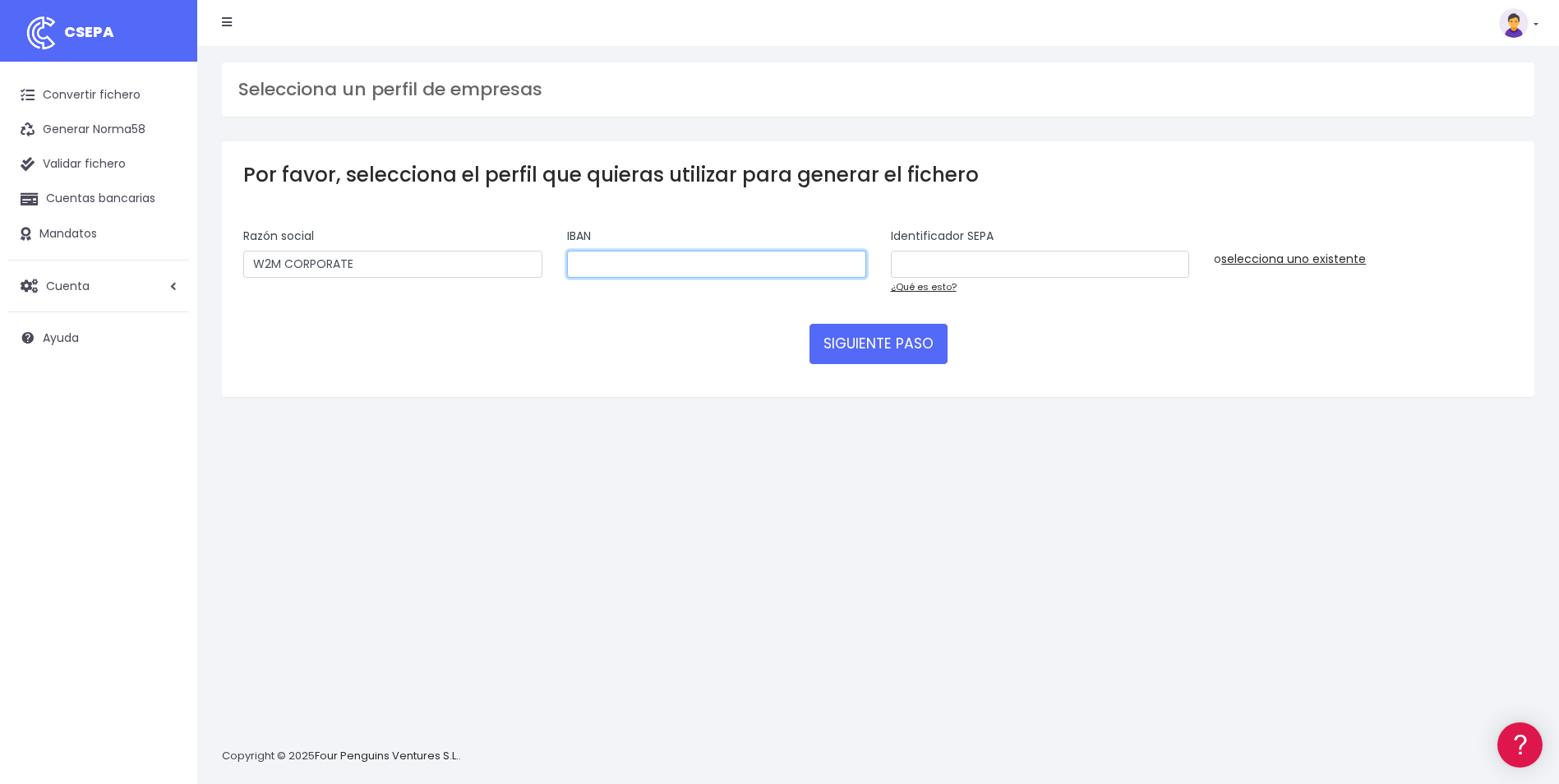 type on "ES2900815138640001267332" 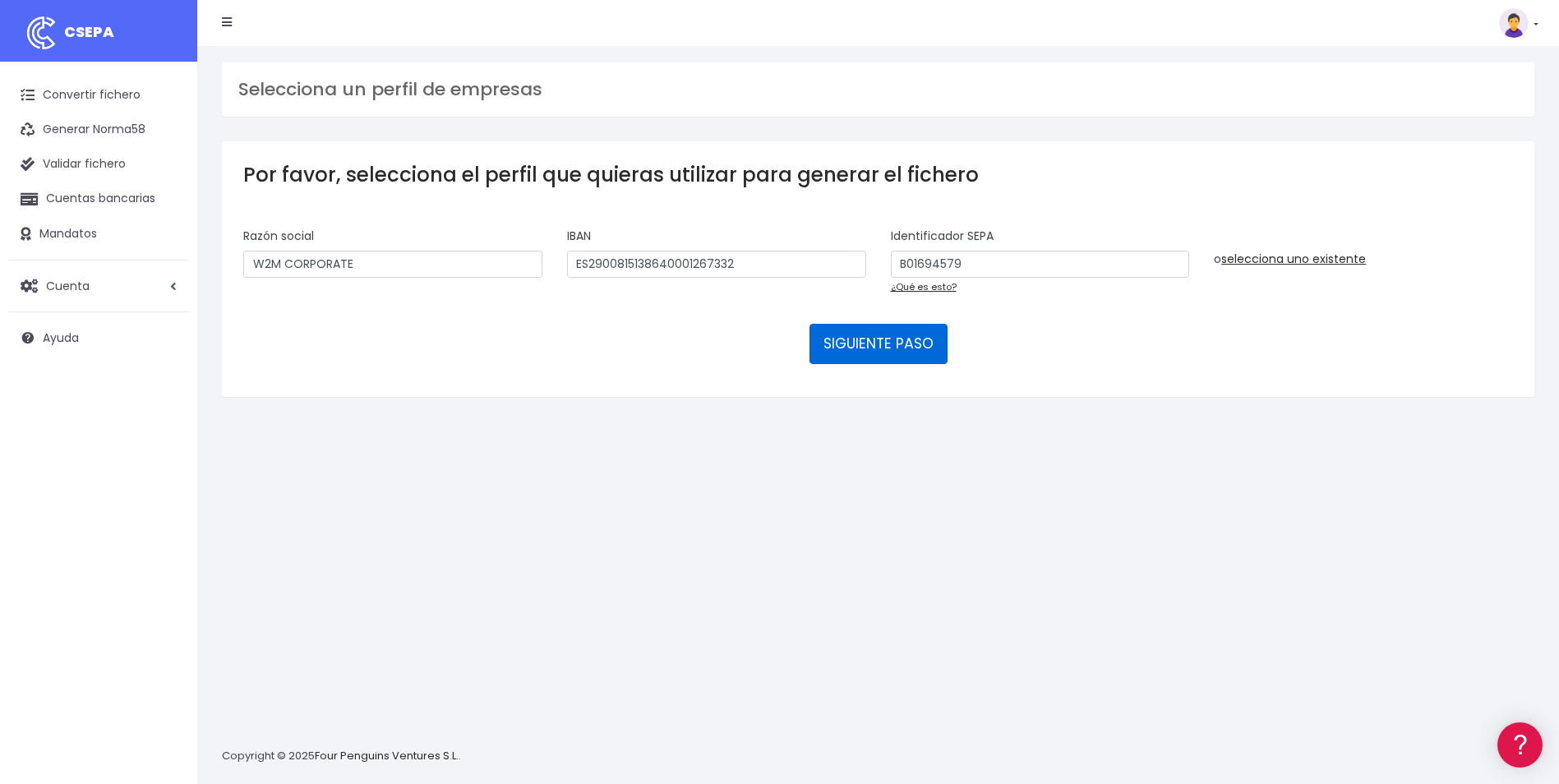 click on "SIGUIENTE PASO" at bounding box center (879, 344) 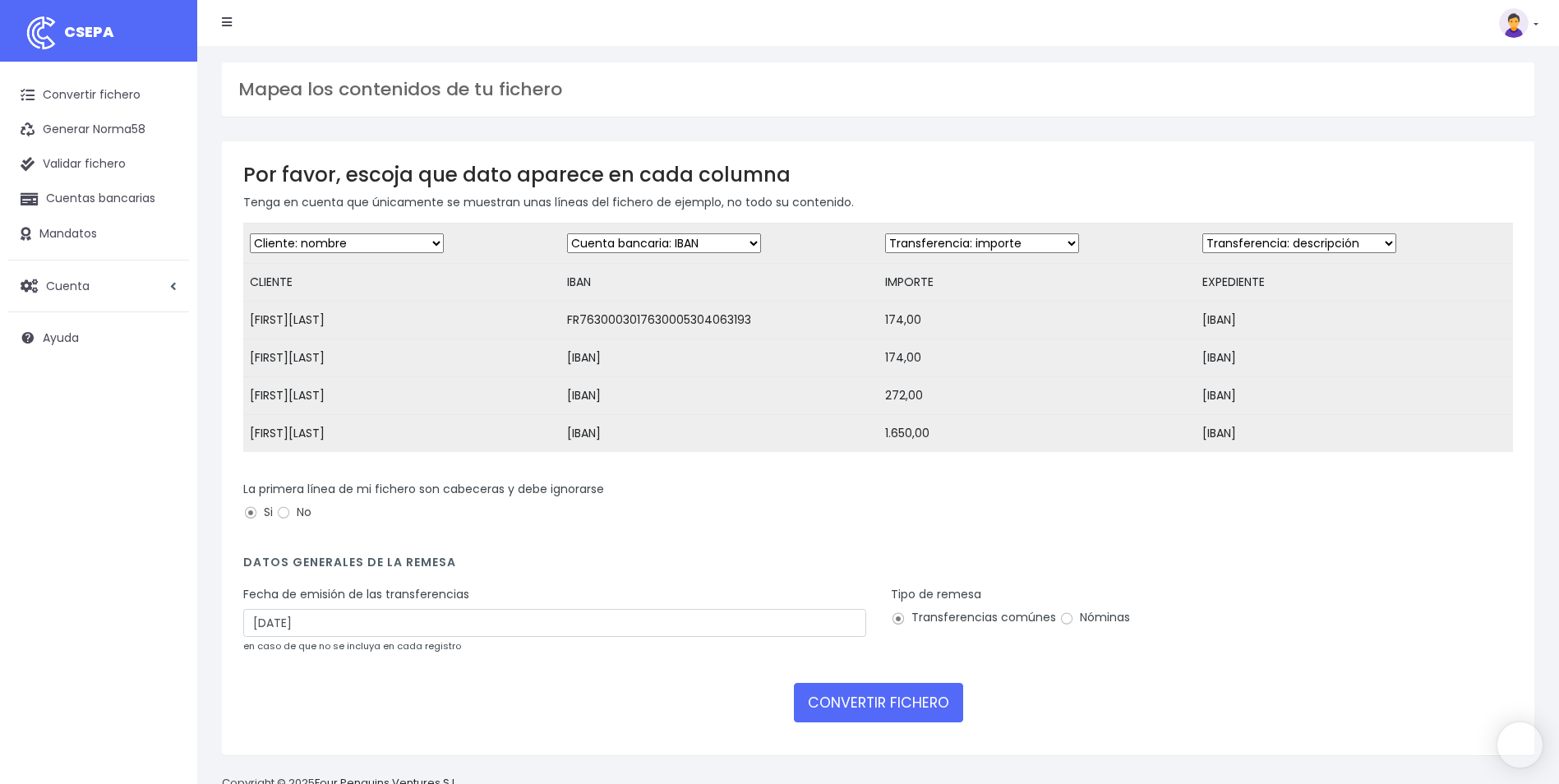 scroll, scrollTop: 0, scrollLeft: 0, axis: both 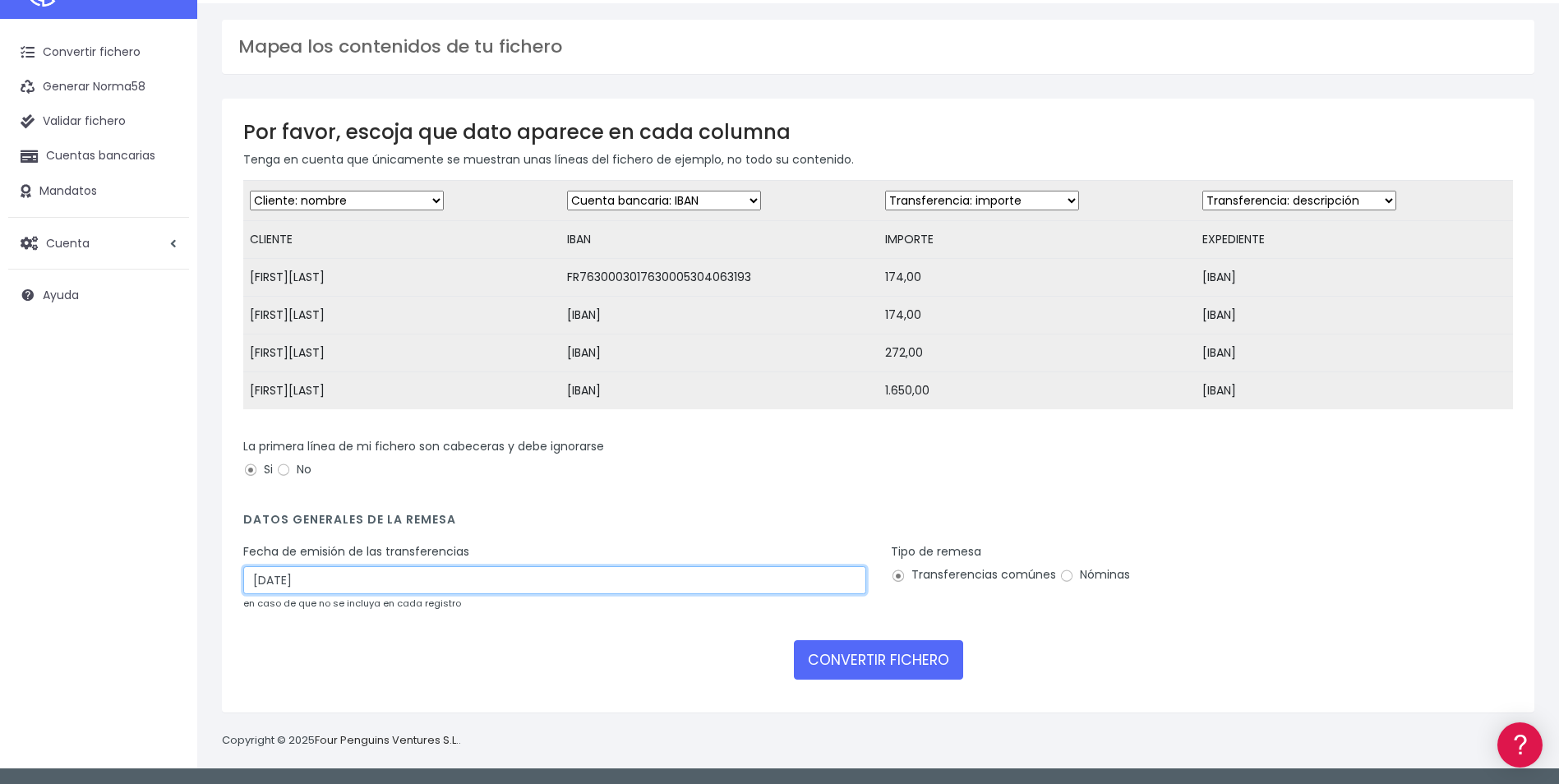 click on "08/08/2025" at bounding box center (555, 580) 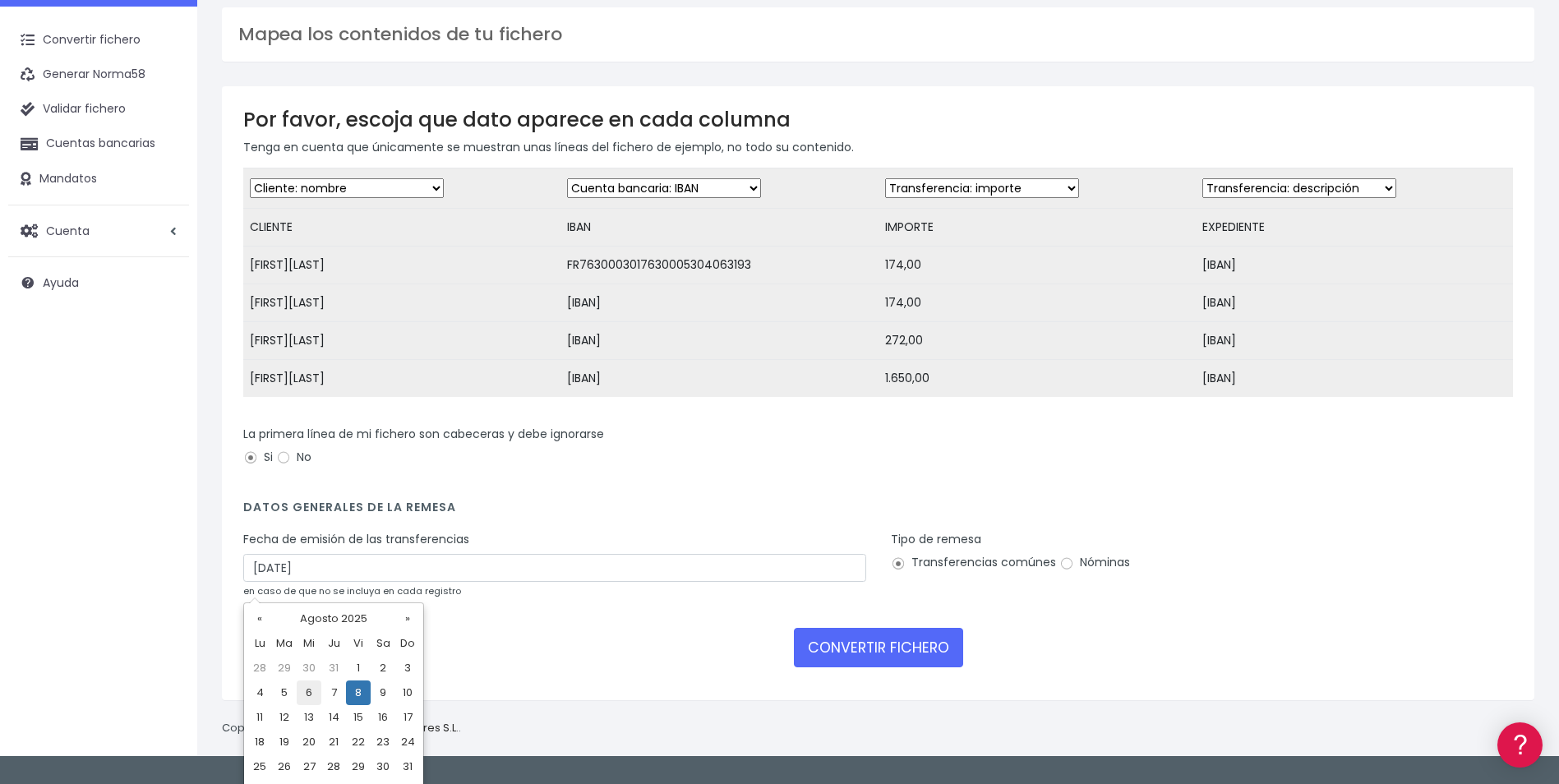 click on "6" at bounding box center (309, 693) 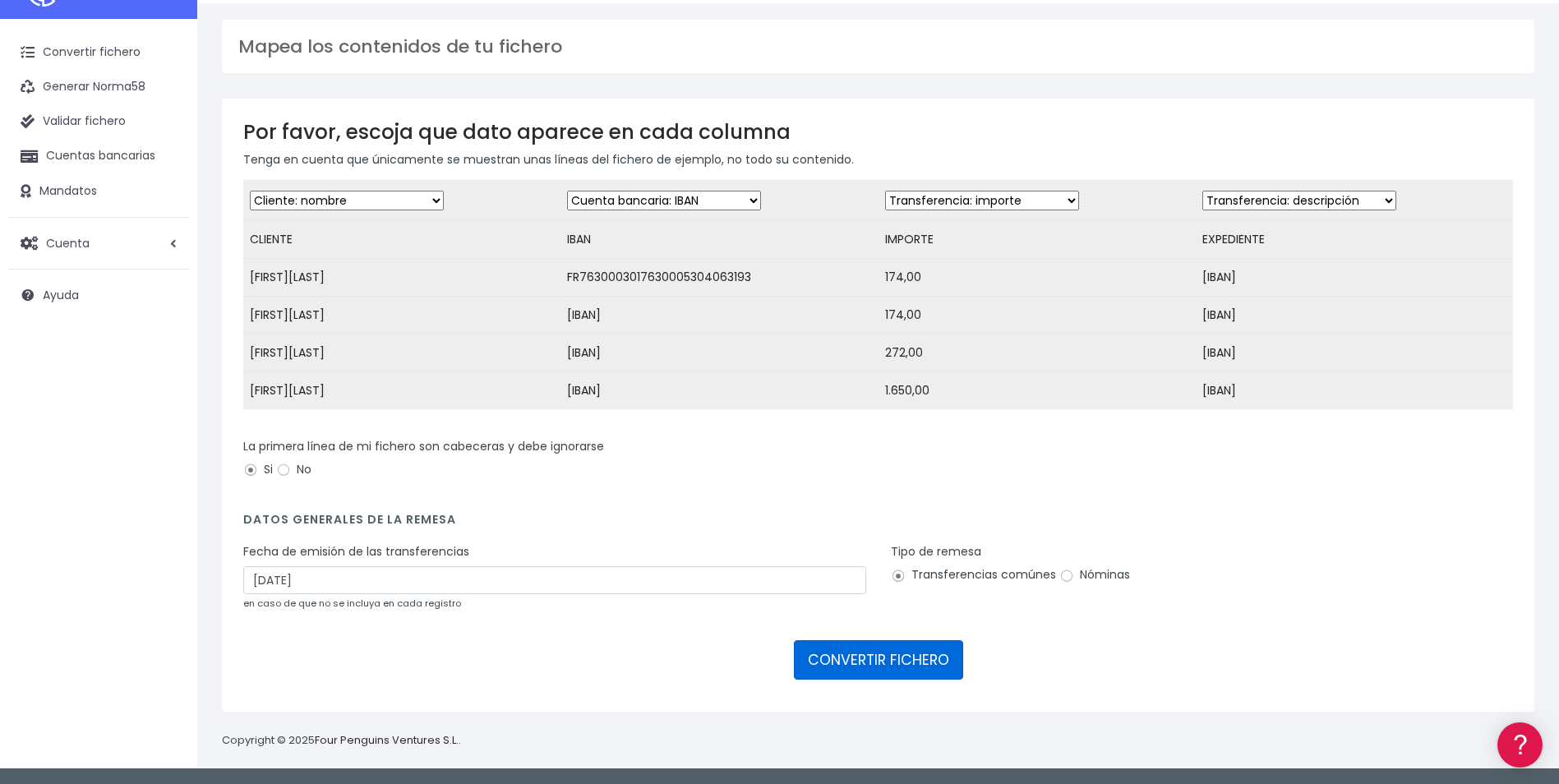 click on "CONVERTIR FICHERO" at bounding box center [879, 660] 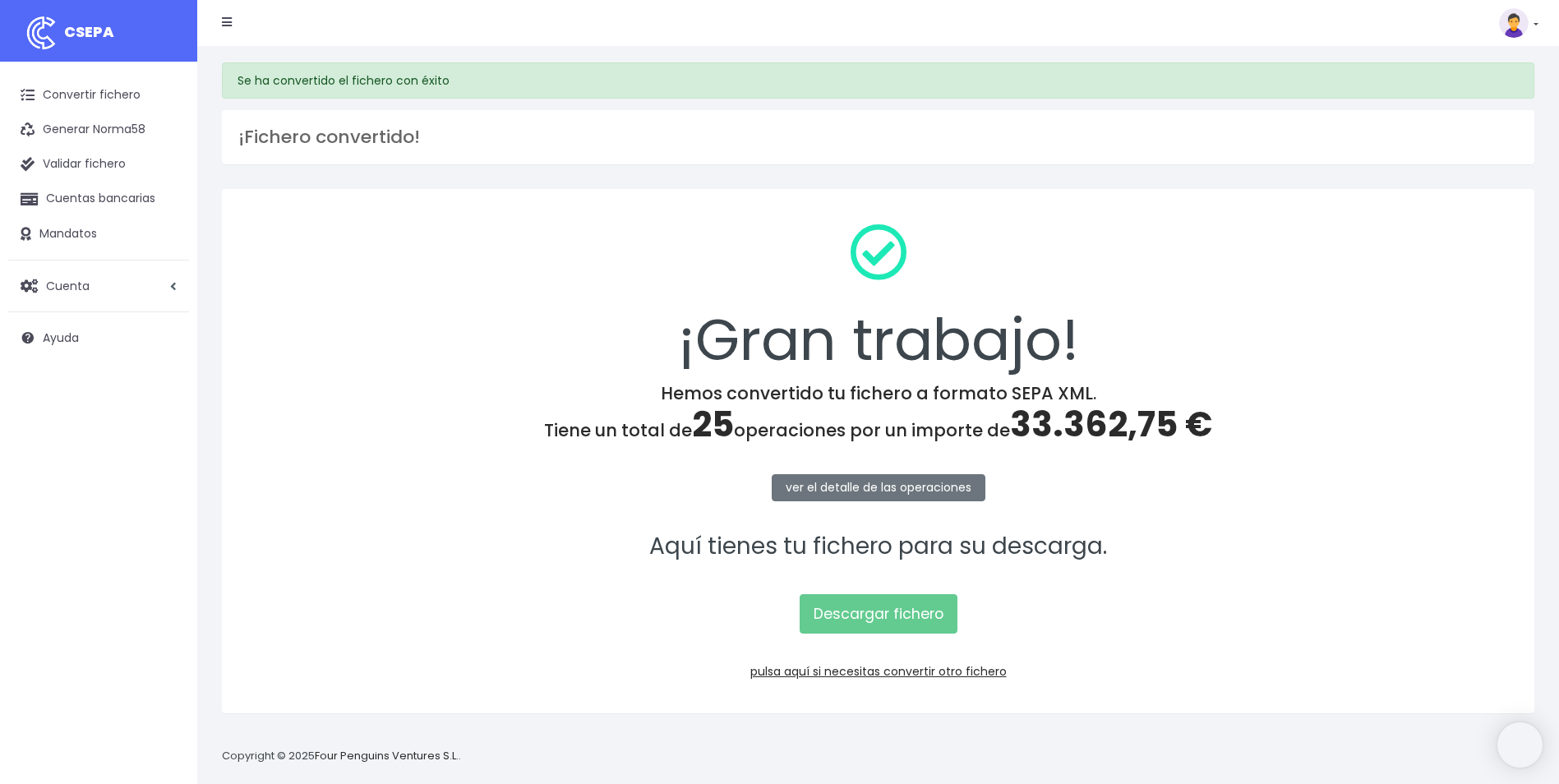 scroll, scrollTop: 0, scrollLeft: 0, axis: both 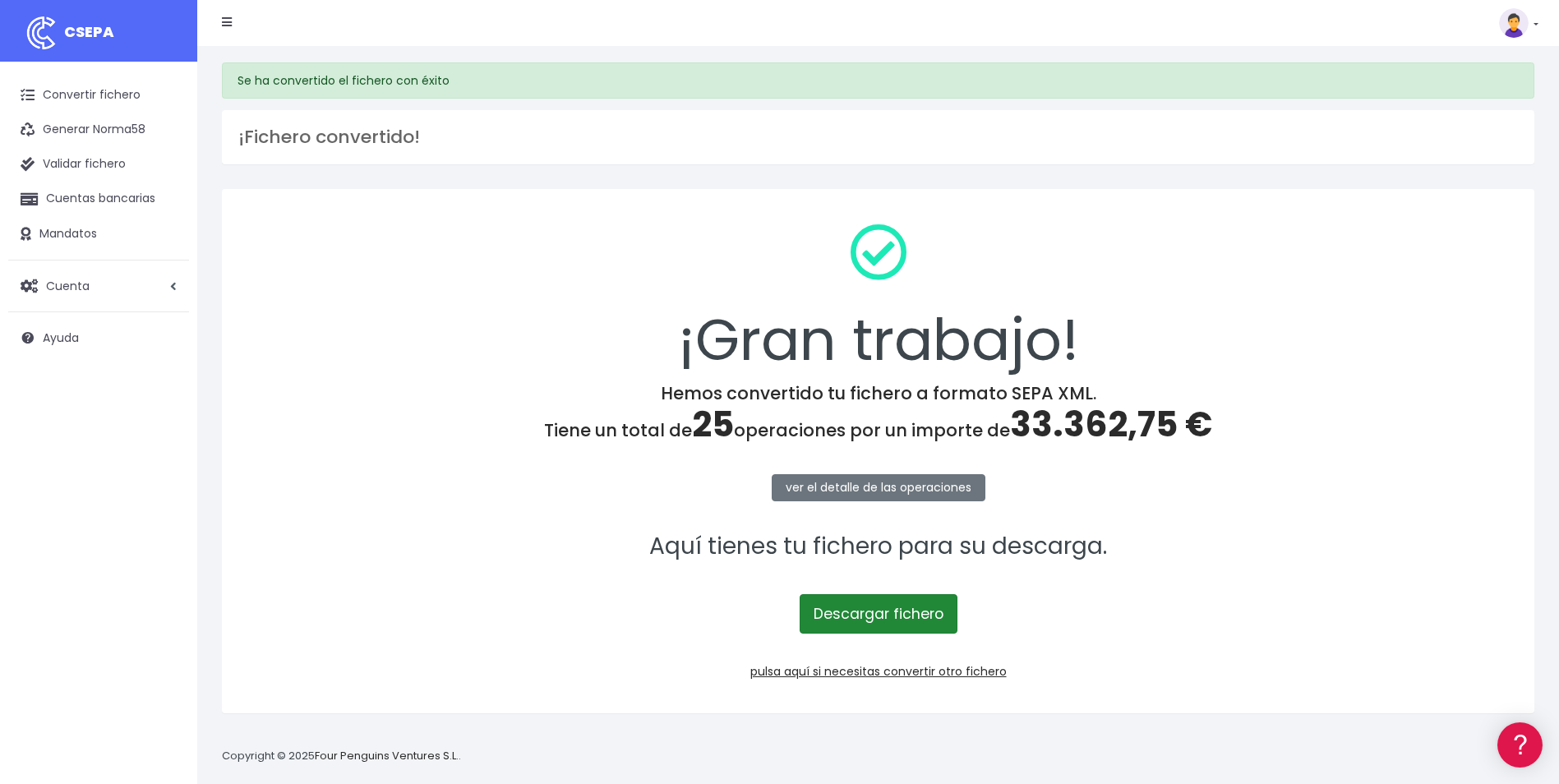 click on "Descargar fichero" at bounding box center [879, 614] 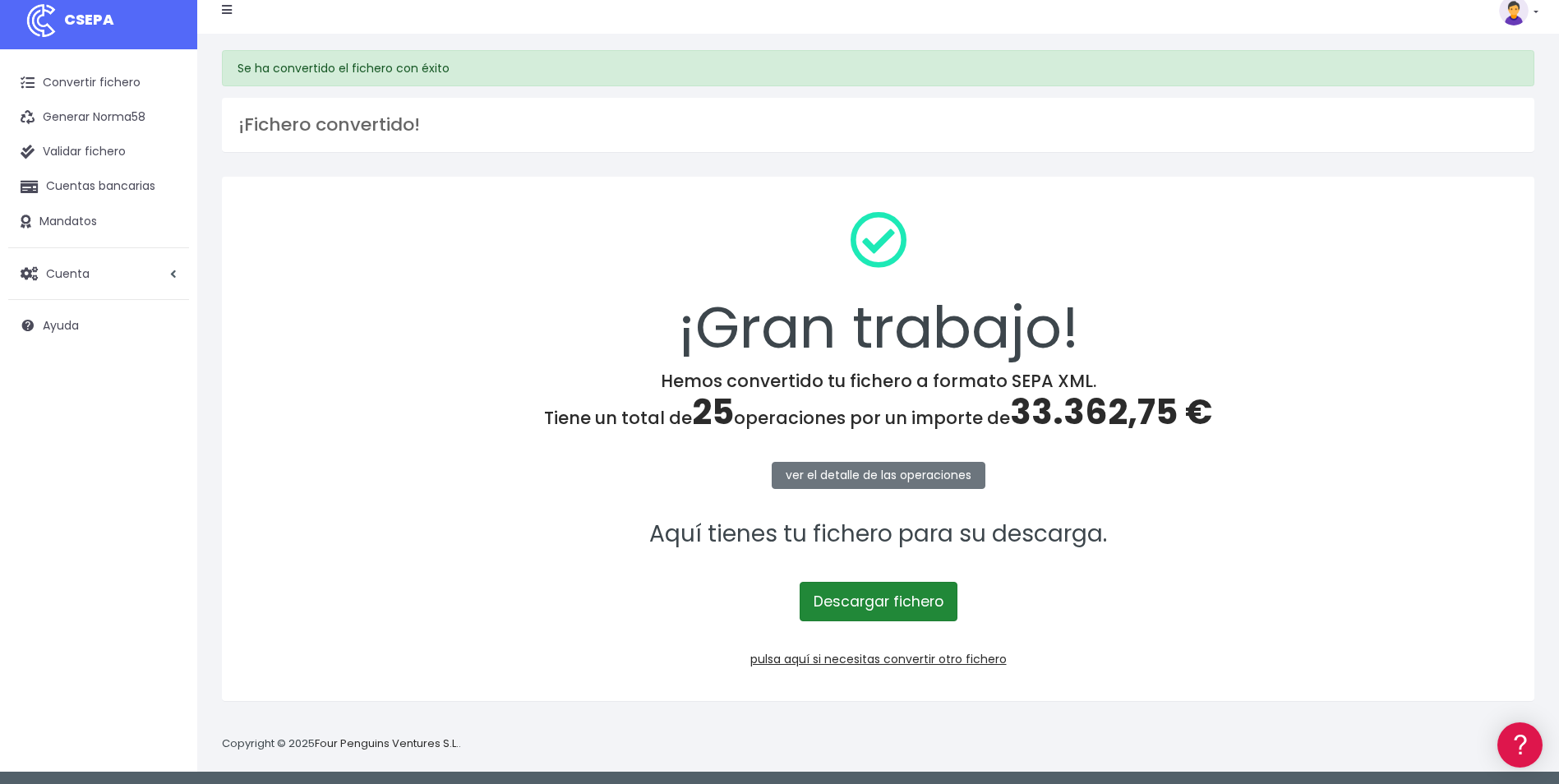 scroll, scrollTop: 16, scrollLeft: 0, axis: vertical 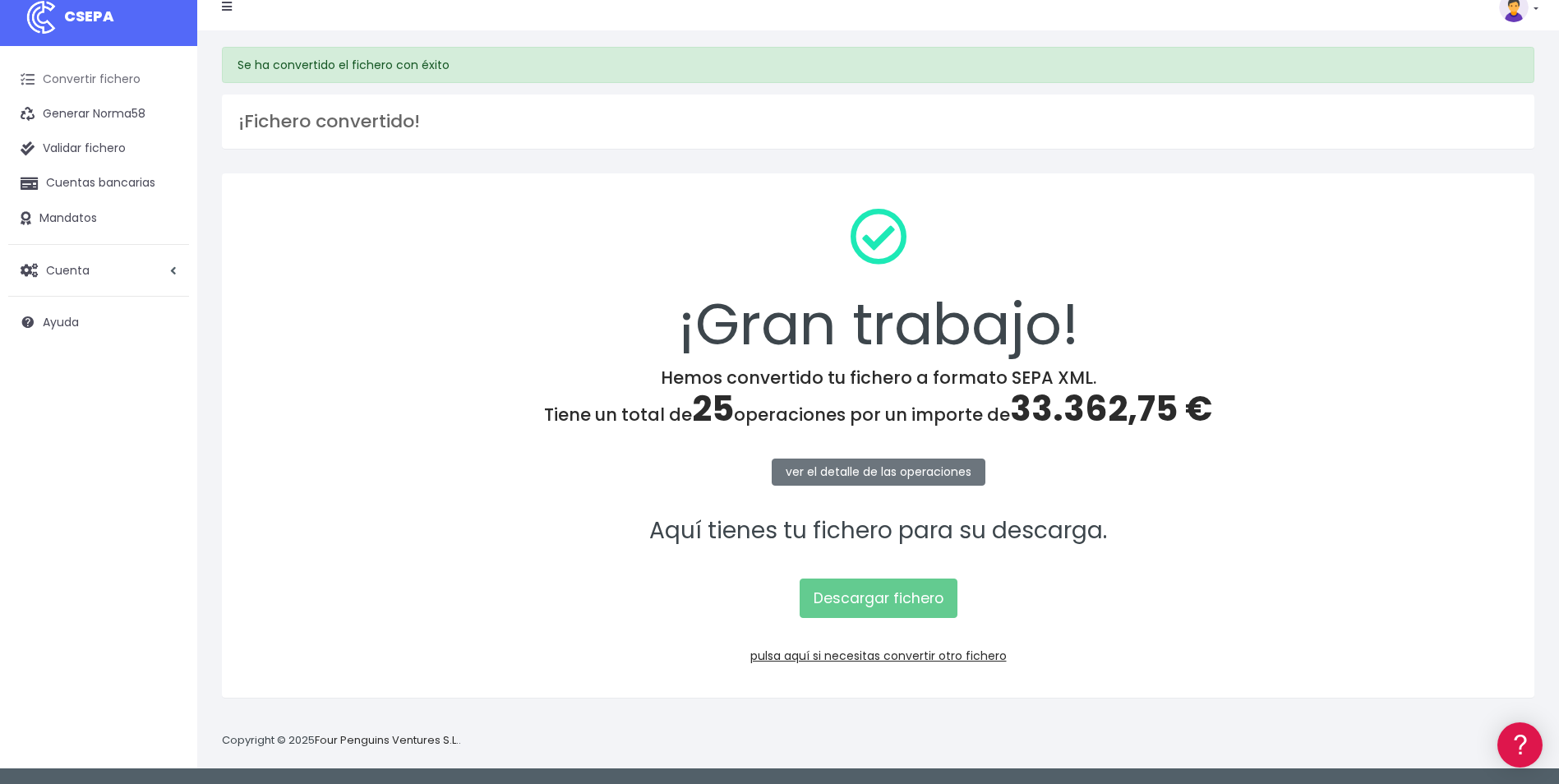 click on "Convertir fichero" at bounding box center [99, 80] 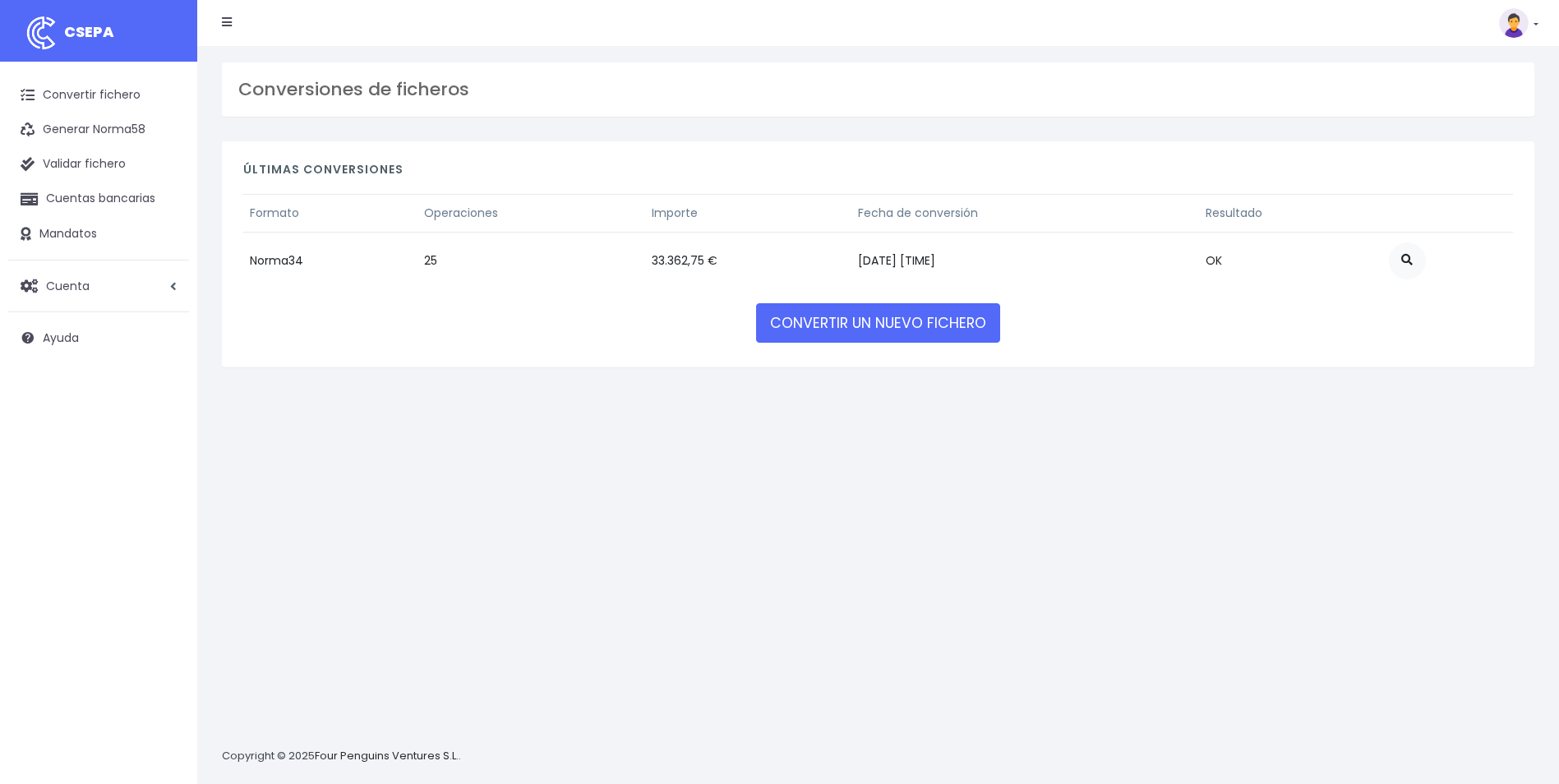 scroll, scrollTop: 0, scrollLeft: 0, axis: both 